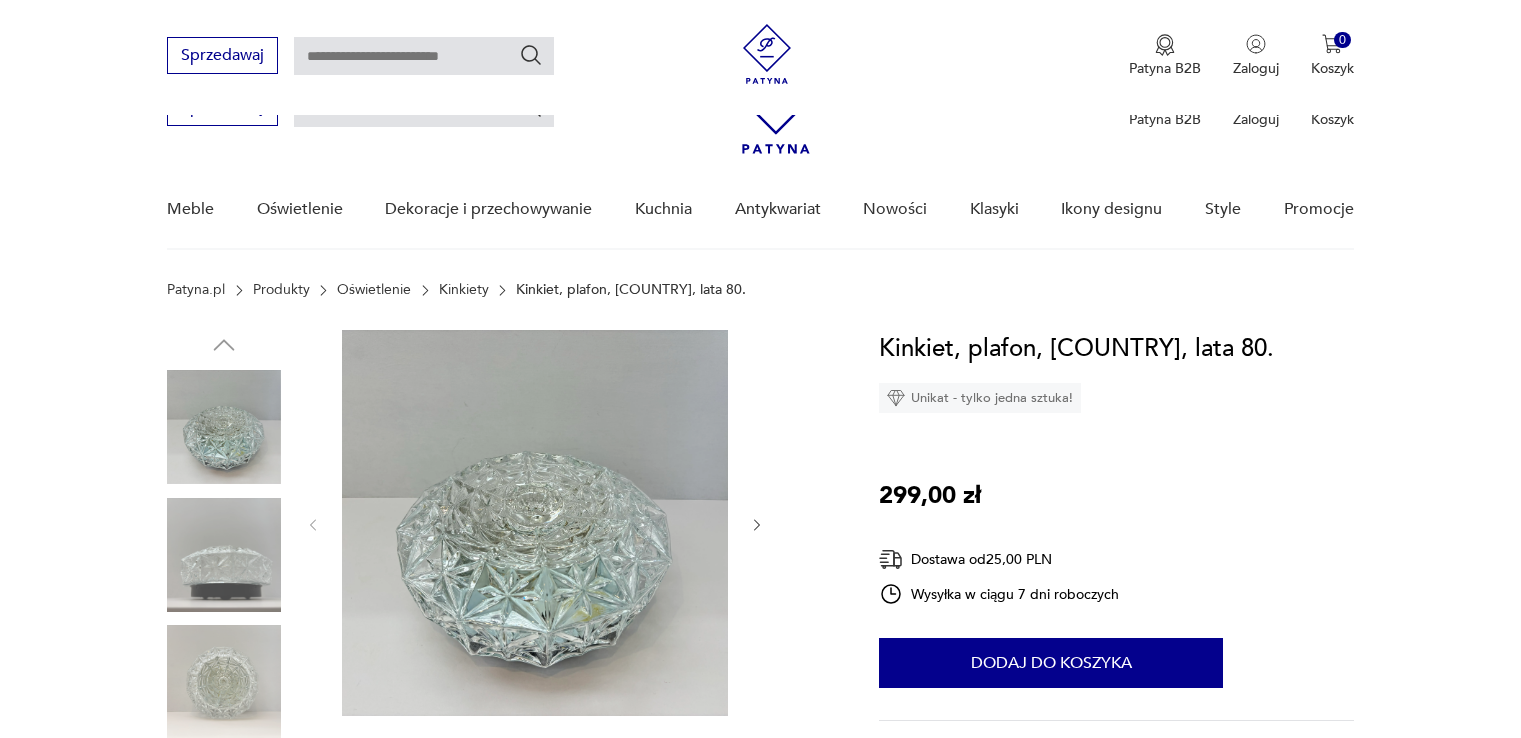 scroll, scrollTop: 300, scrollLeft: 0, axis: vertical 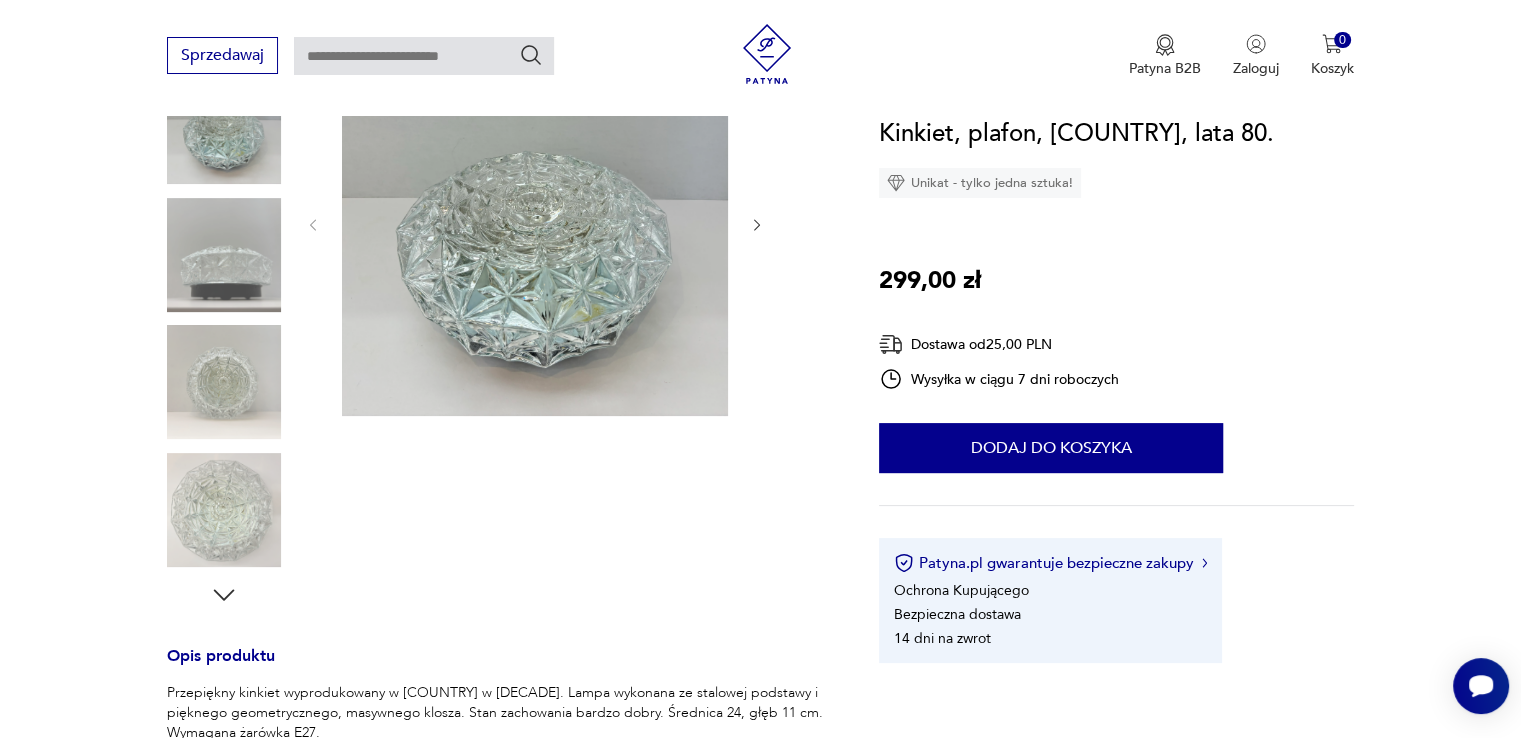 click 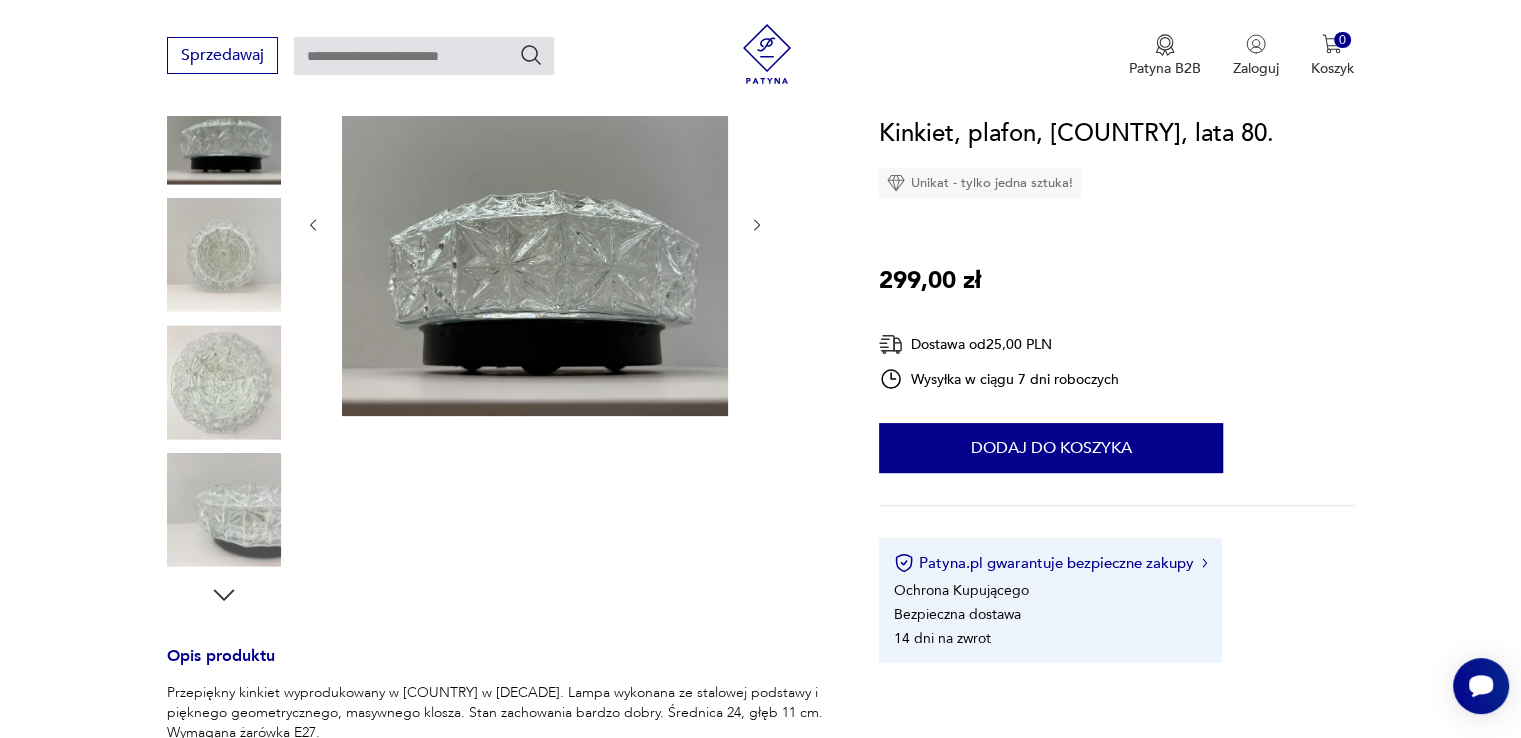click 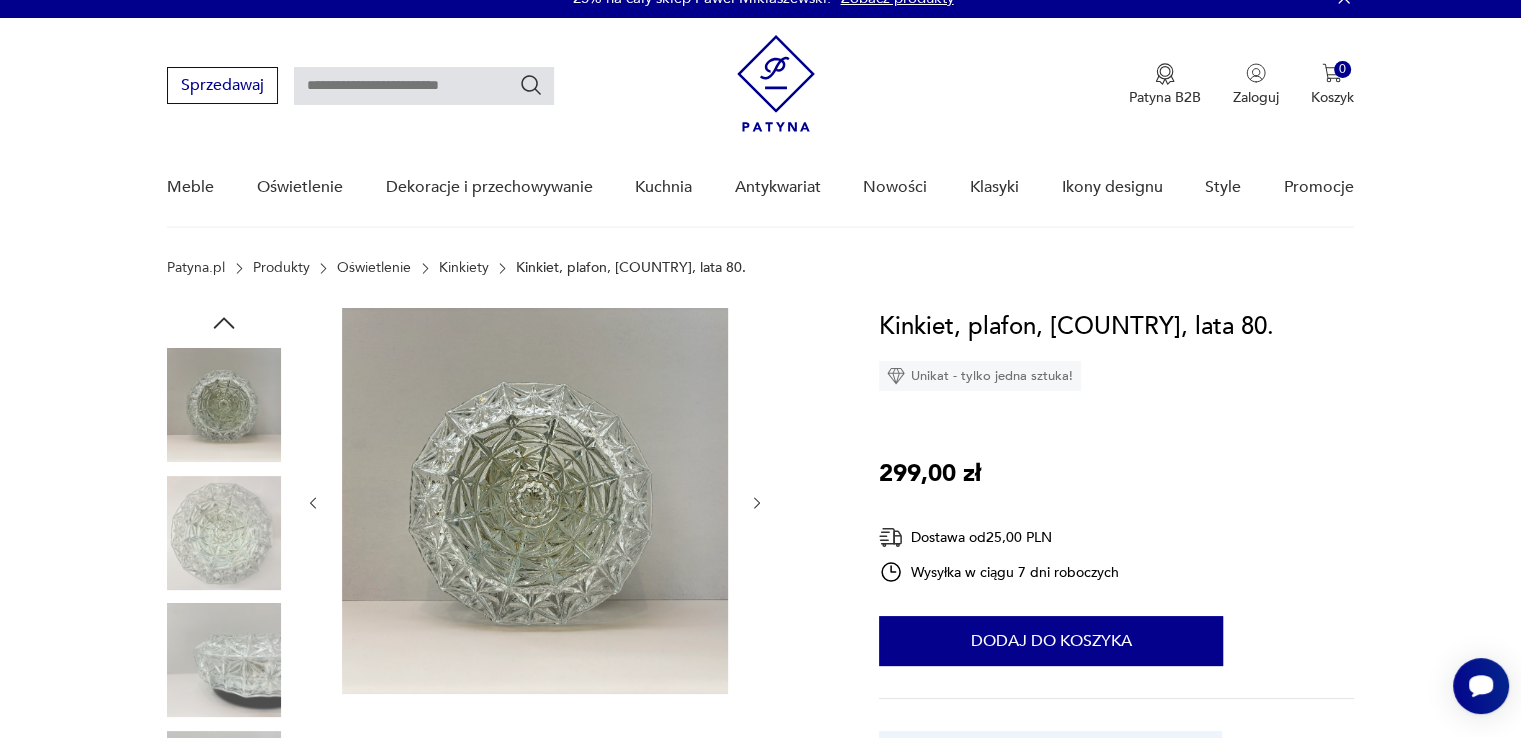 scroll, scrollTop: 0, scrollLeft: 0, axis: both 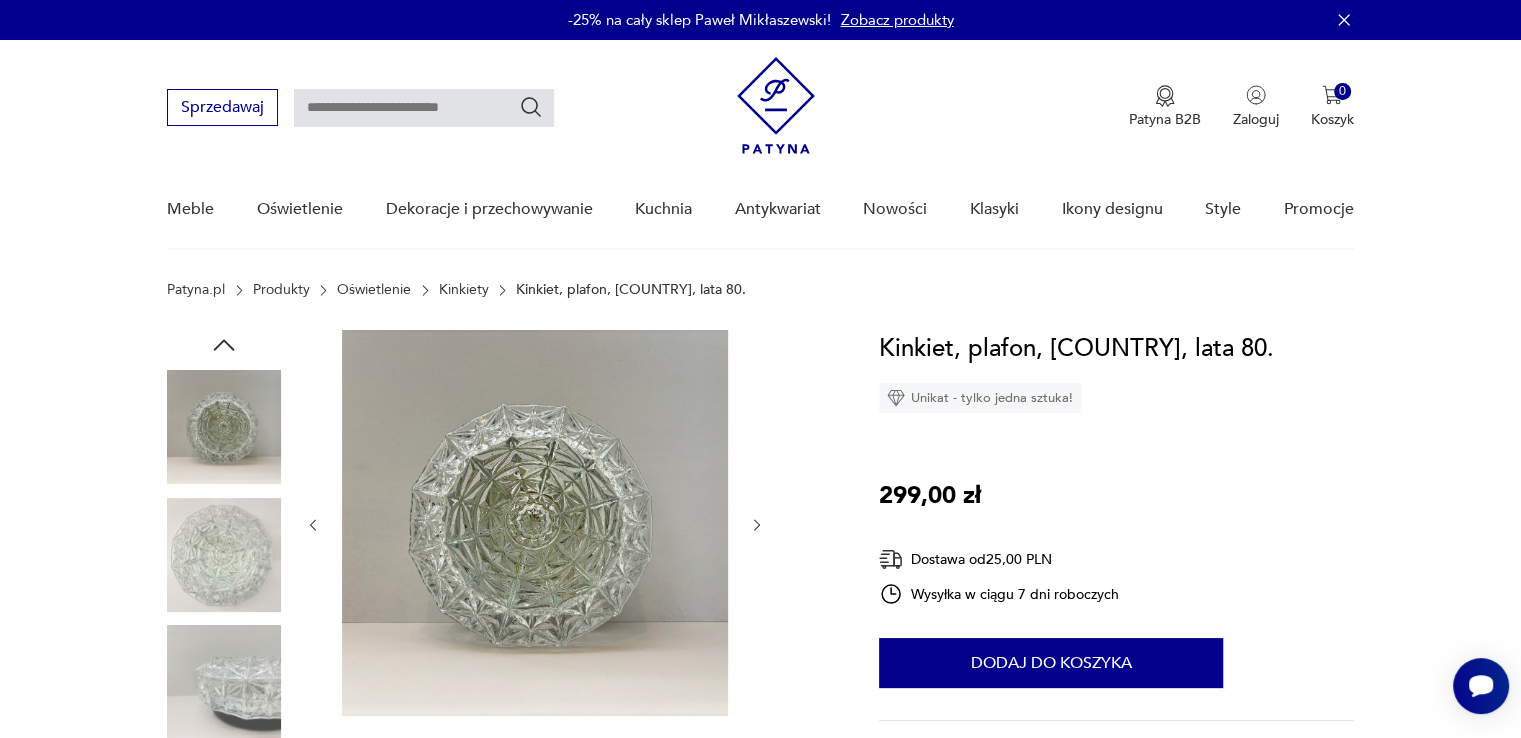 click on "Kinkiety" at bounding box center [464, 290] 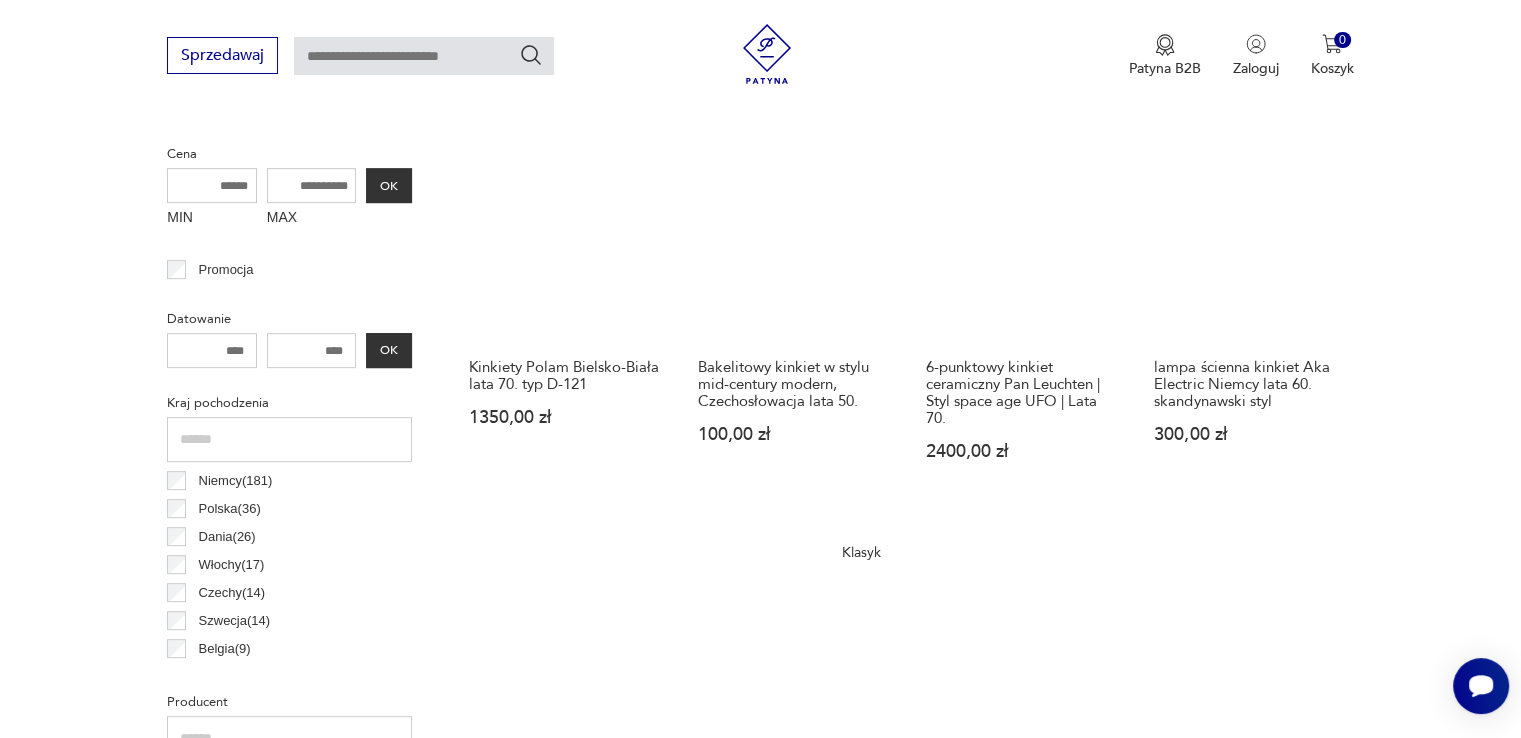 scroll, scrollTop: 729, scrollLeft: 0, axis: vertical 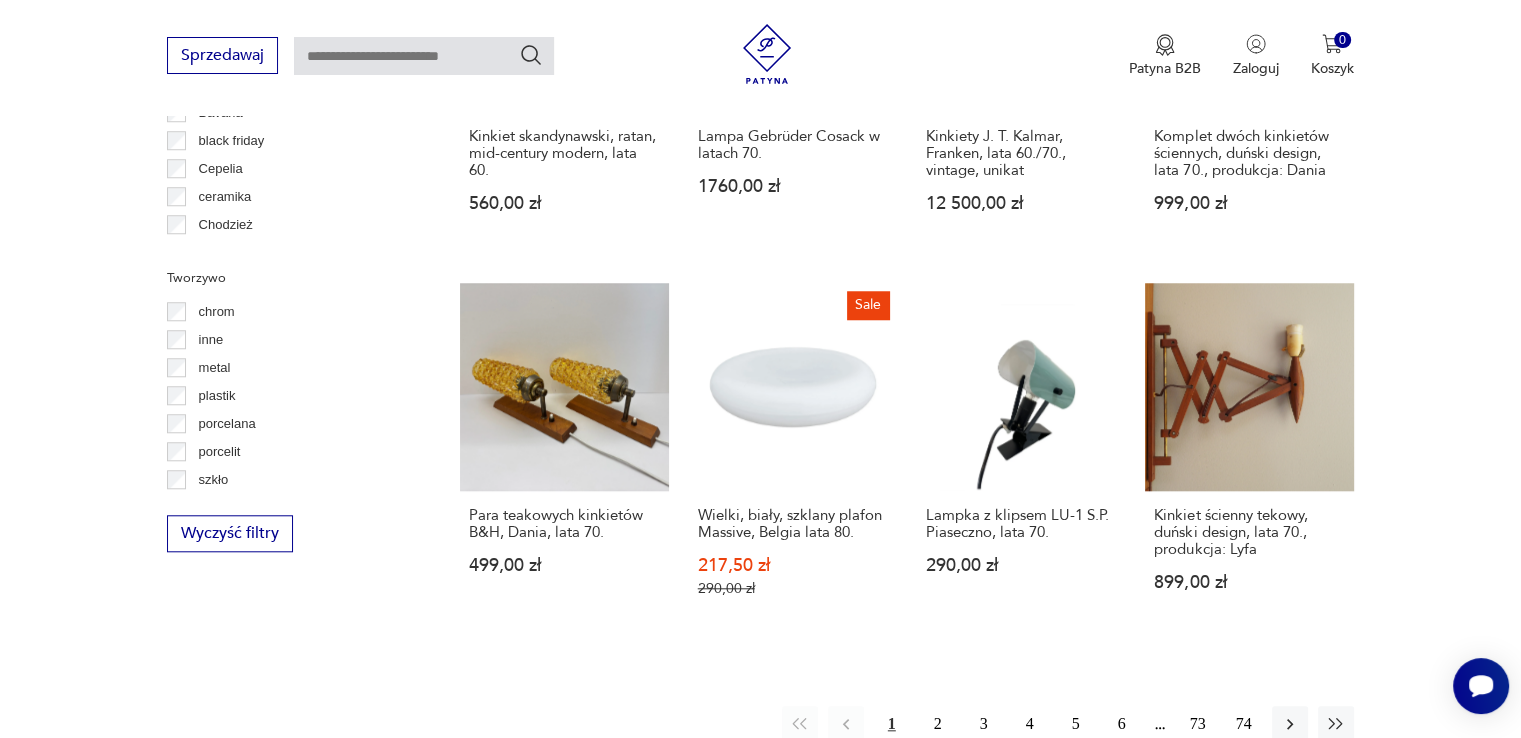 click on "porcelana" at bounding box center [221, 424] 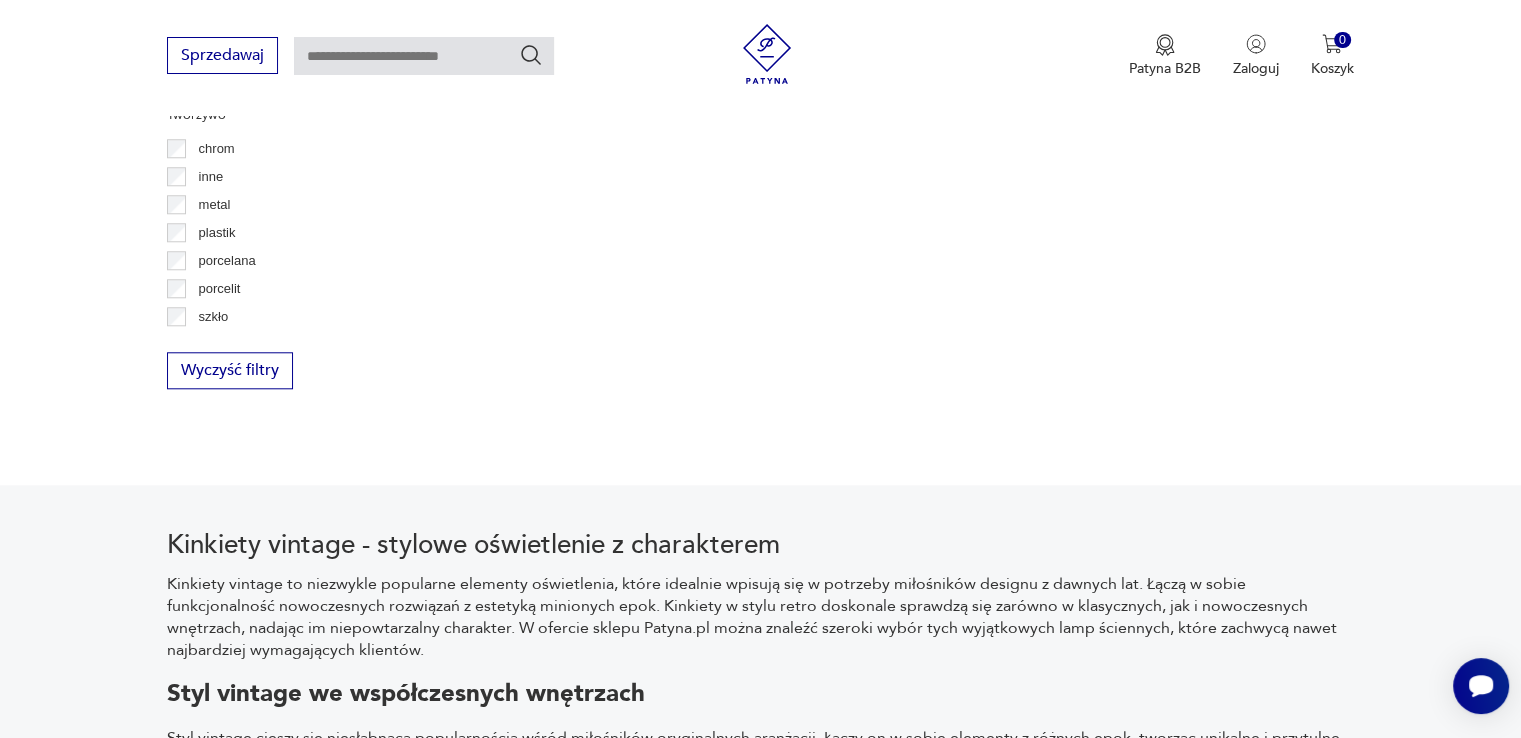 scroll, scrollTop: 1871, scrollLeft: 0, axis: vertical 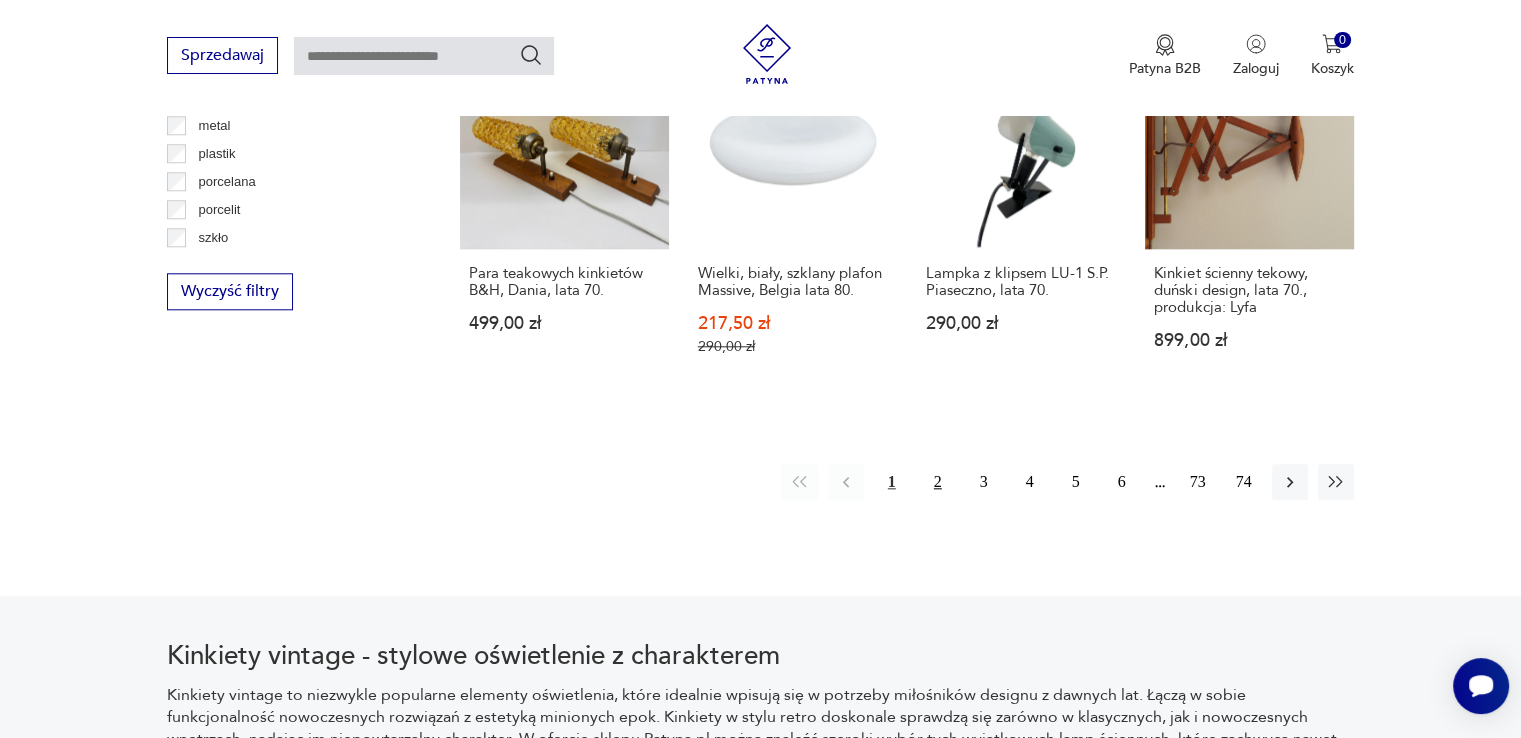 click on "2" at bounding box center [938, 482] 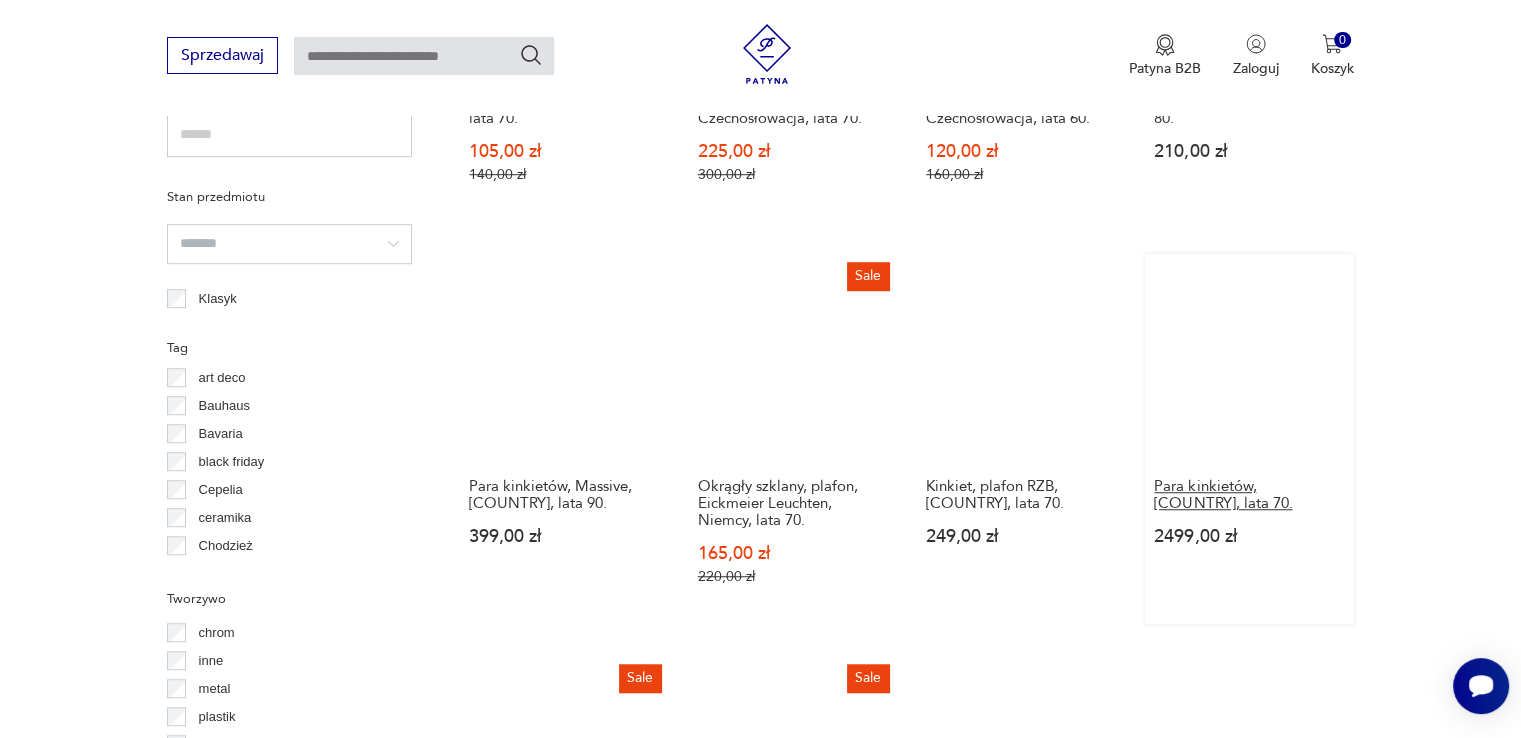 scroll, scrollTop: 1472, scrollLeft: 0, axis: vertical 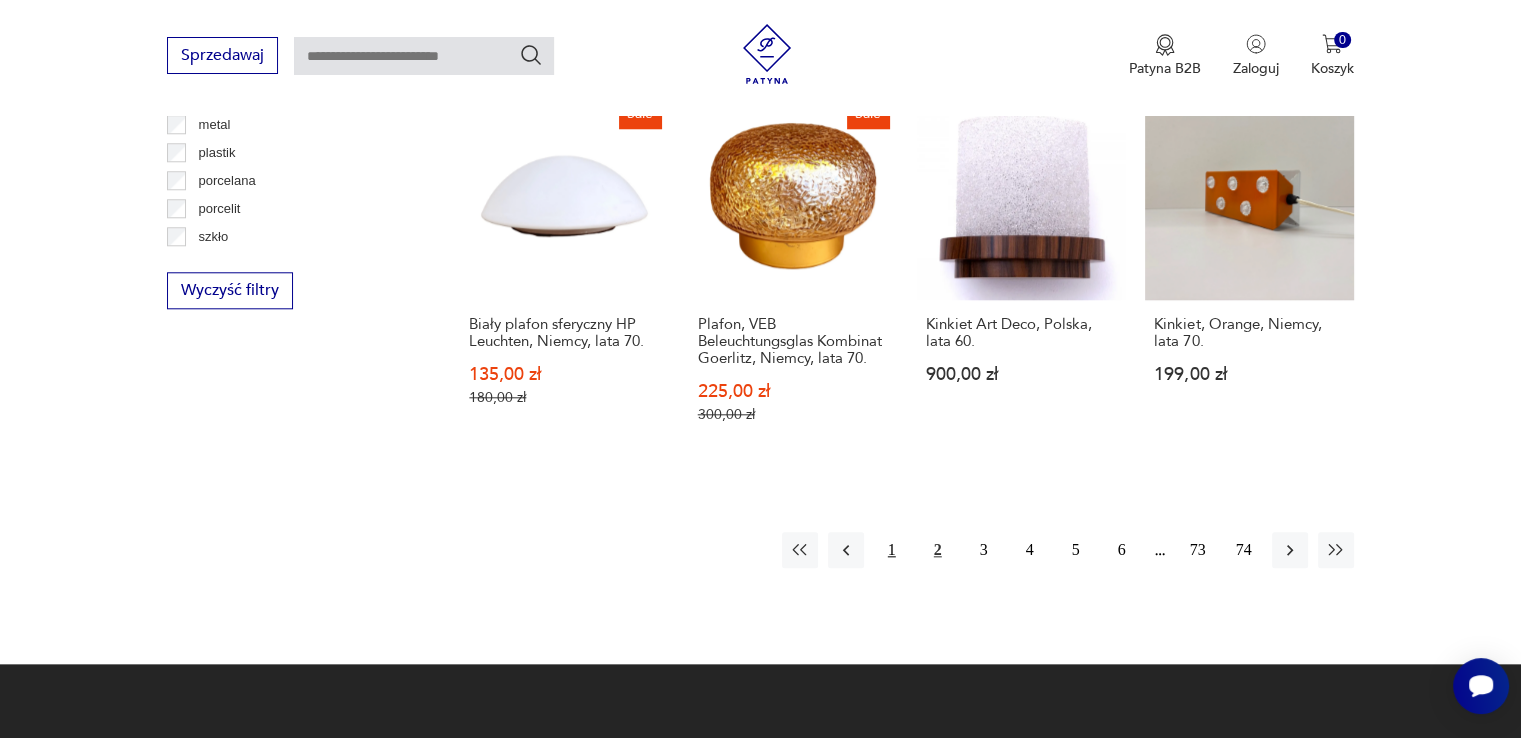 click on "1" at bounding box center (892, 550) 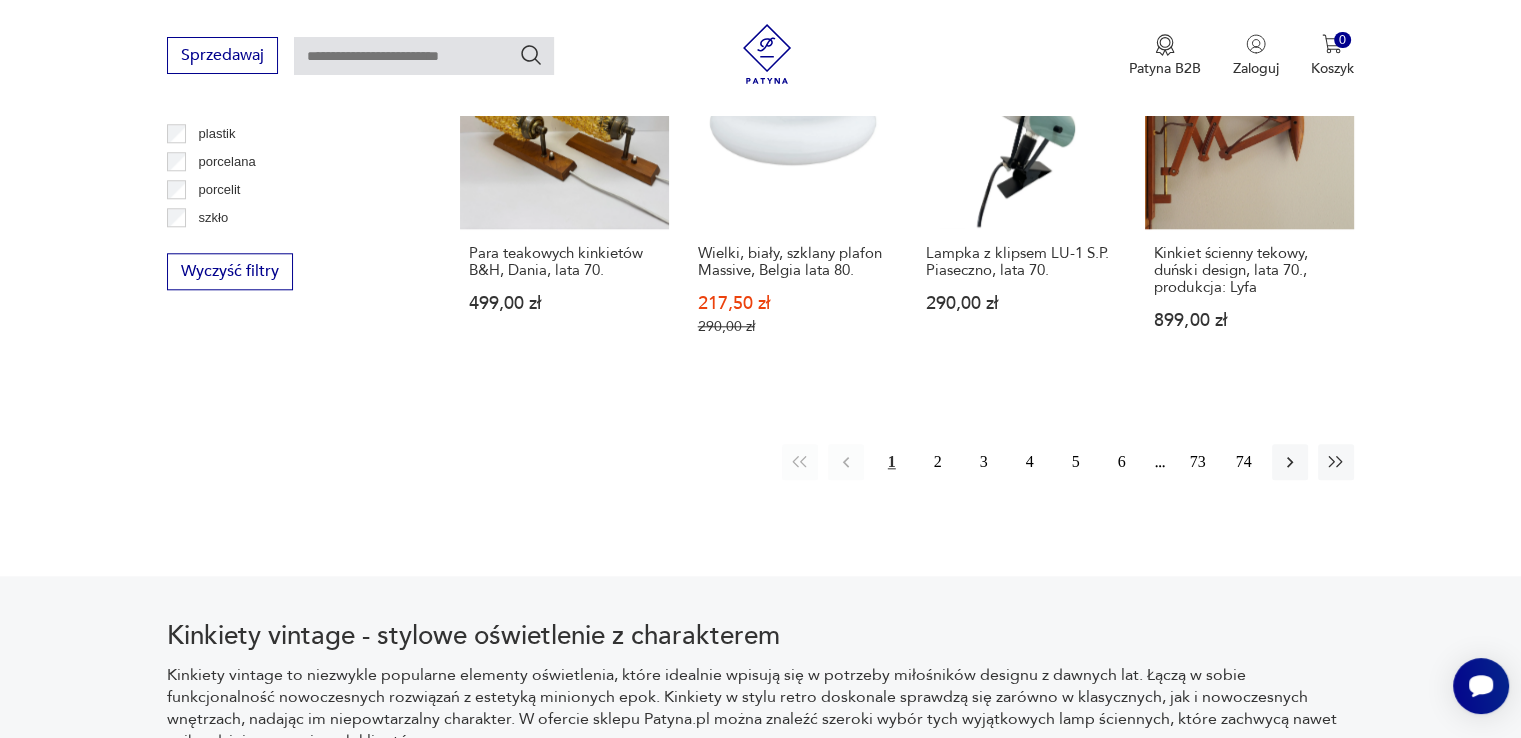 scroll, scrollTop: 2070, scrollLeft: 0, axis: vertical 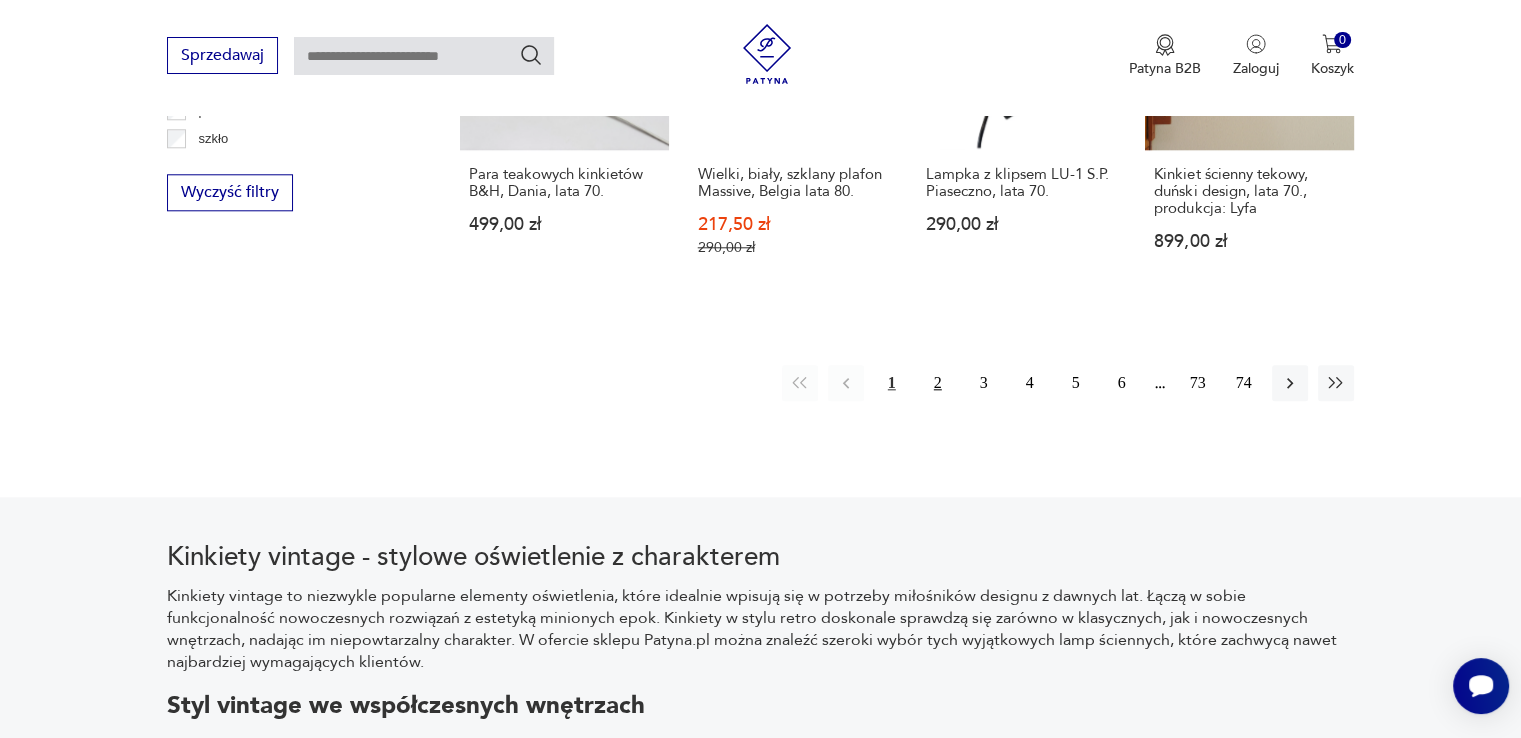 click on "2" at bounding box center (938, 383) 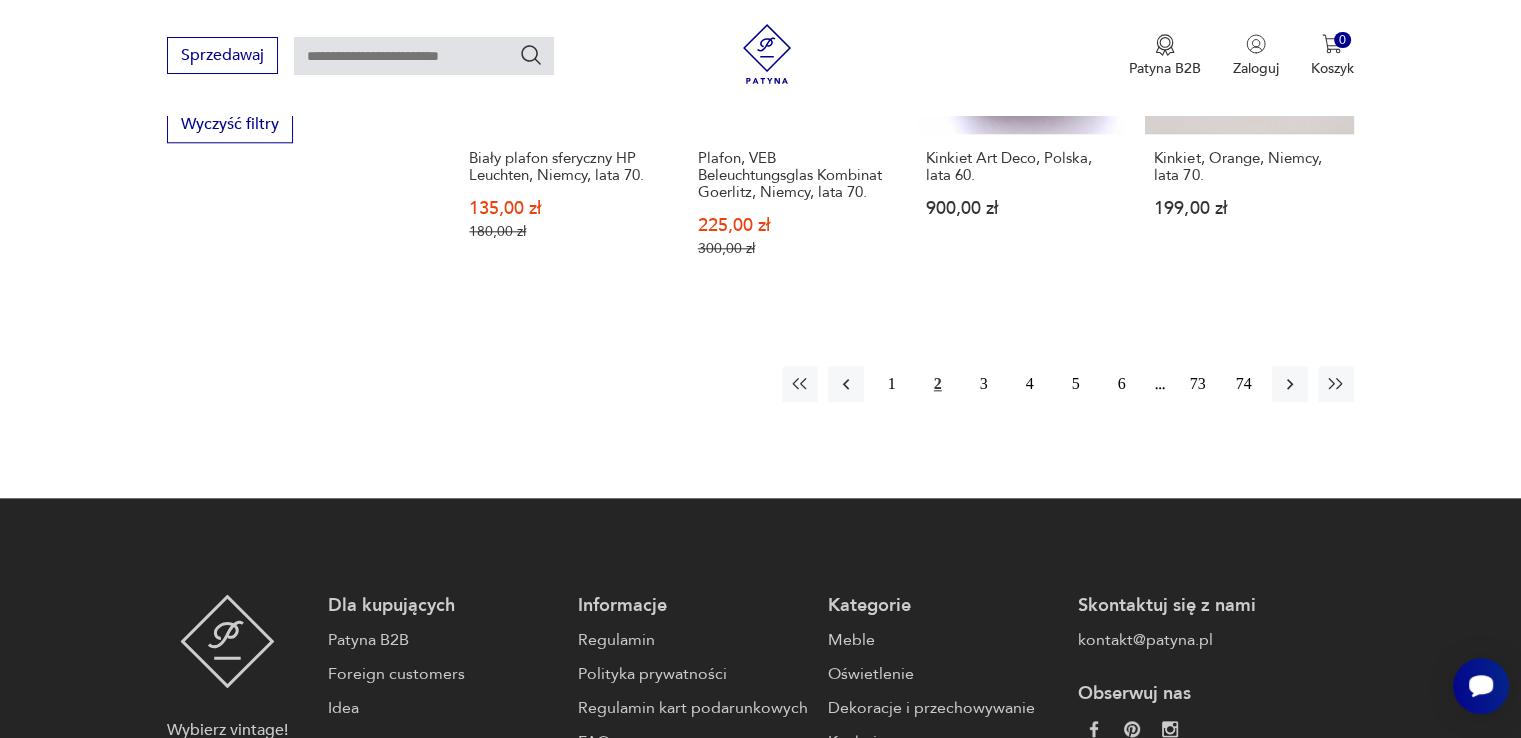 scroll, scrollTop: 2170, scrollLeft: 0, axis: vertical 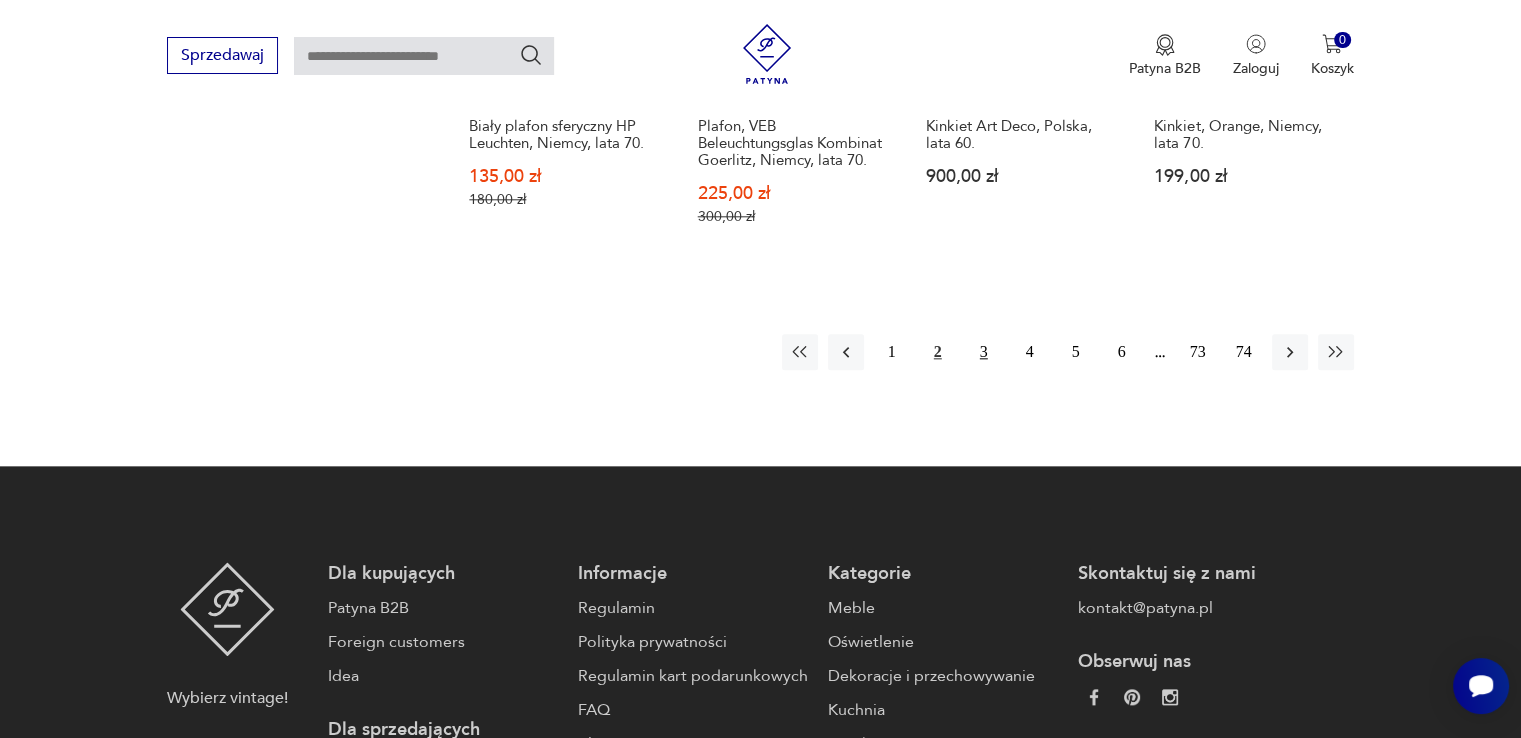 click on "3" at bounding box center [984, 352] 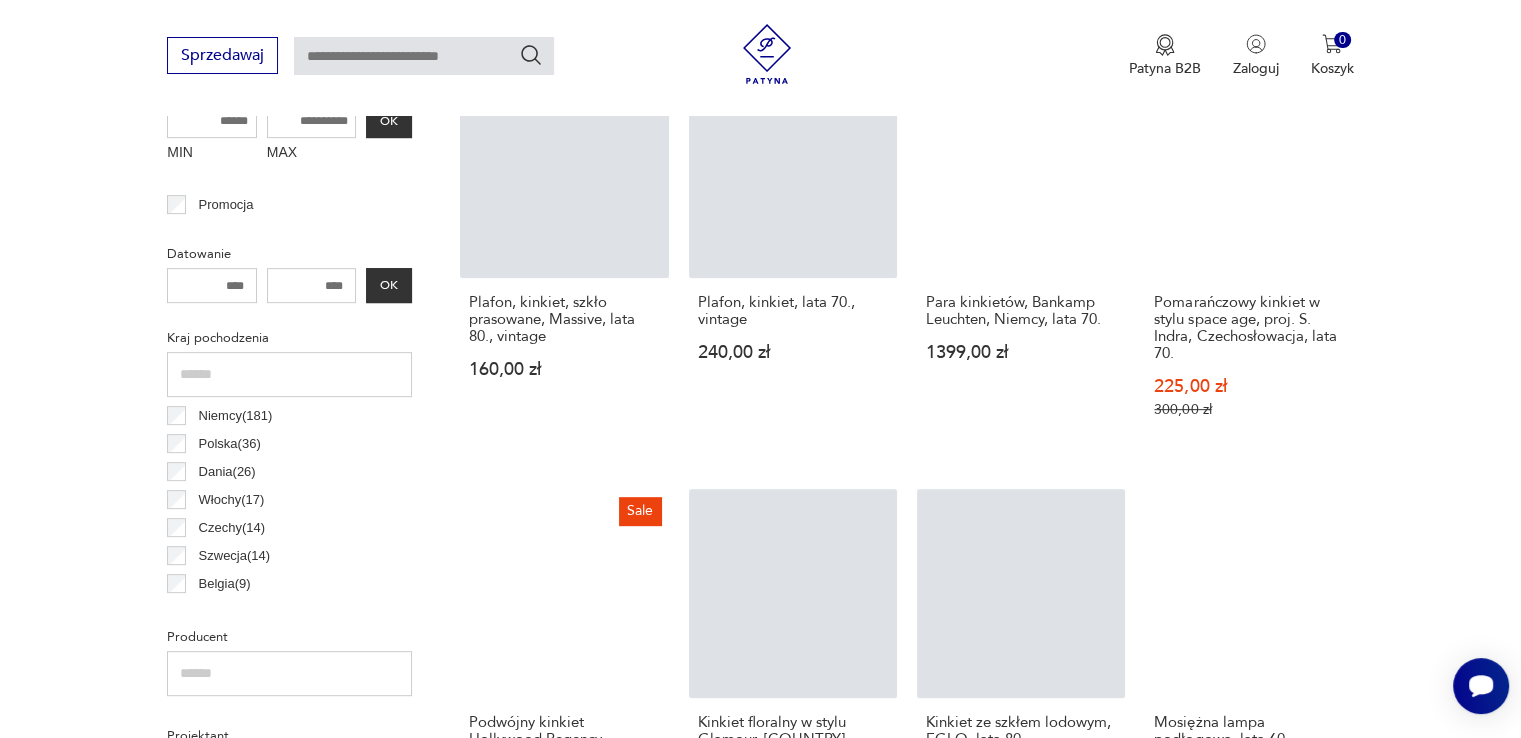 scroll, scrollTop: 670, scrollLeft: 0, axis: vertical 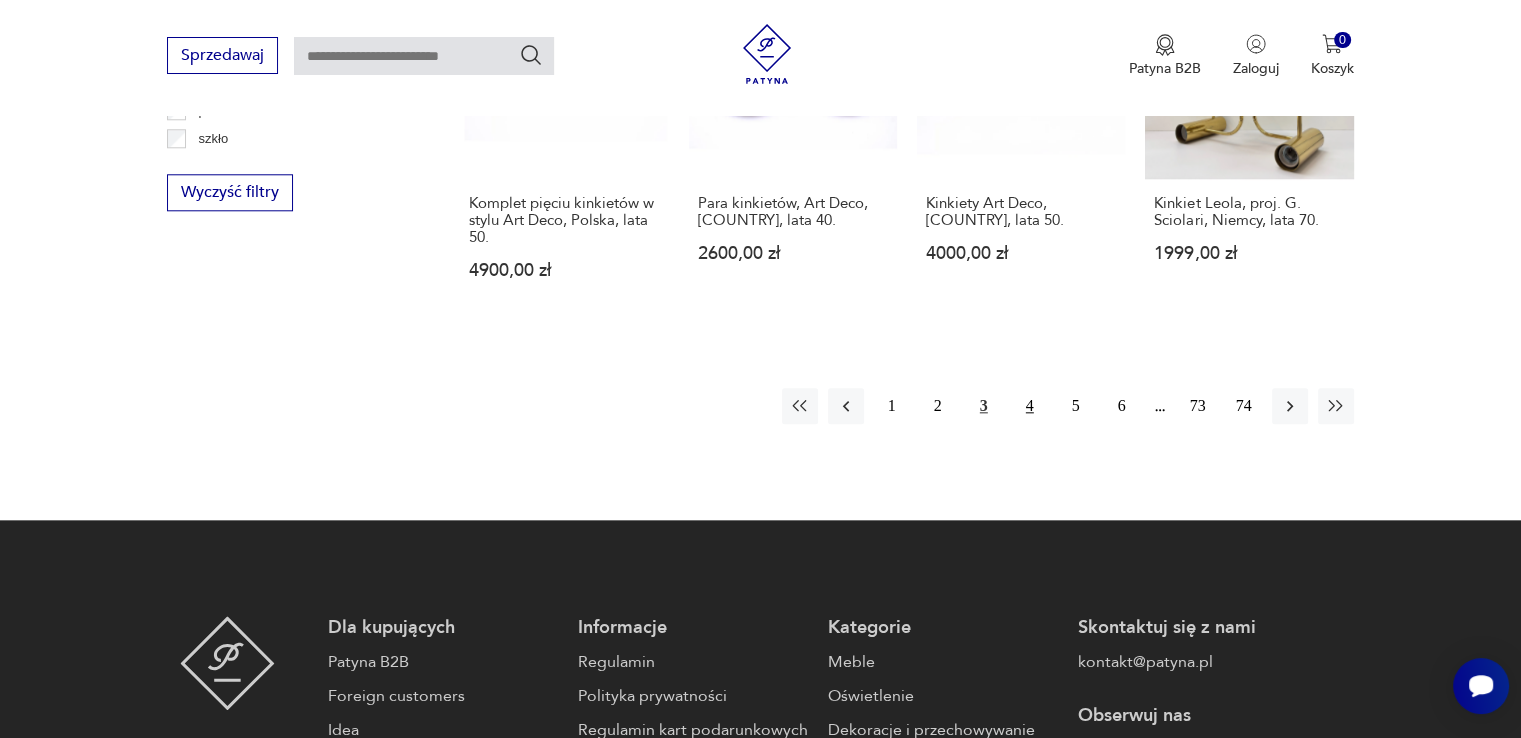 click on "4" at bounding box center [1030, 406] 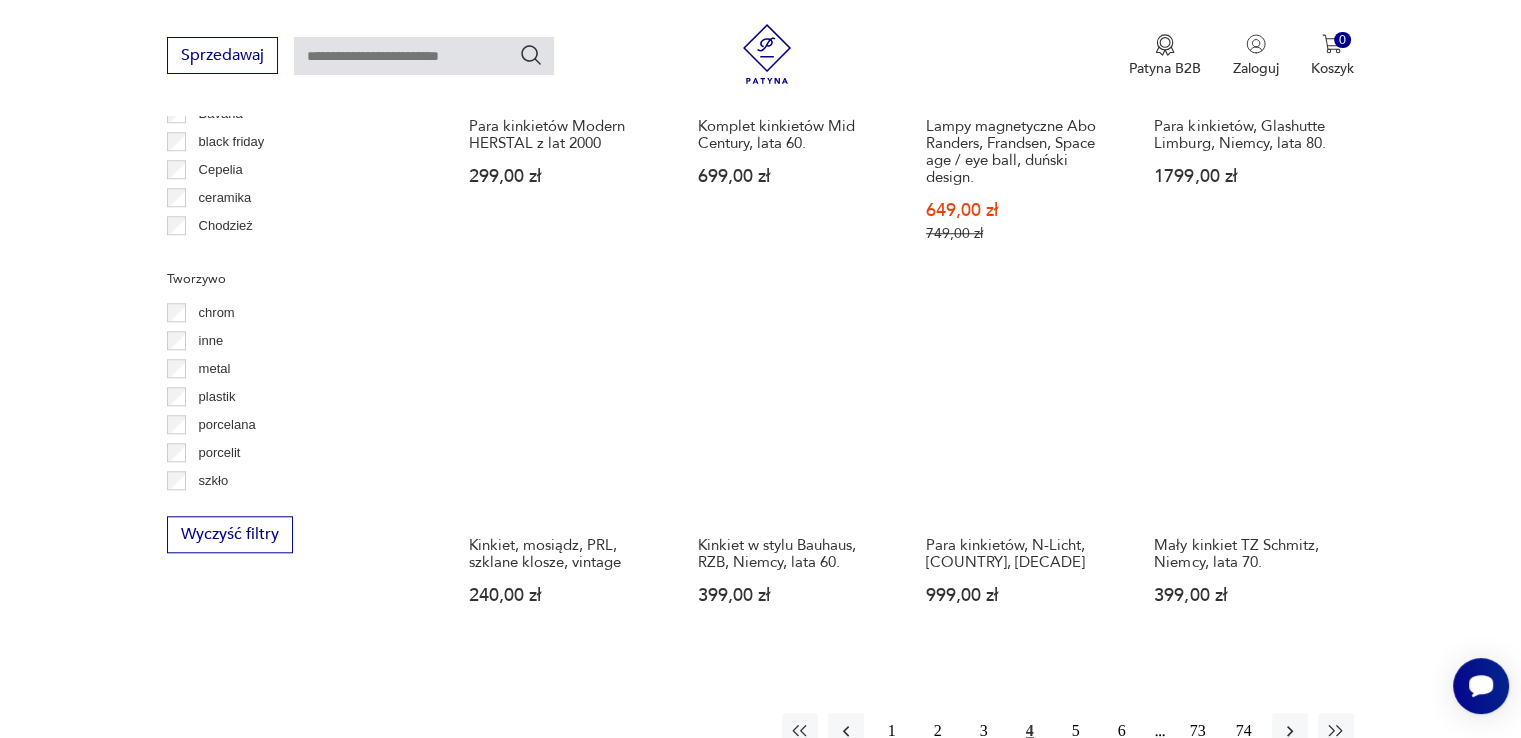 scroll, scrollTop: 1970, scrollLeft: 0, axis: vertical 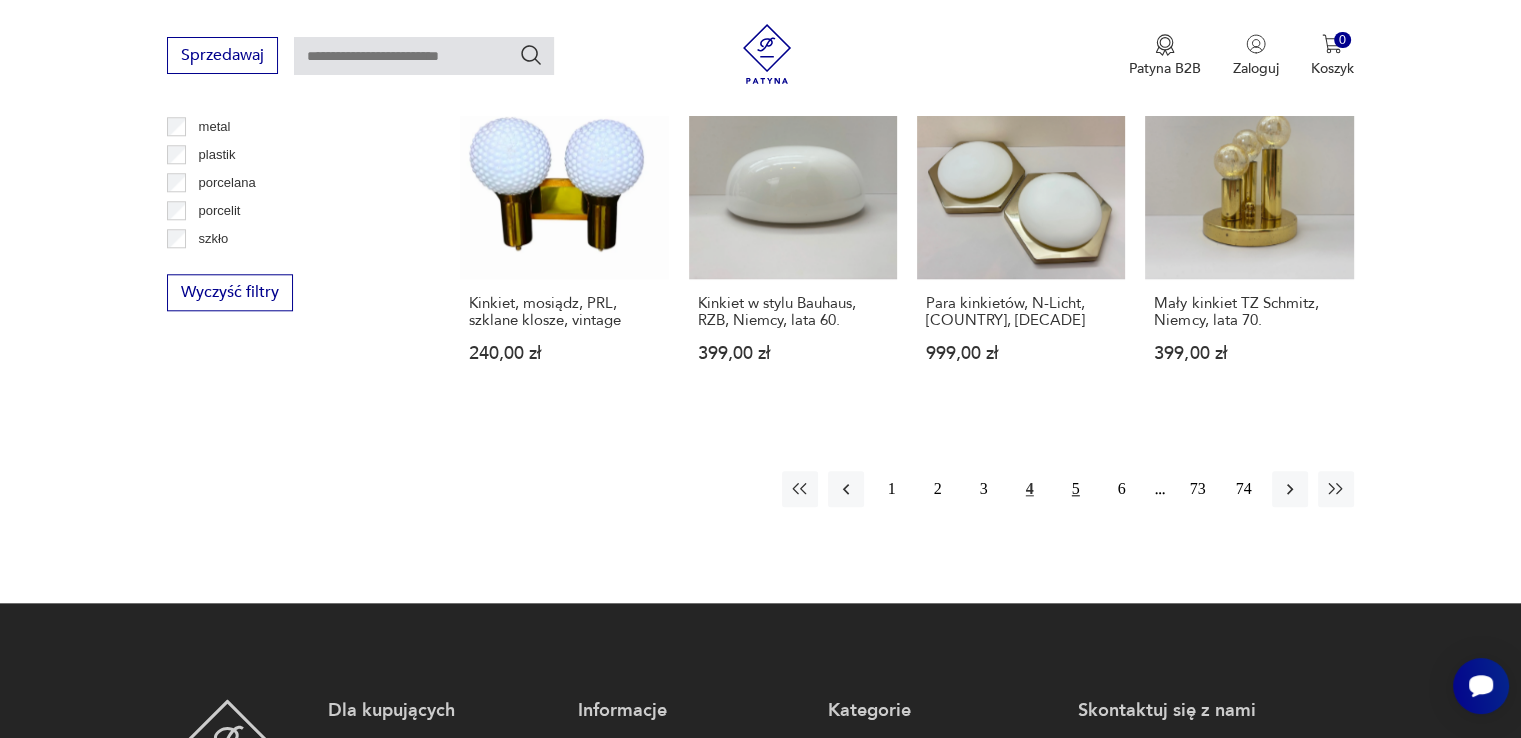 click on "5" at bounding box center [1076, 489] 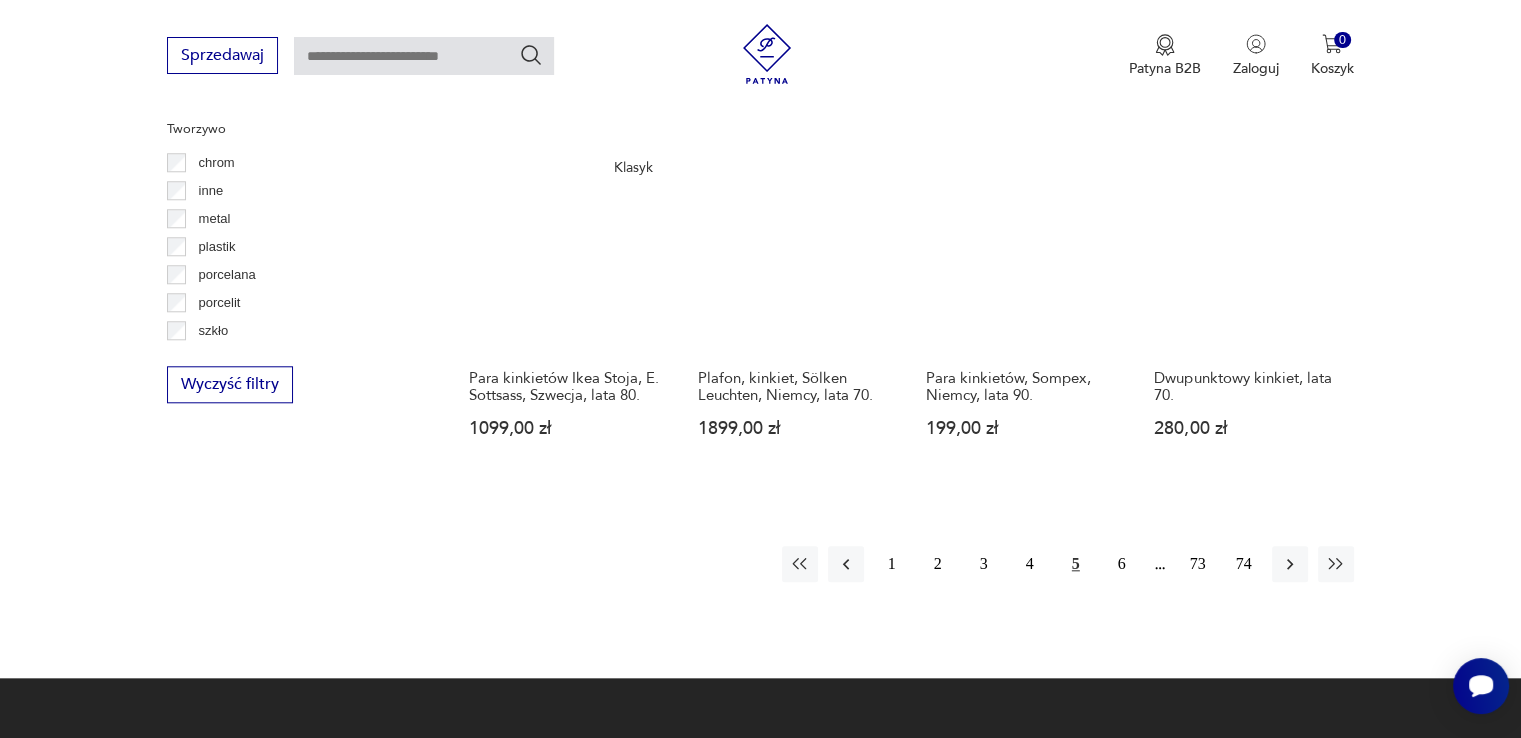 scroll, scrollTop: 1971, scrollLeft: 0, axis: vertical 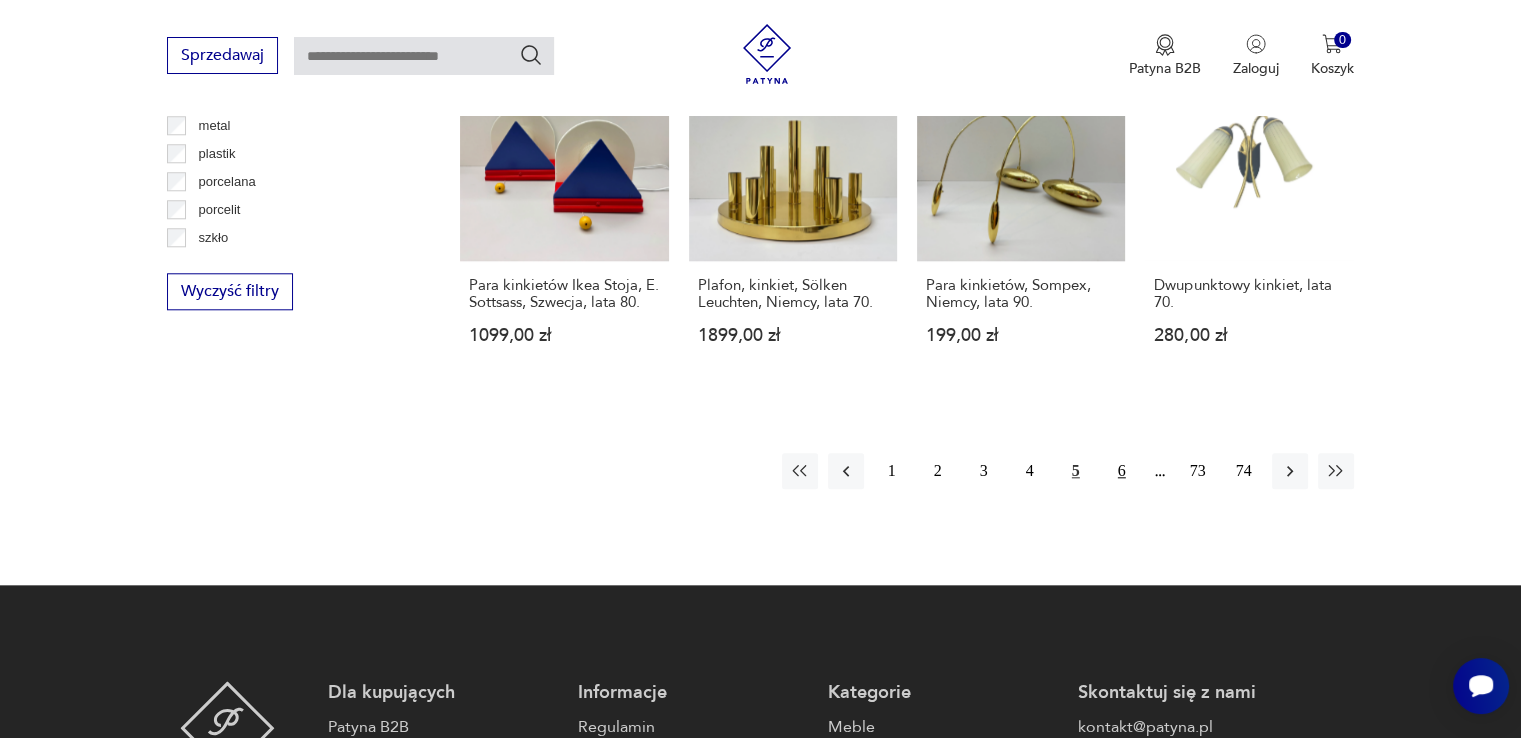 click on "6" at bounding box center (1122, 471) 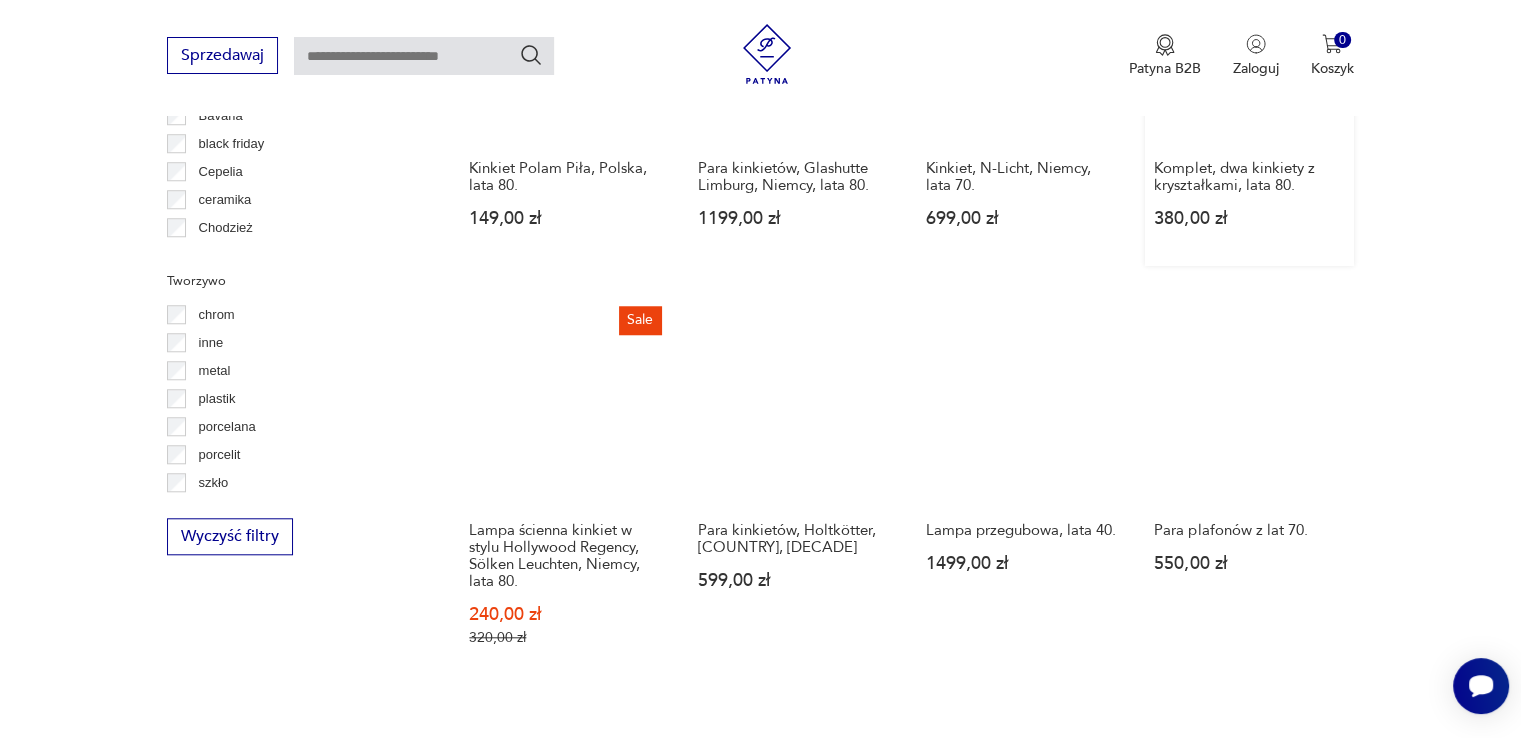 scroll, scrollTop: 1870, scrollLeft: 0, axis: vertical 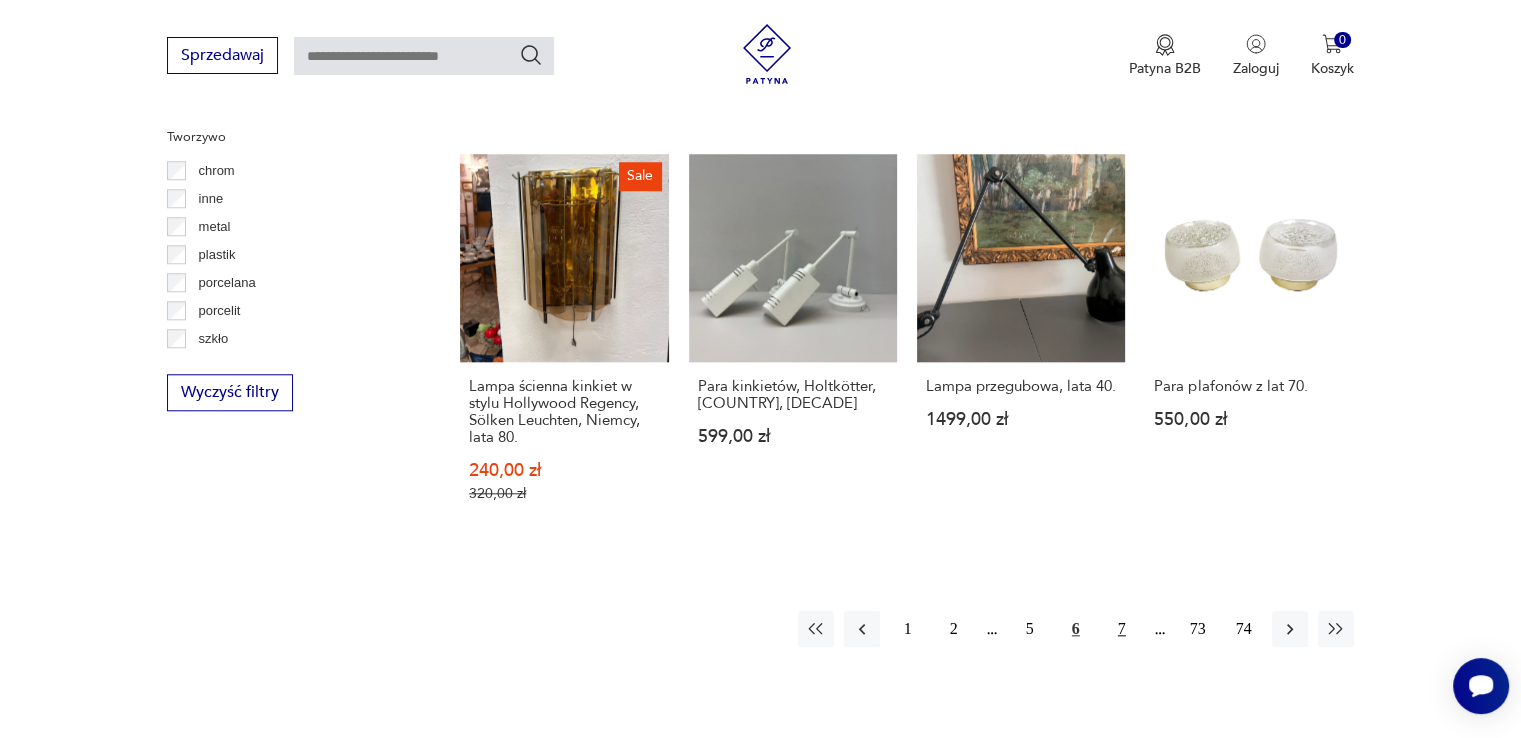 click on "7" at bounding box center [1122, 629] 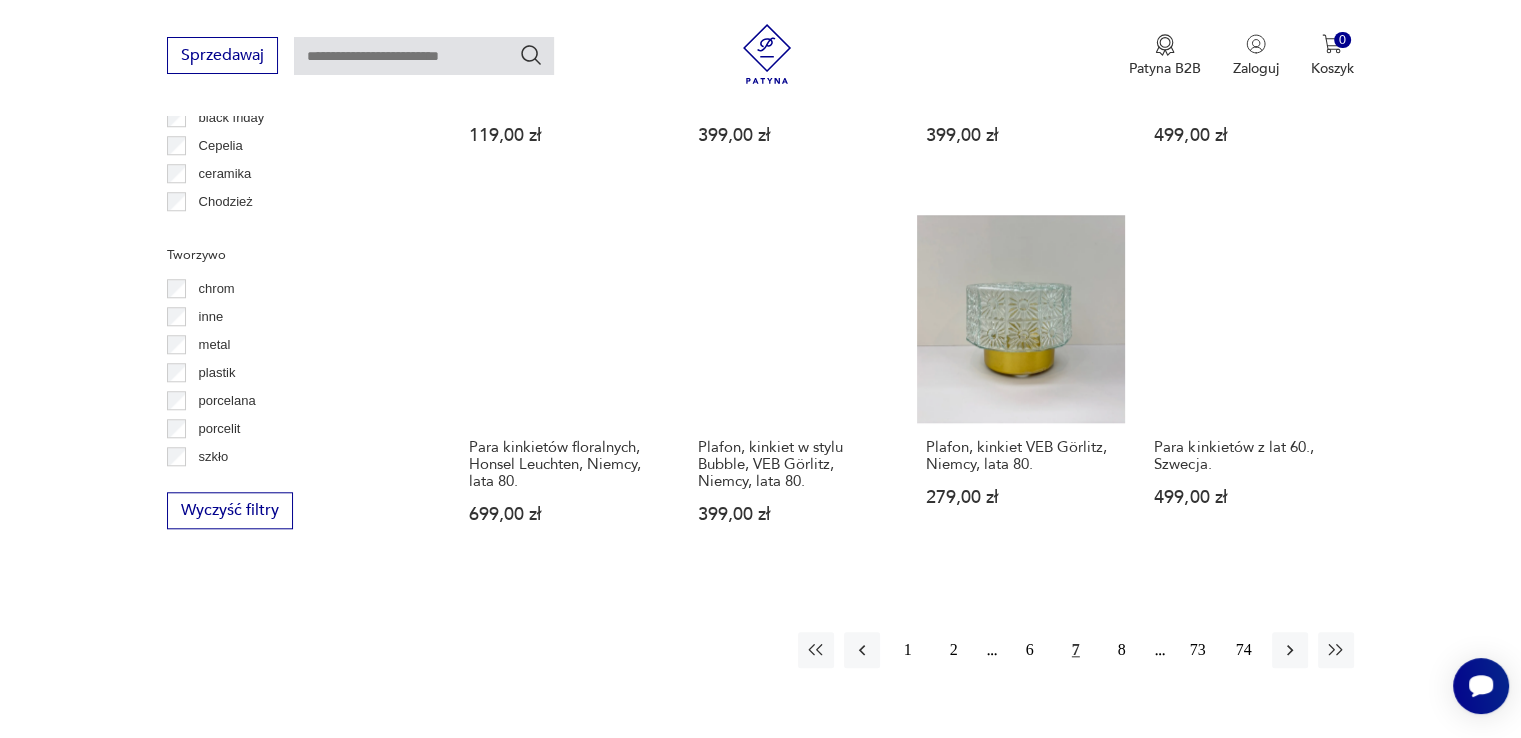 scroll, scrollTop: 1771, scrollLeft: 0, axis: vertical 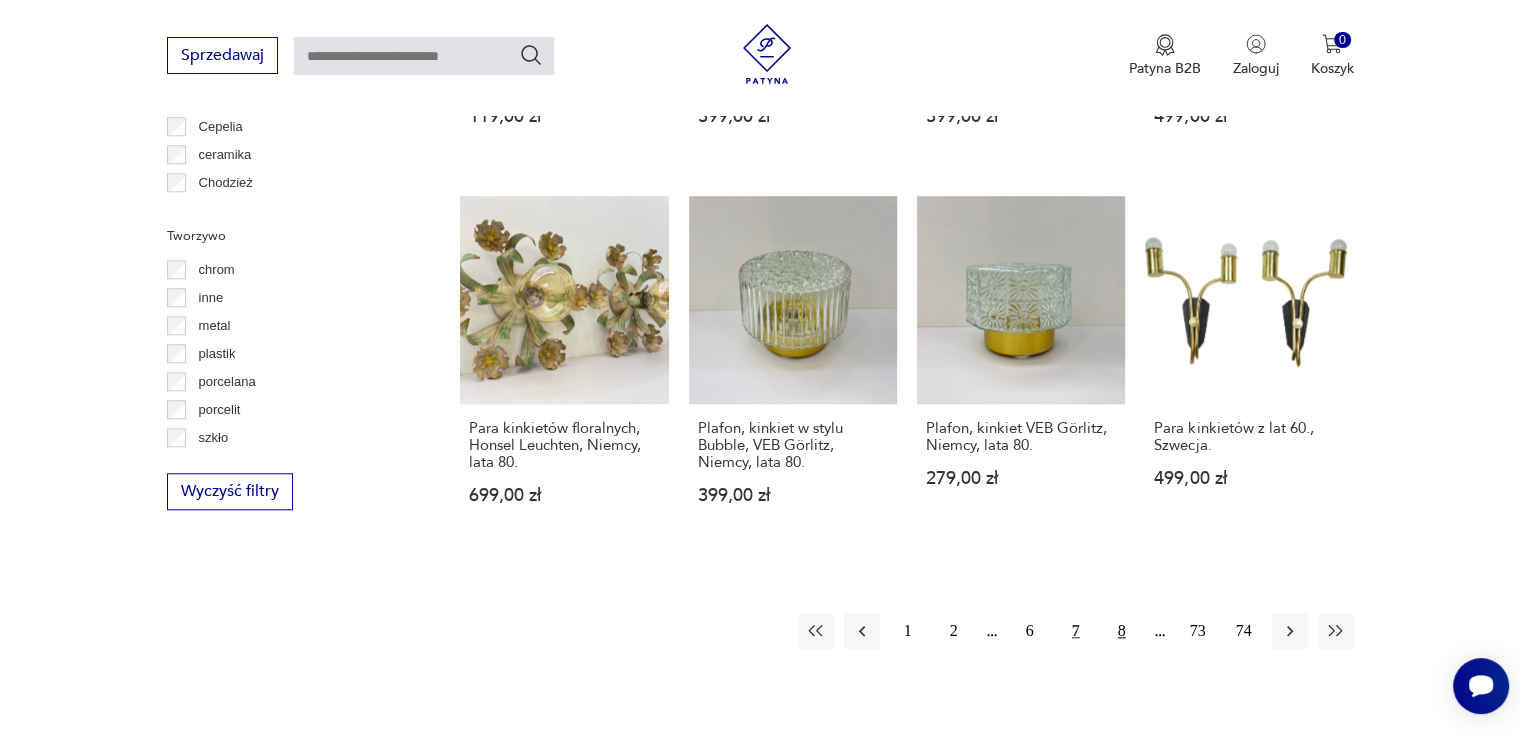 click on "8" at bounding box center (1122, 631) 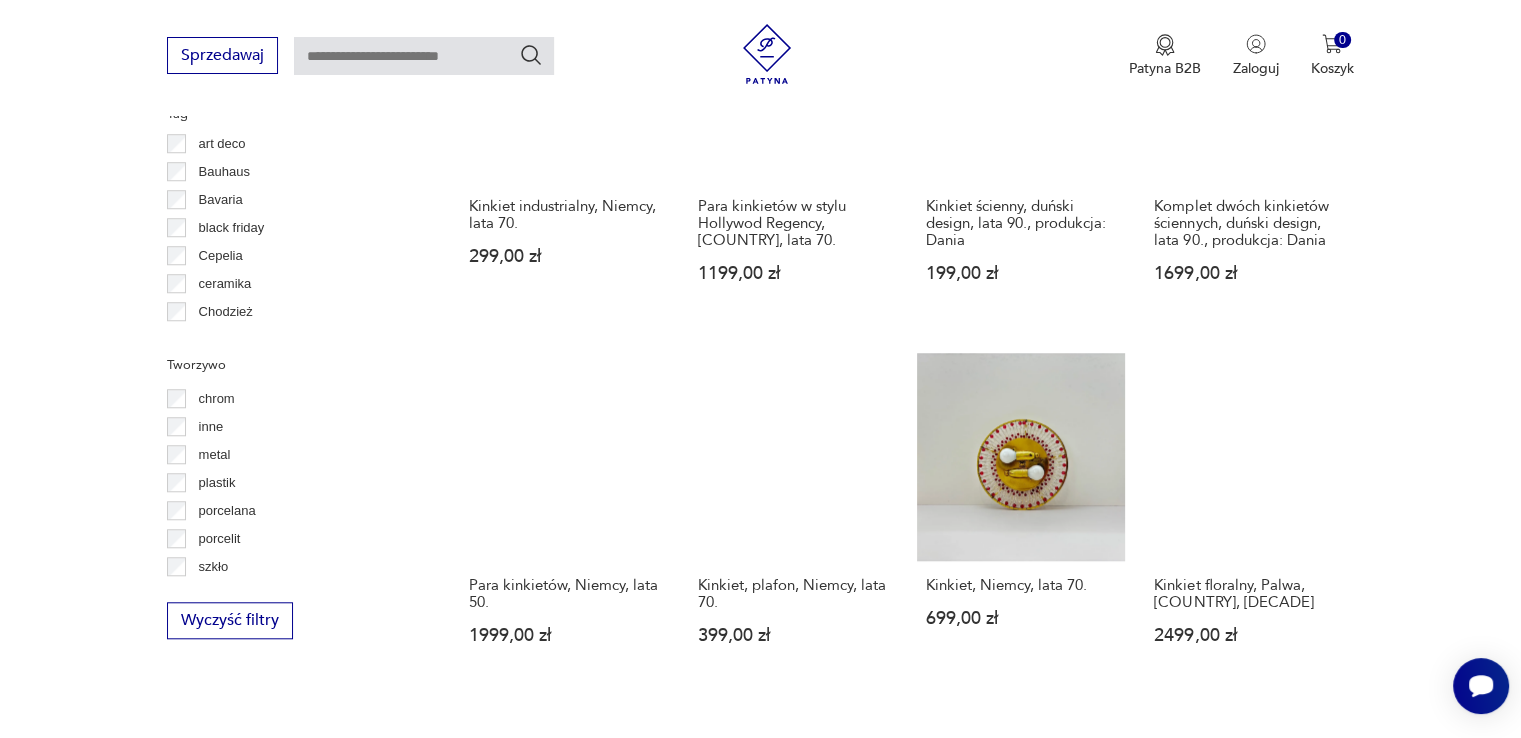 scroll, scrollTop: 1770, scrollLeft: 0, axis: vertical 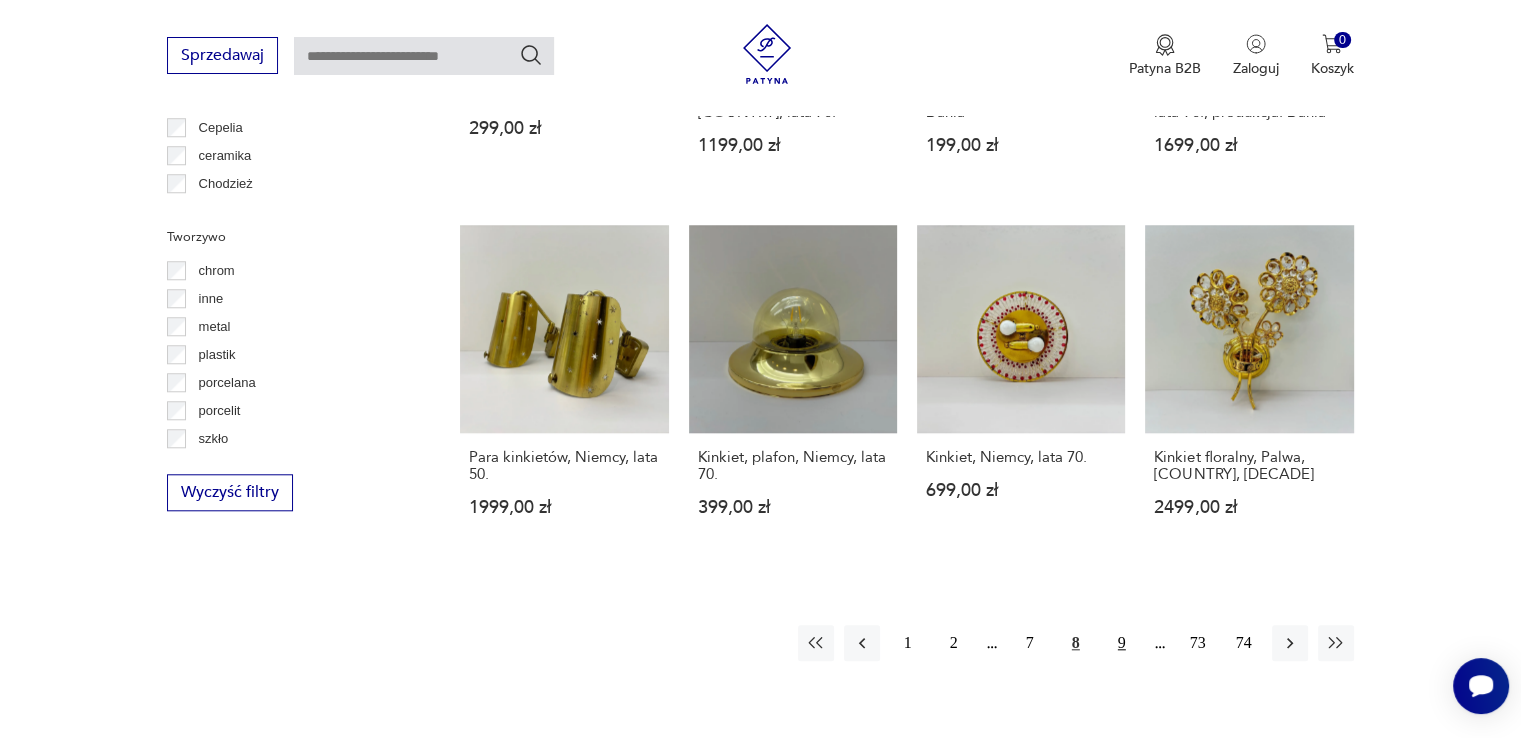 click on "9" at bounding box center [1122, 643] 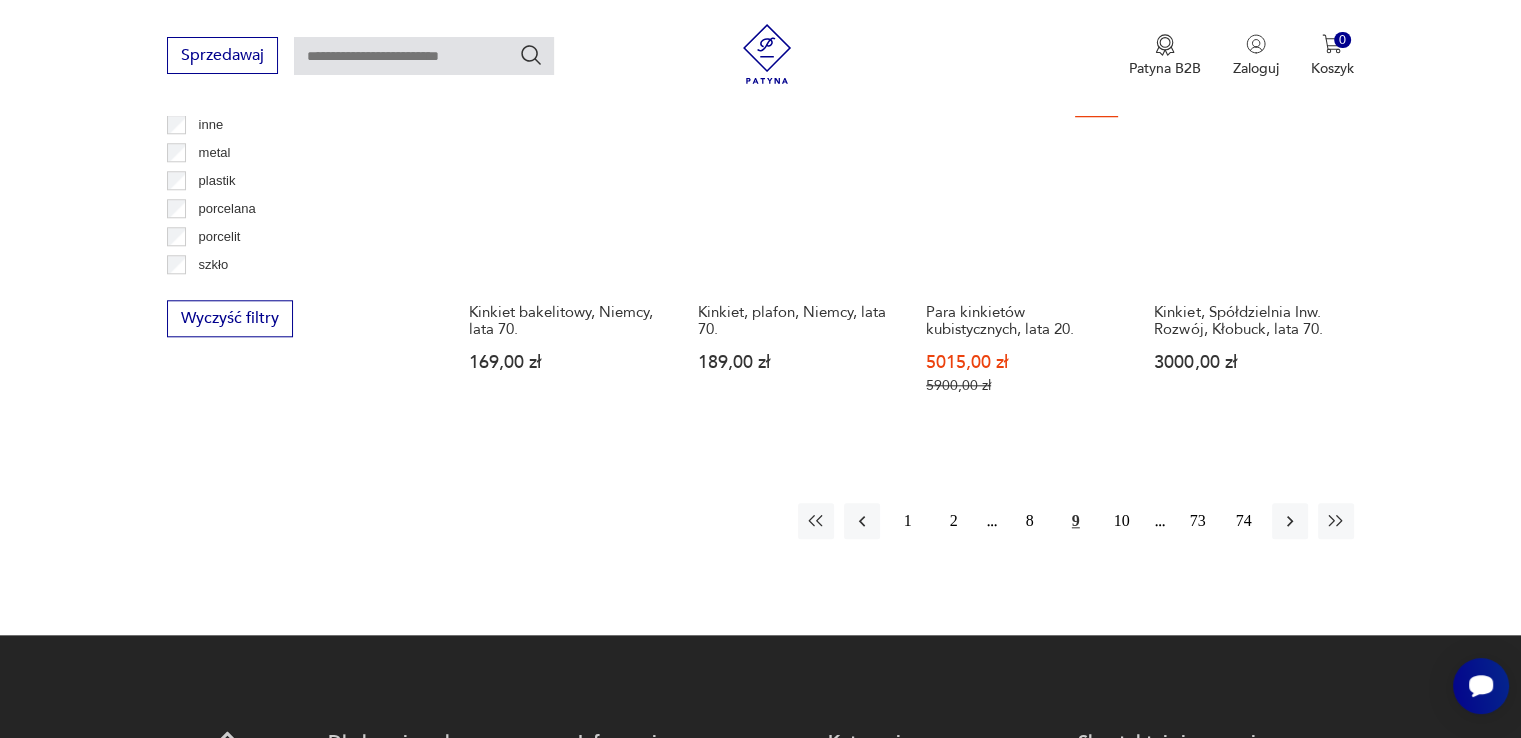 scroll, scrollTop: 1971, scrollLeft: 0, axis: vertical 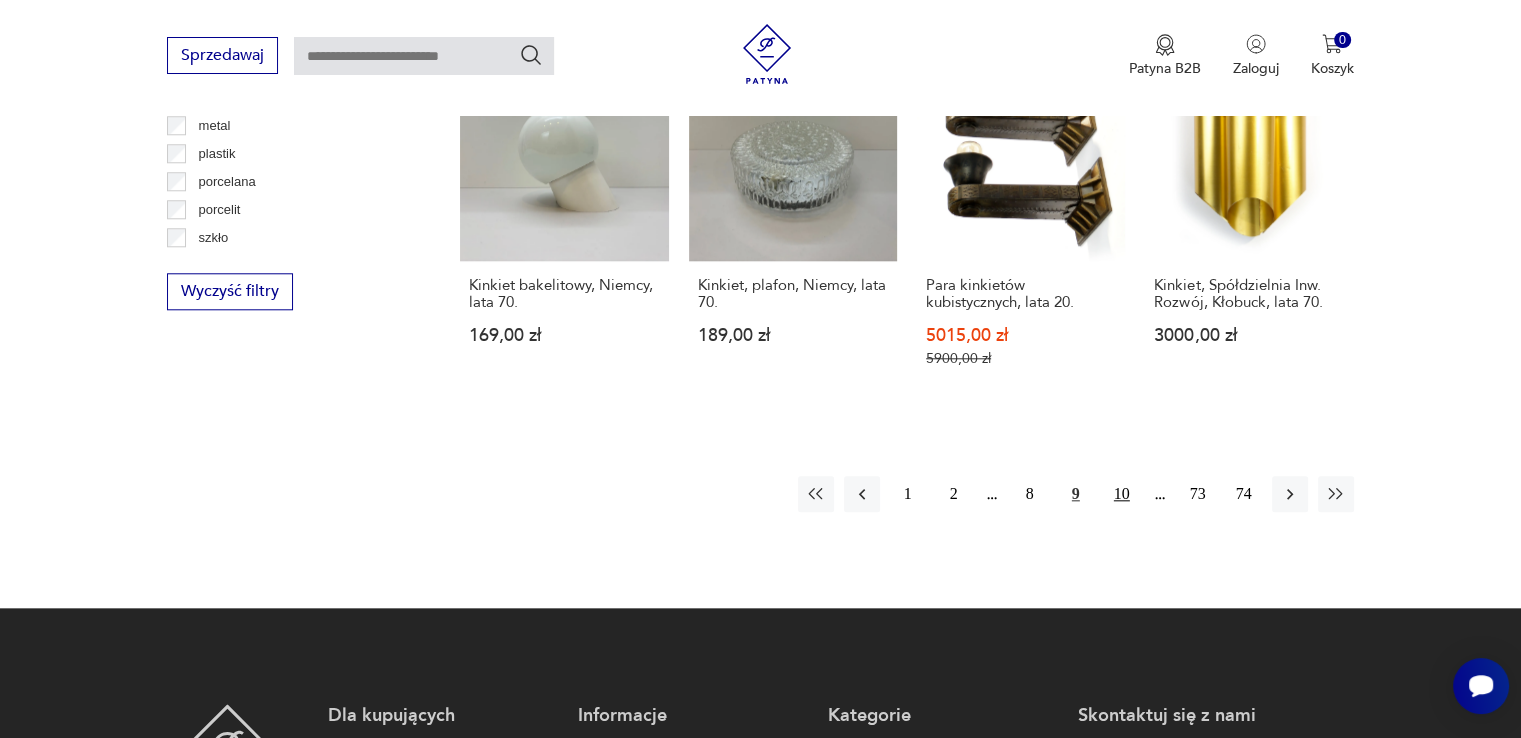 click on "10" at bounding box center (1122, 494) 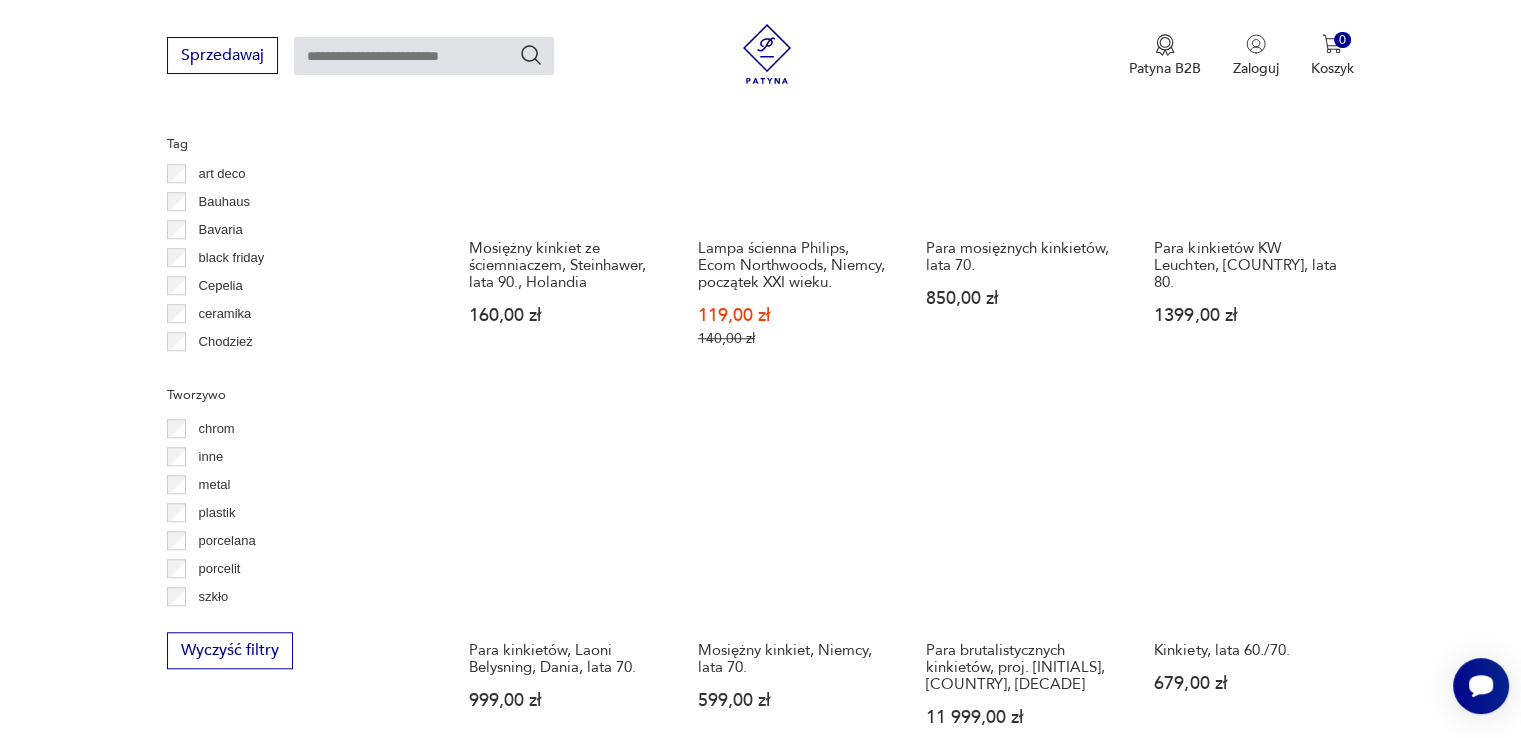 scroll, scrollTop: 1870, scrollLeft: 0, axis: vertical 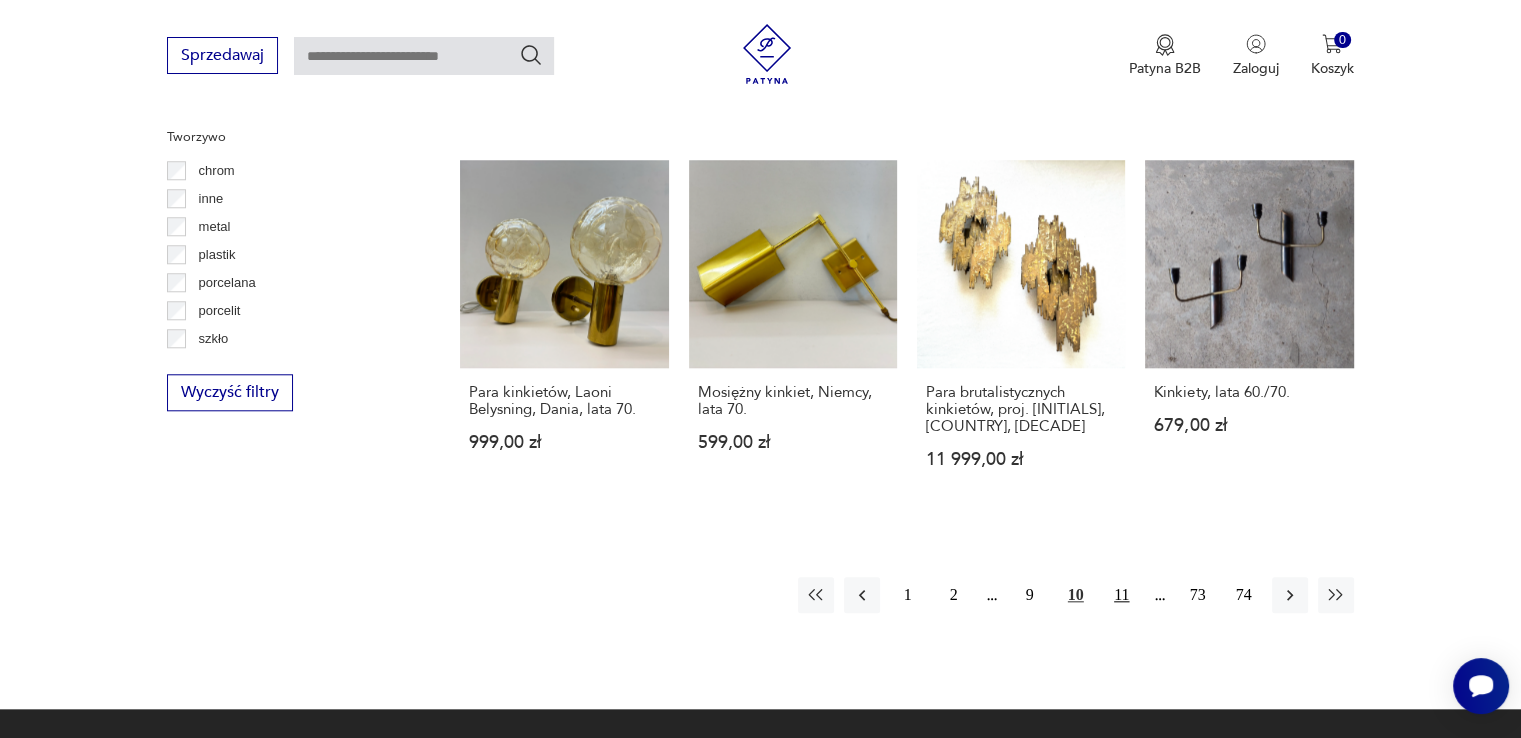 click on "11" at bounding box center [1122, 595] 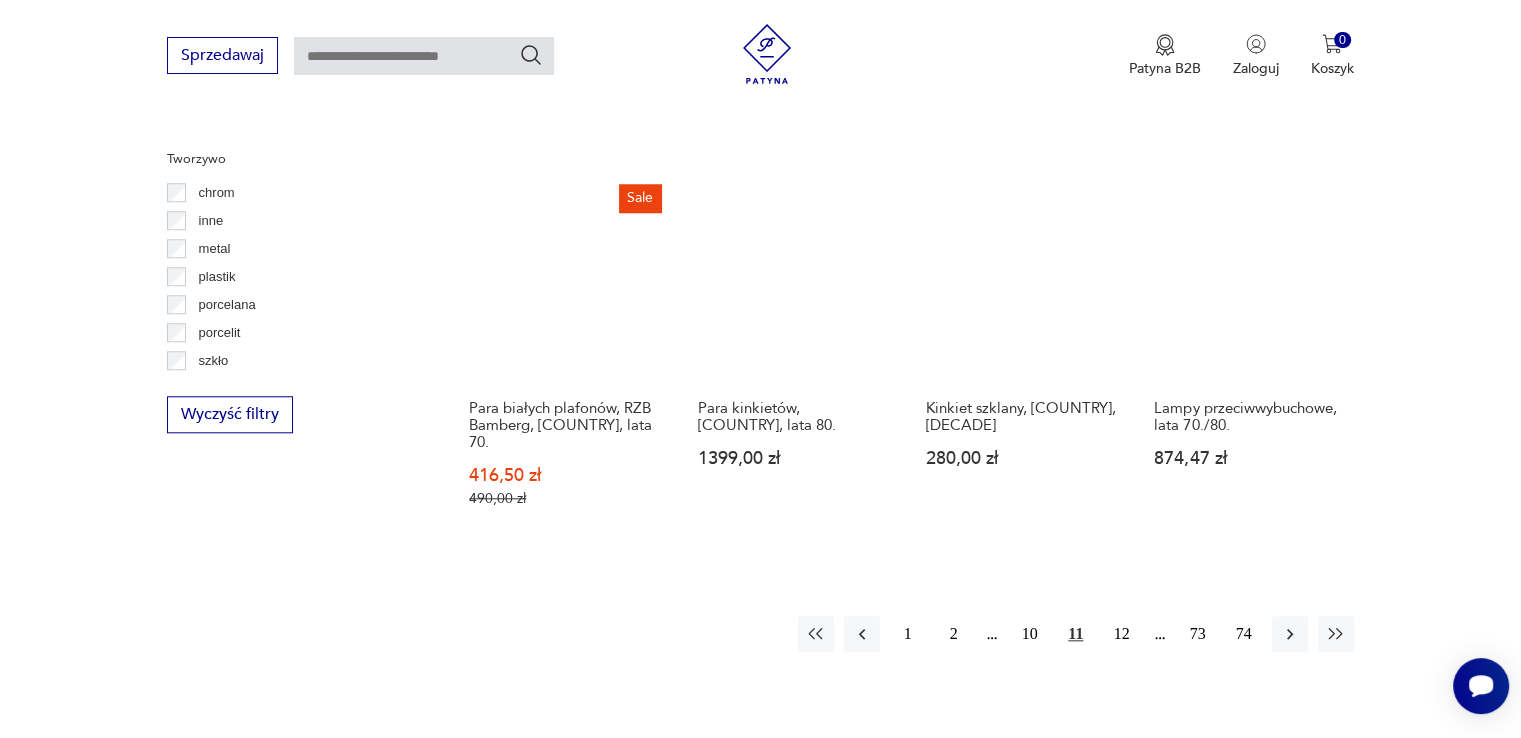 scroll, scrollTop: 1871, scrollLeft: 0, axis: vertical 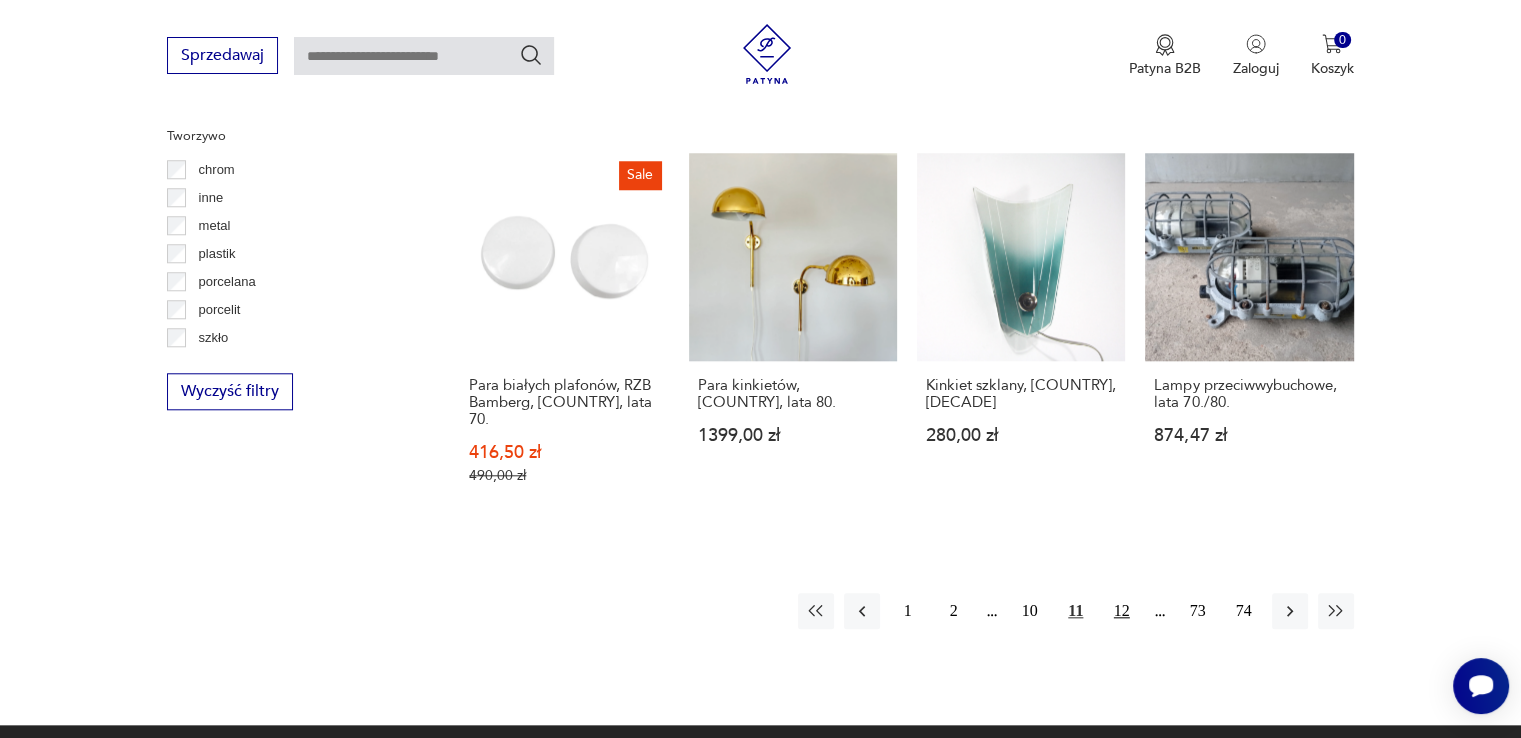 click on "12" at bounding box center [1122, 611] 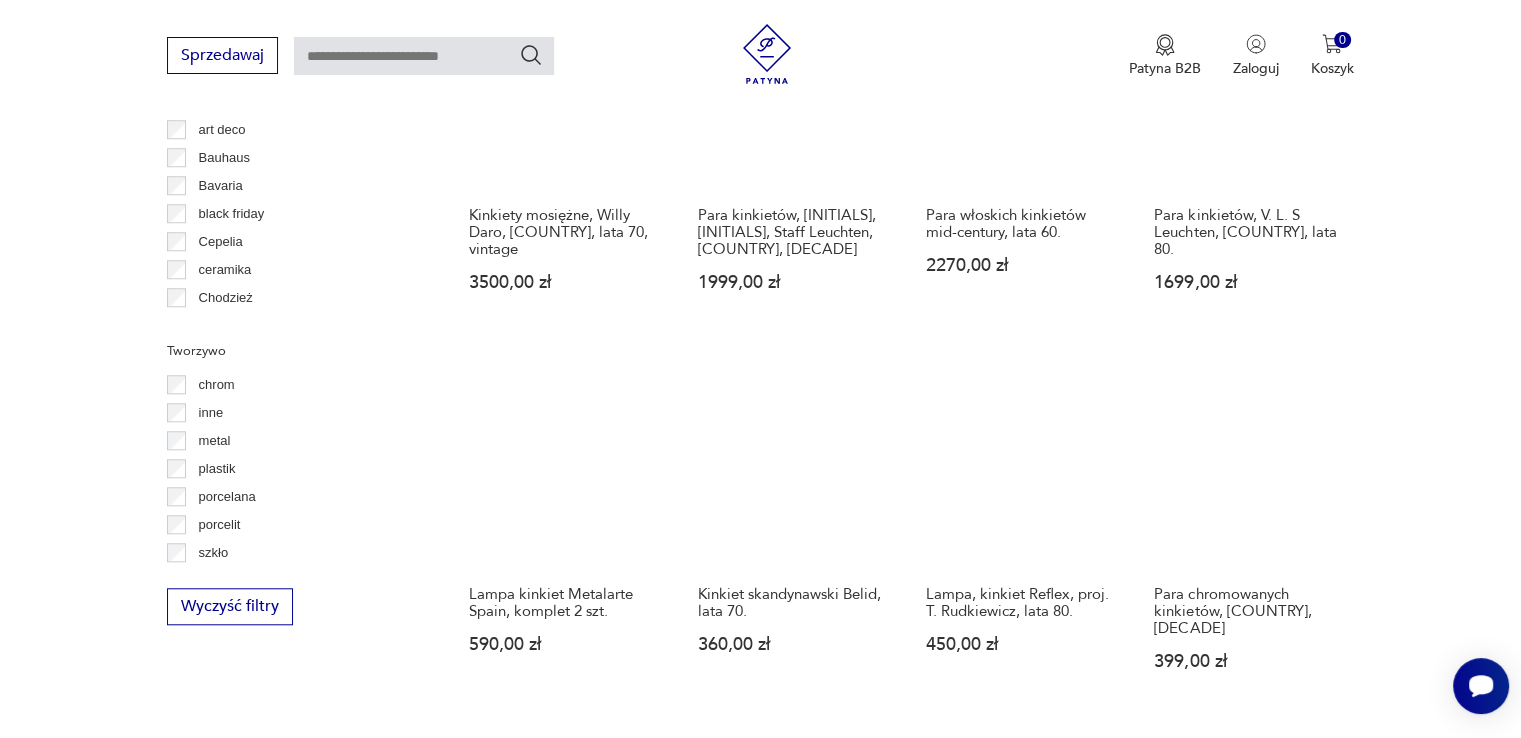 scroll, scrollTop: 1770, scrollLeft: 0, axis: vertical 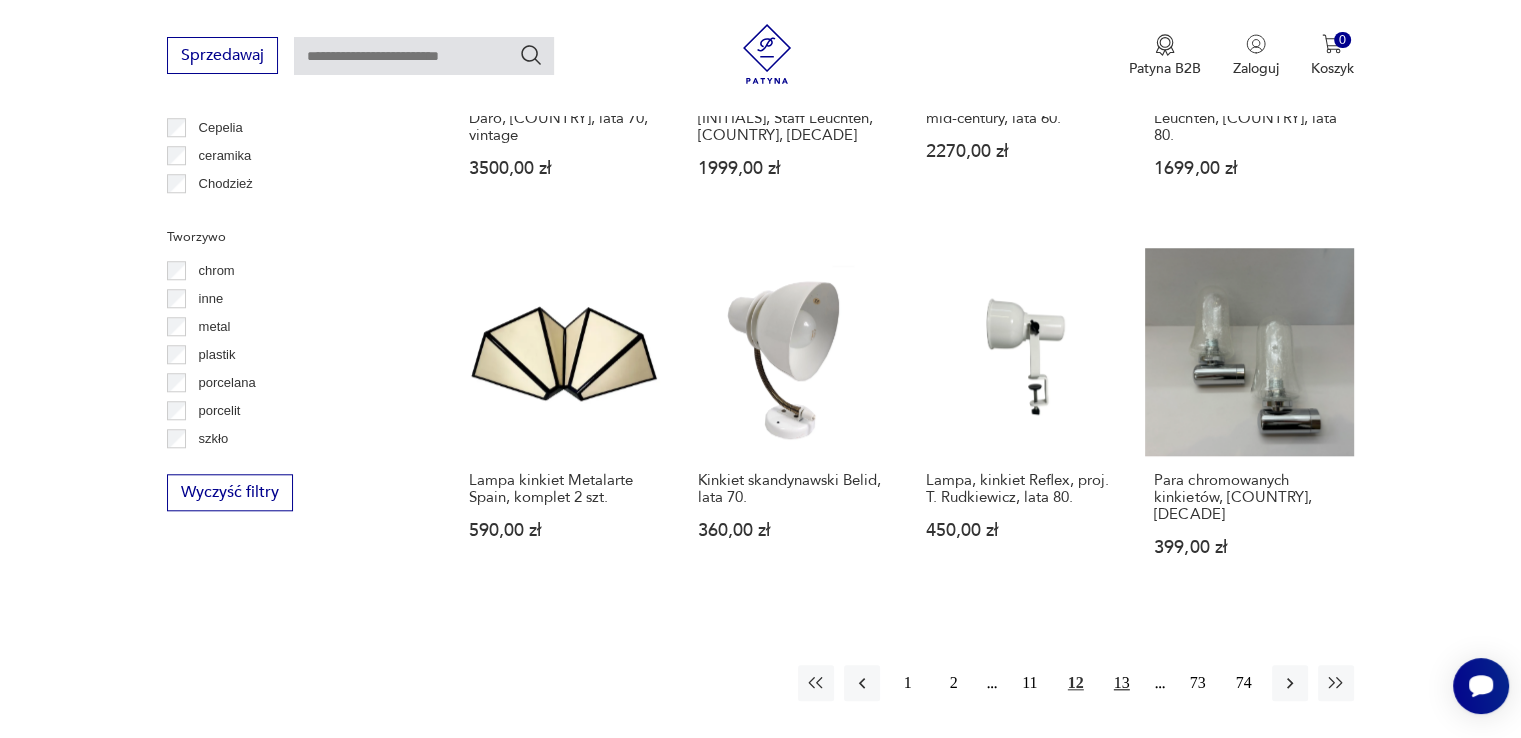 click on "13" at bounding box center (1122, 683) 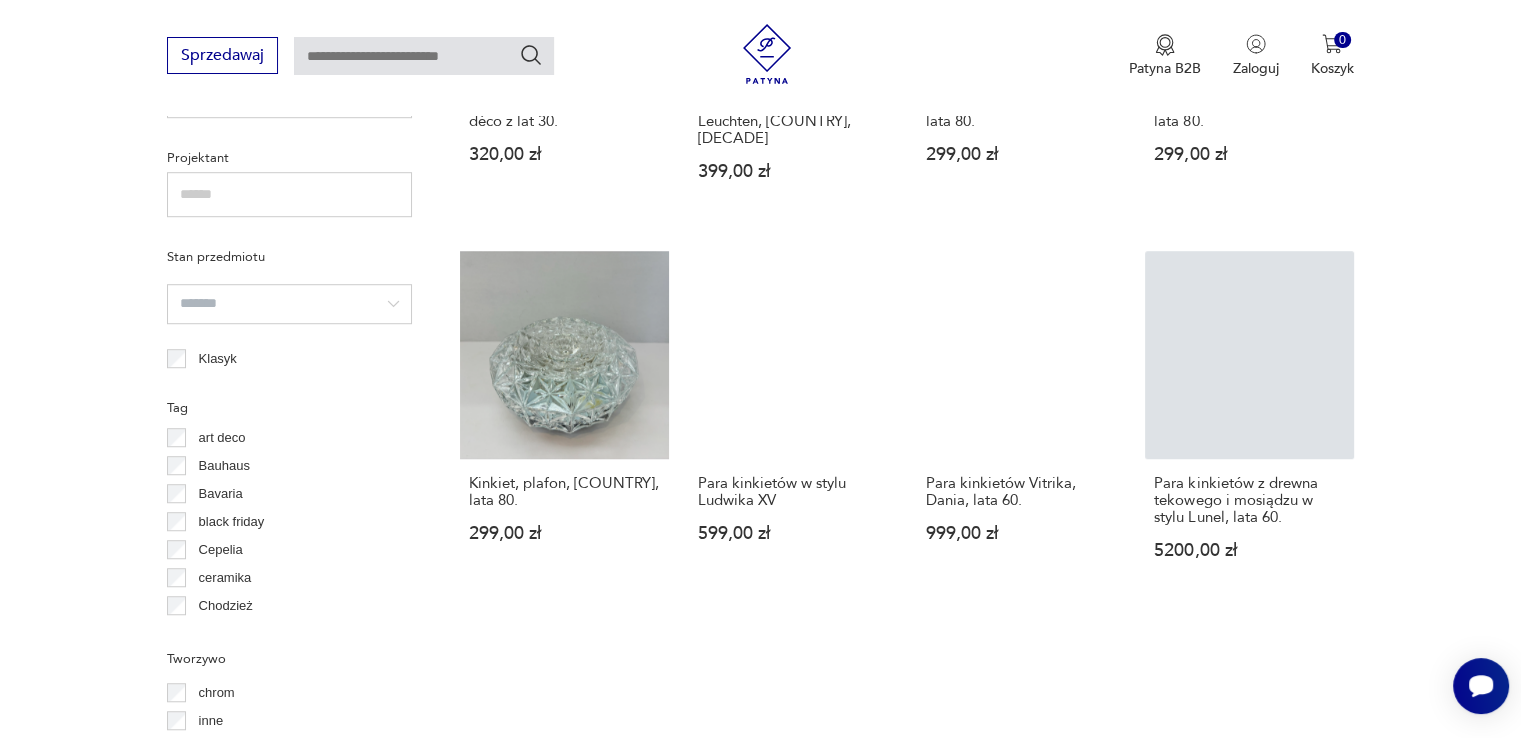 scroll, scrollTop: 1371, scrollLeft: 0, axis: vertical 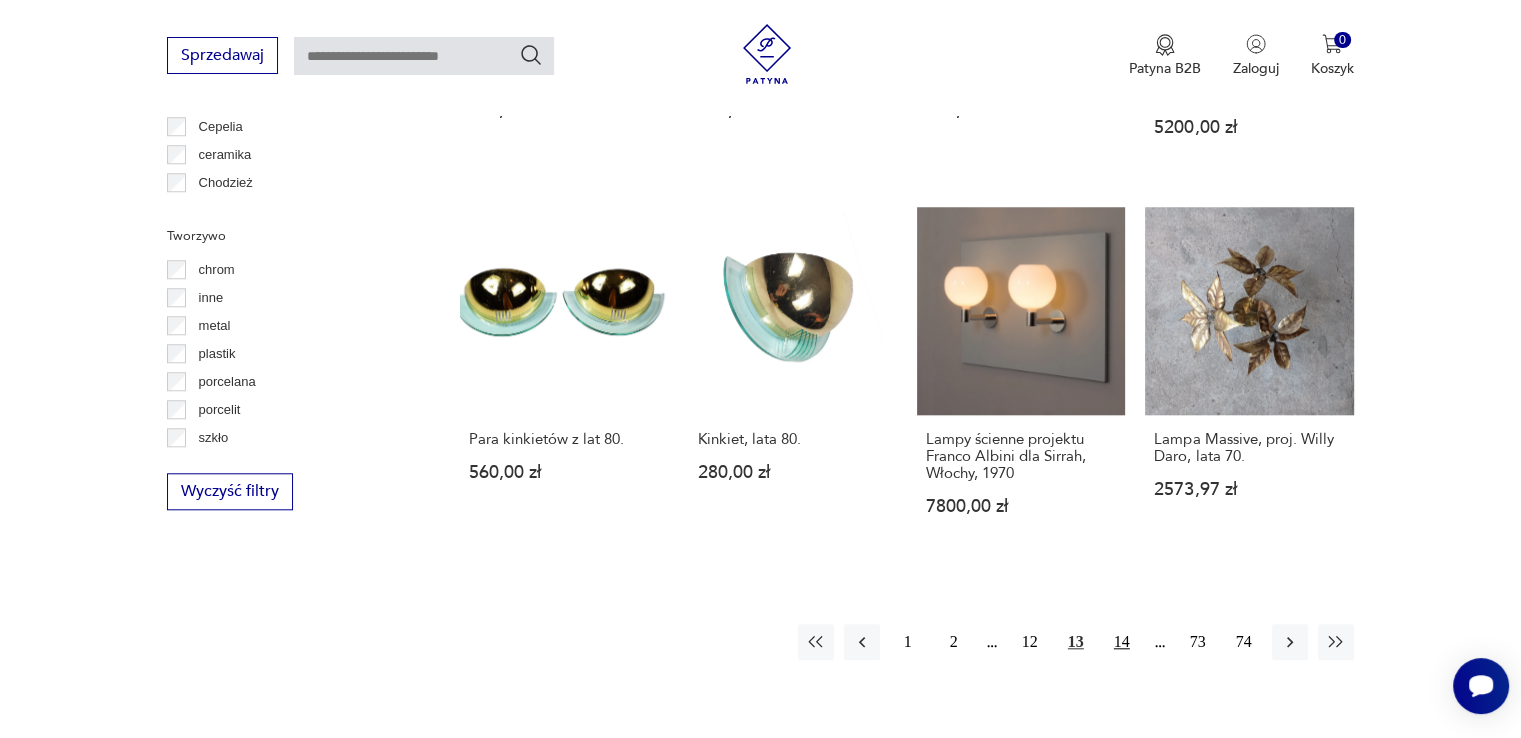 click on "14" at bounding box center [1122, 642] 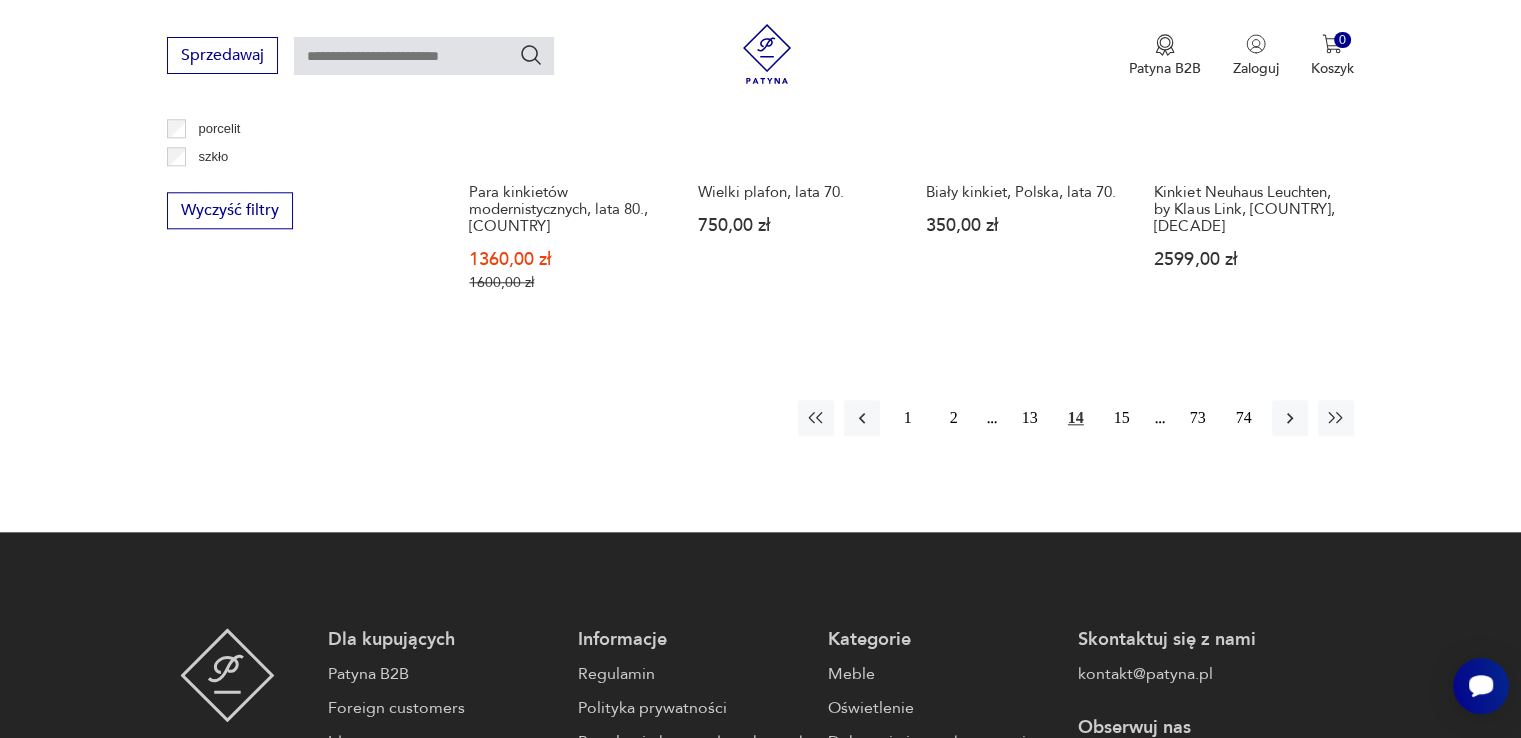 scroll, scrollTop: 2070, scrollLeft: 0, axis: vertical 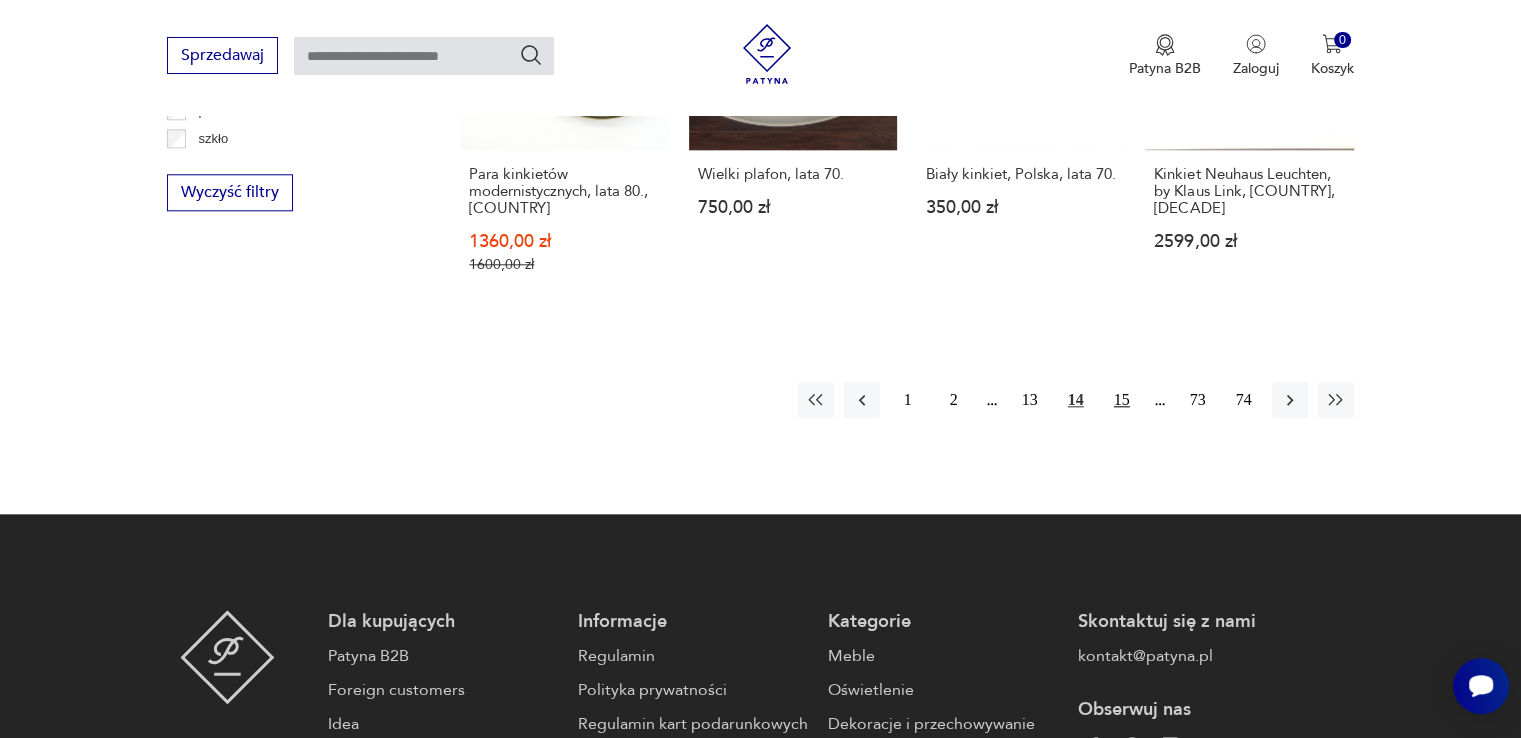 click on "15" at bounding box center [1122, 400] 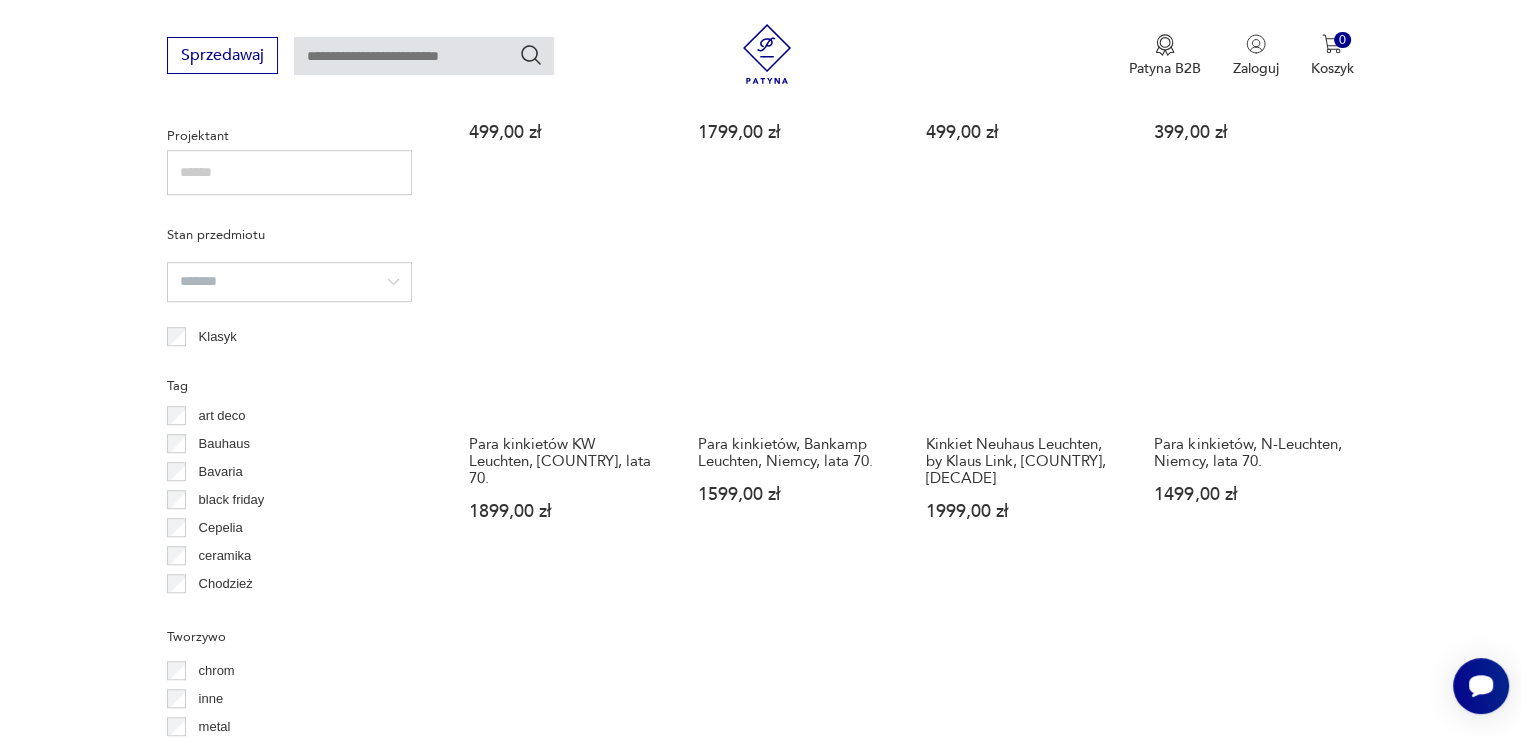 scroll, scrollTop: 1770, scrollLeft: 0, axis: vertical 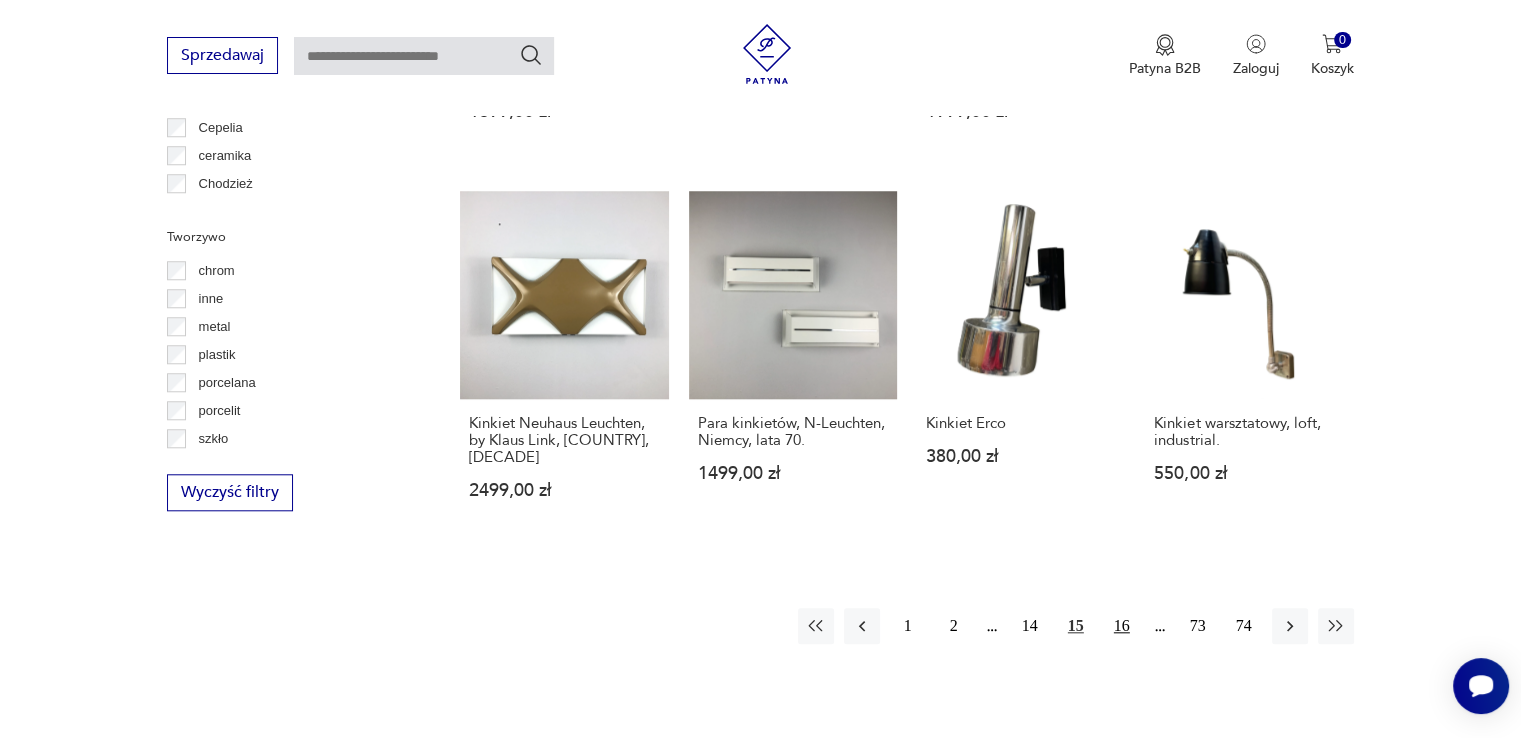 click on "16" at bounding box center (1122, 626) 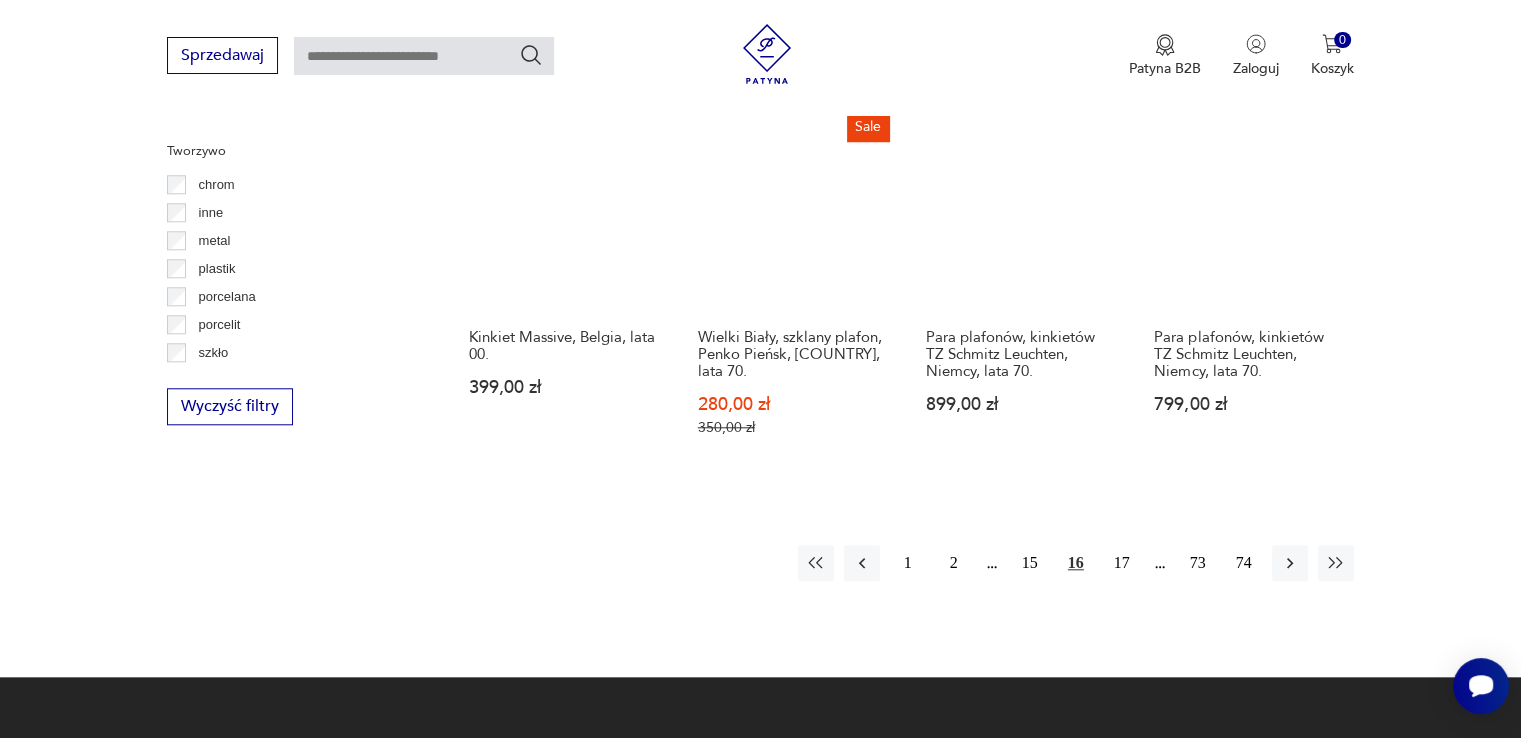 scroll, scrollTop: 2071, scrollLeft: 0, axis: vertical 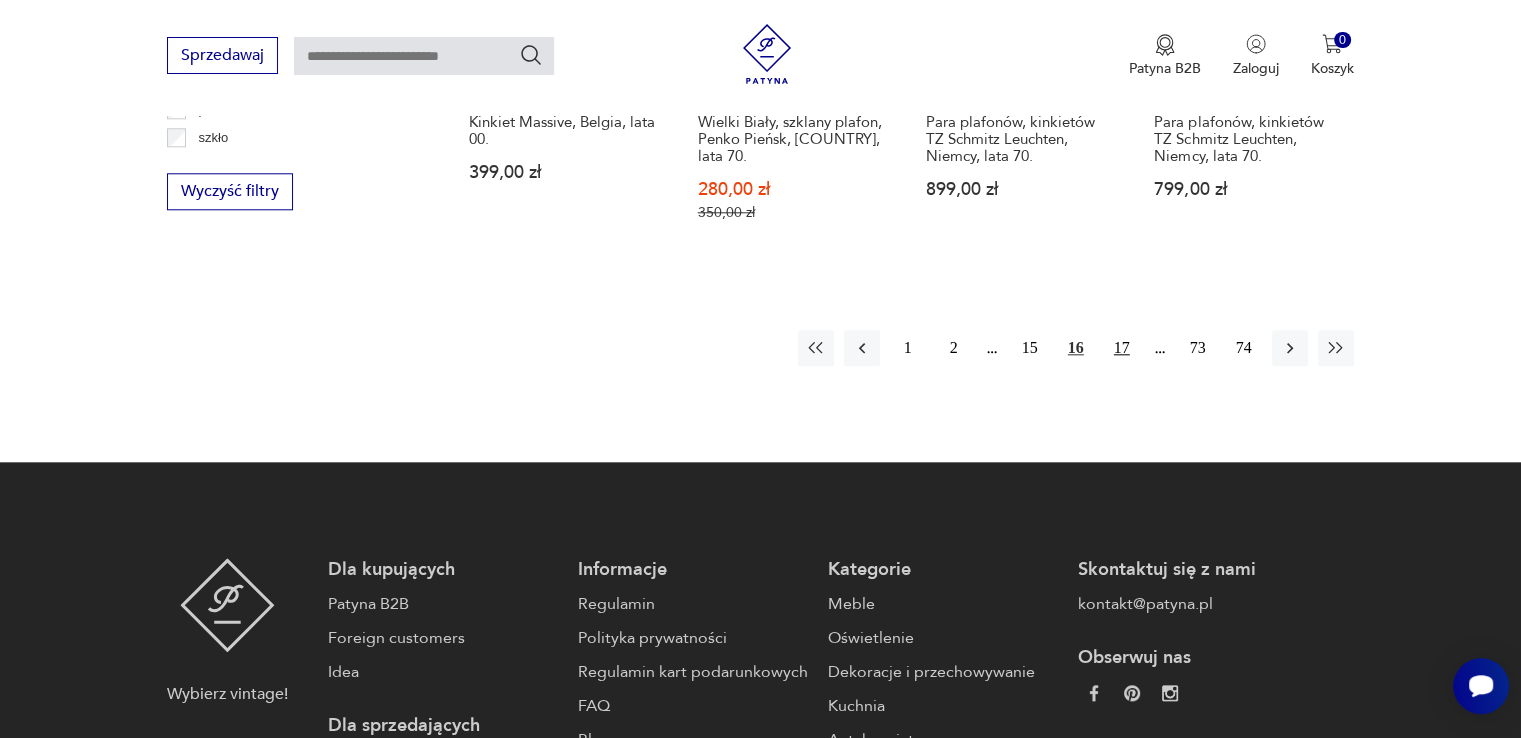 click on "17" at bounding box center (1122, 348) 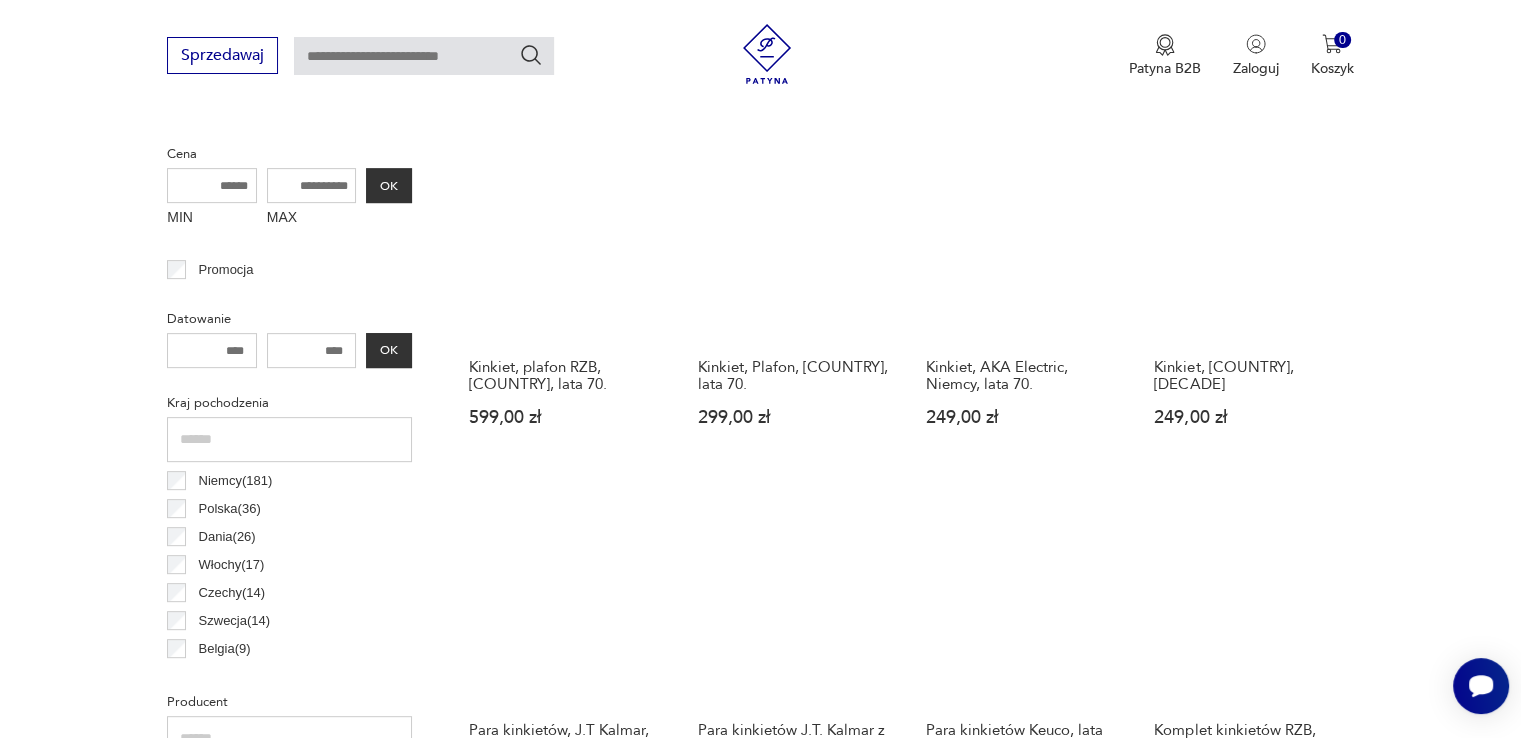scroll, scrollTop: 570, scrollLeft: 0, axis: vertical 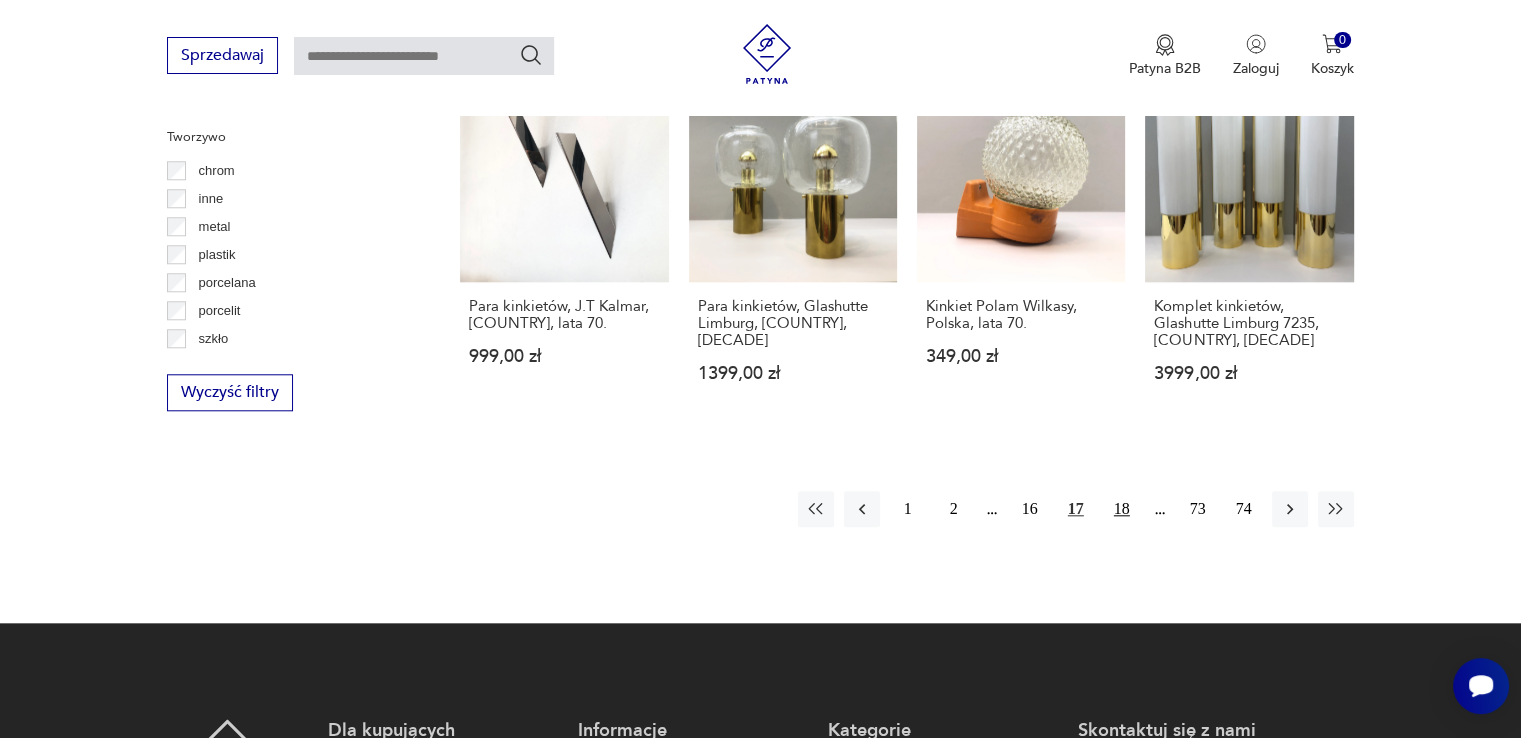 click on "18" at bounding box center [1122, 509] 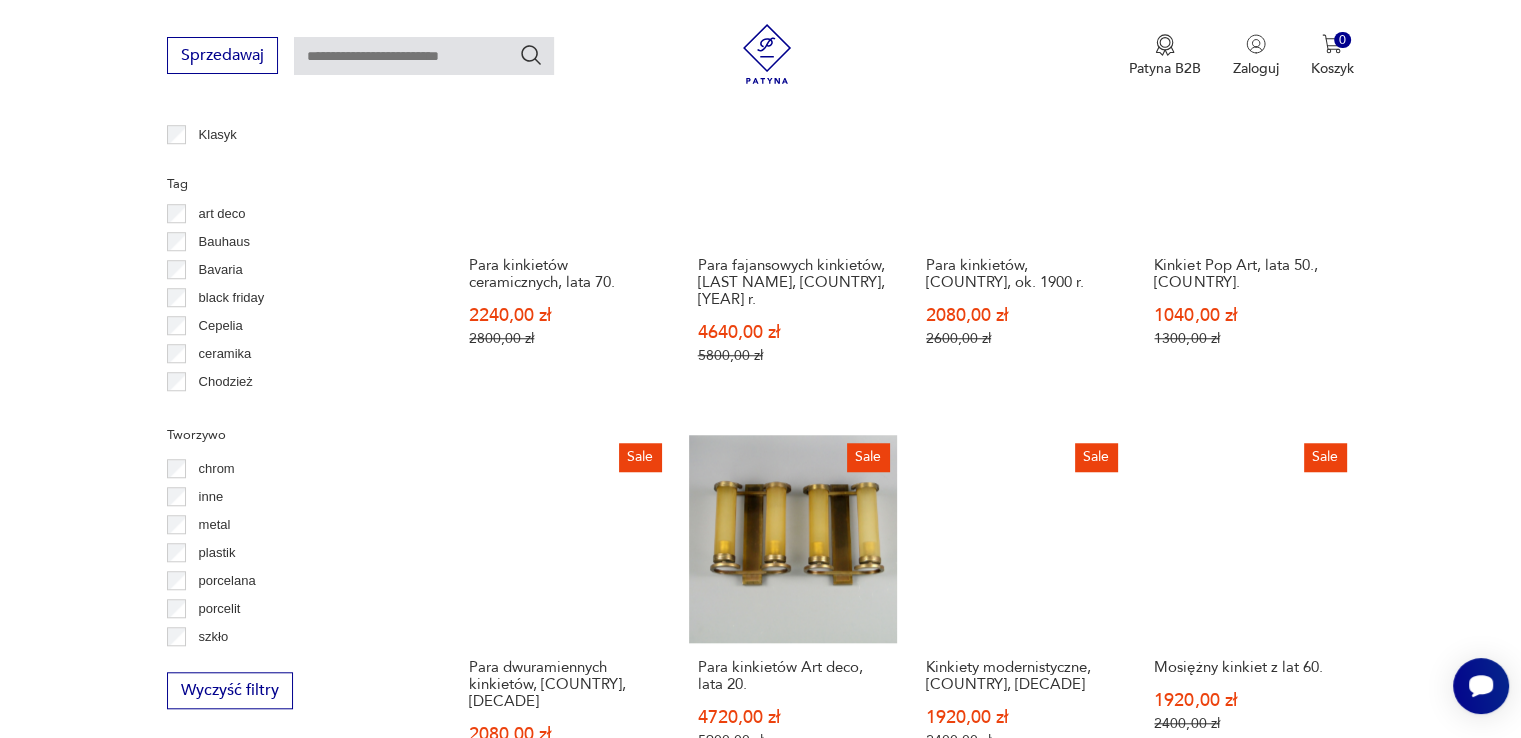 scroll, scrollTop: 1871, scrollLeft: 0, axis: vertical 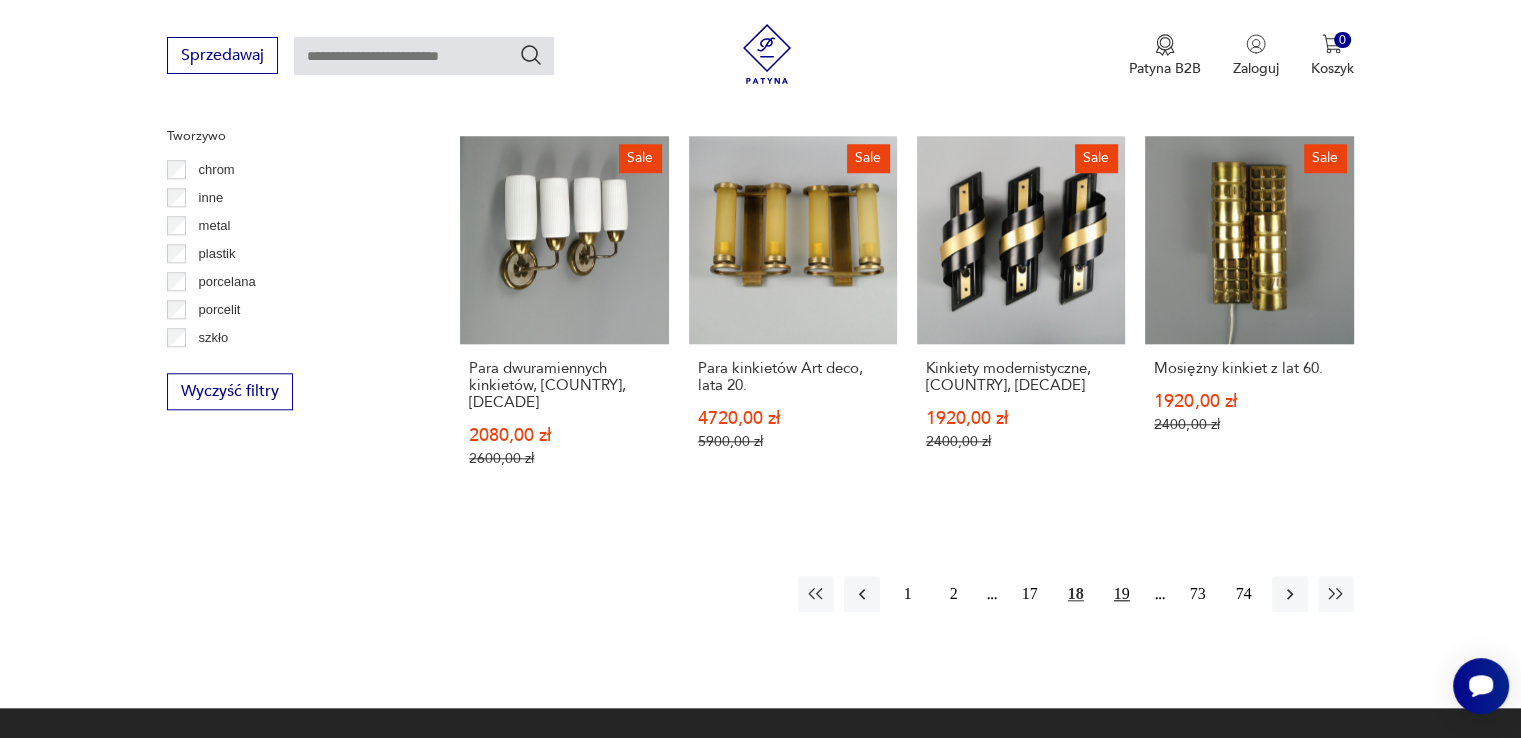 click on "19" at bounding box center [1122, 594] 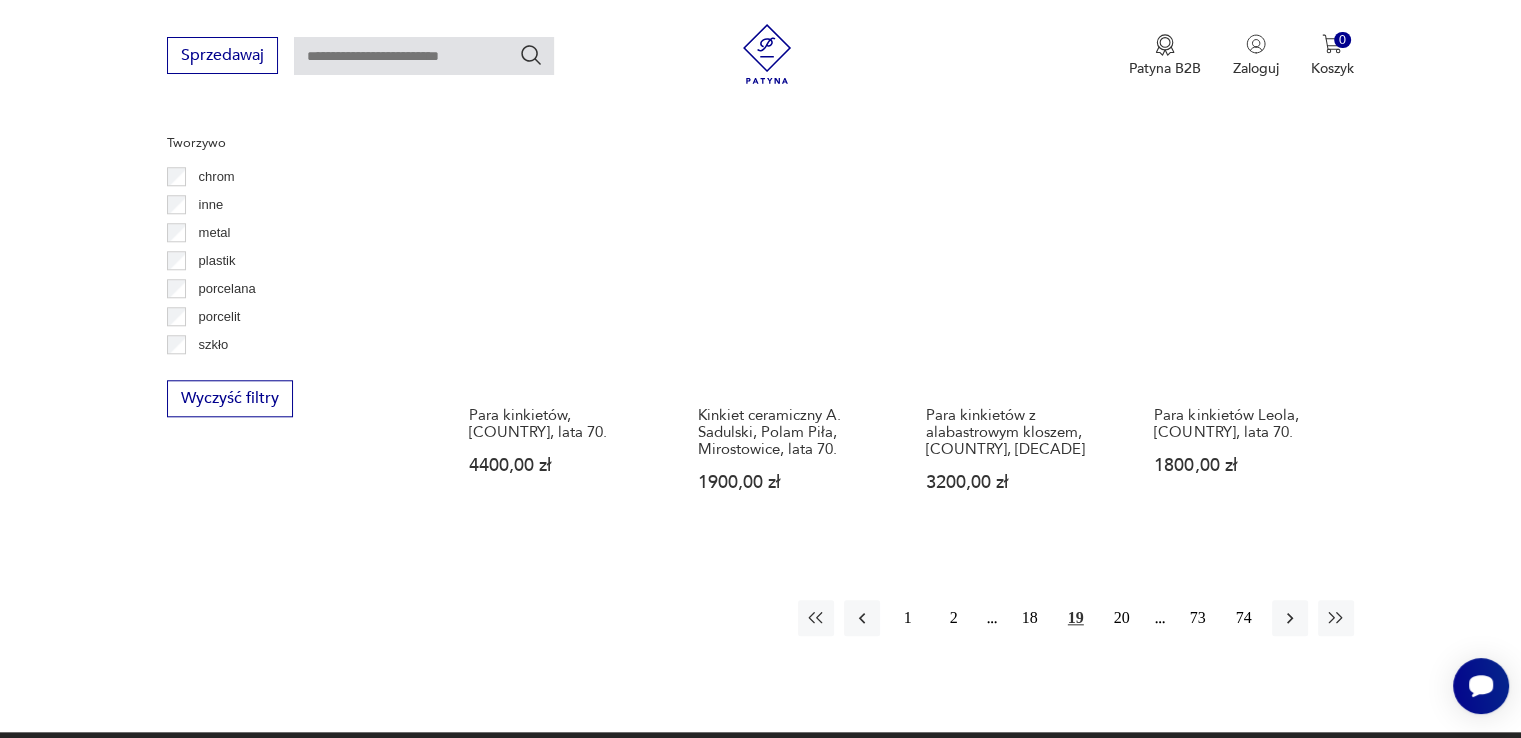scroll, scrollTop: 1970, scrollLeft: 0, axis: vertical 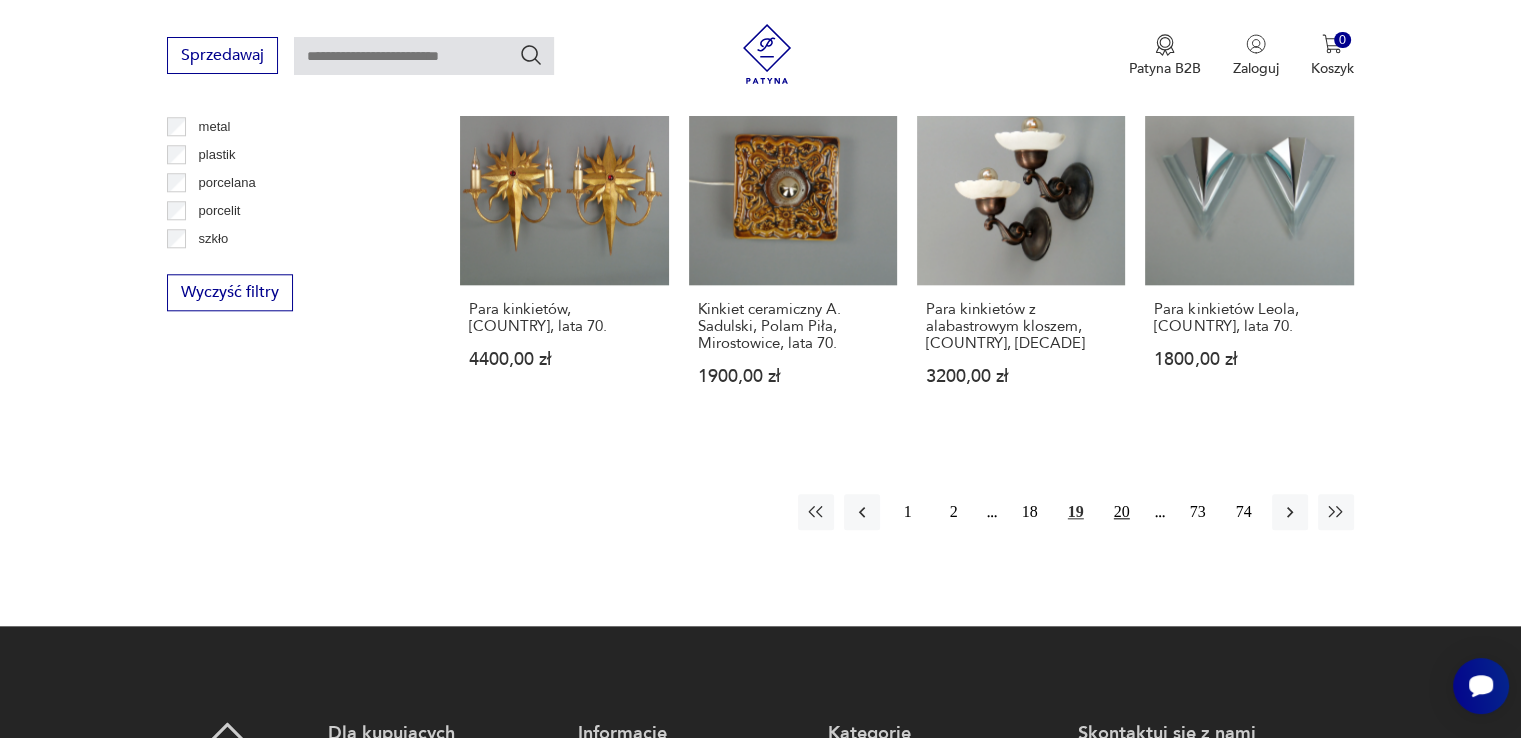 click on "20" at bounding box center (1122, 512) 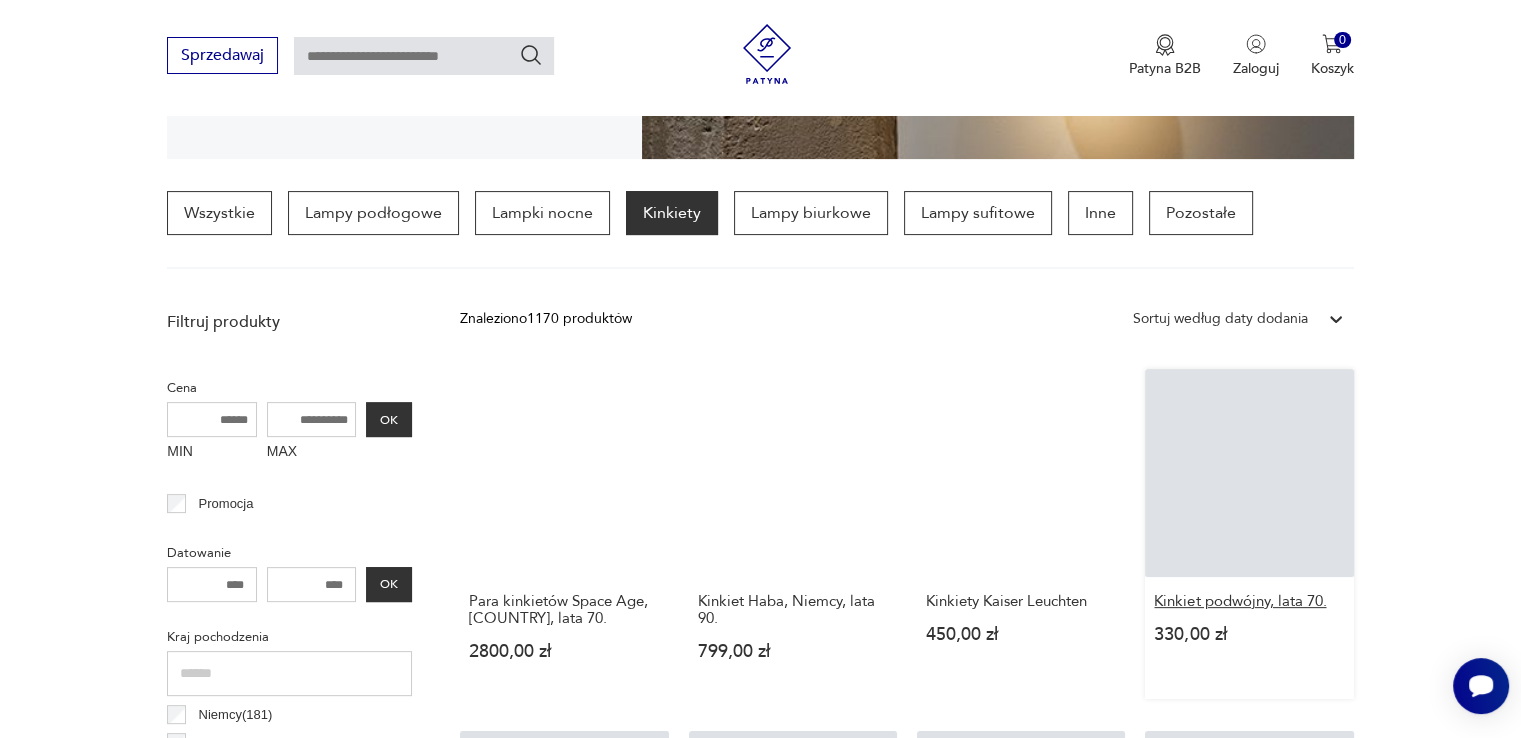 scroll, scrollTop: 671, scrollLeft: 0, axis: vertical 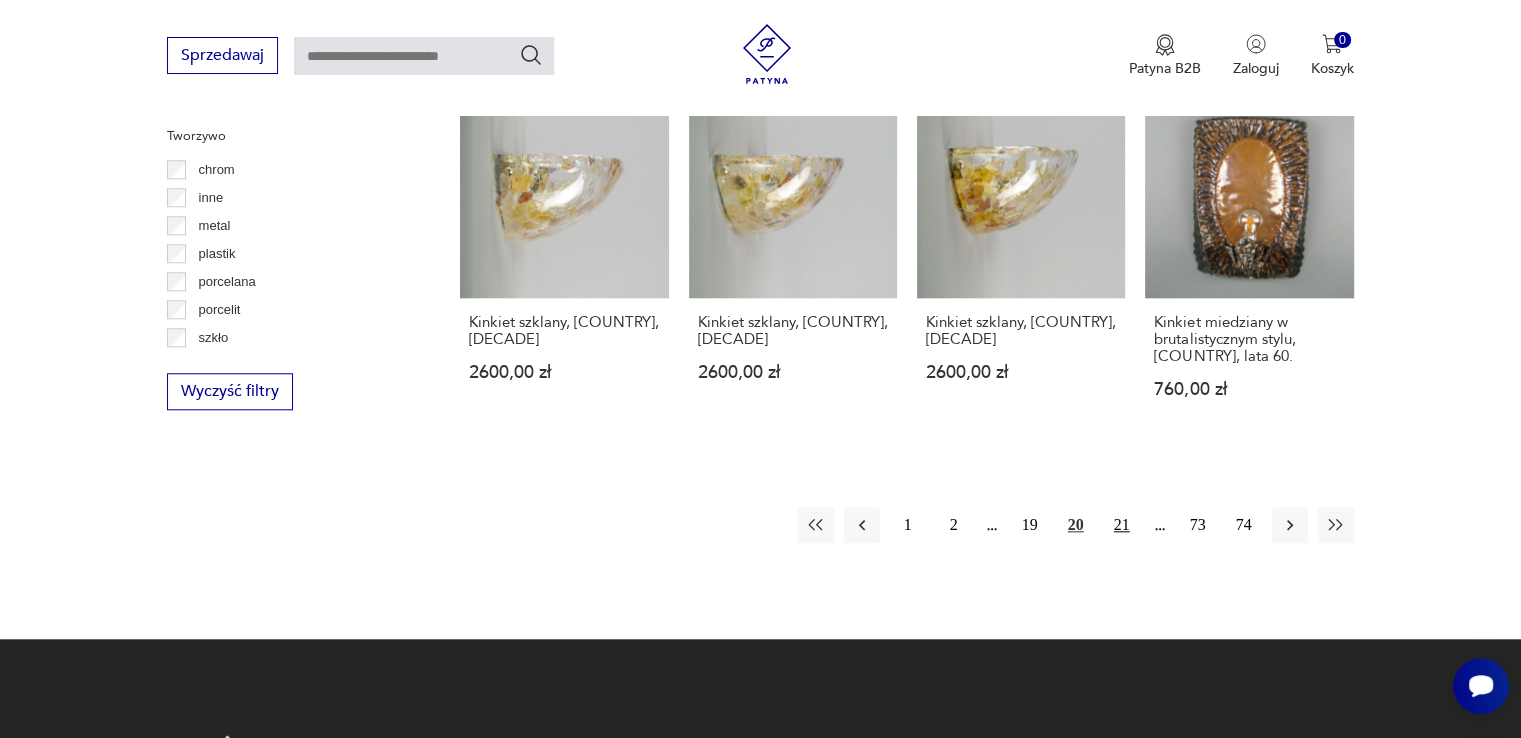 click on "21" at bounding box center [1122, 525] 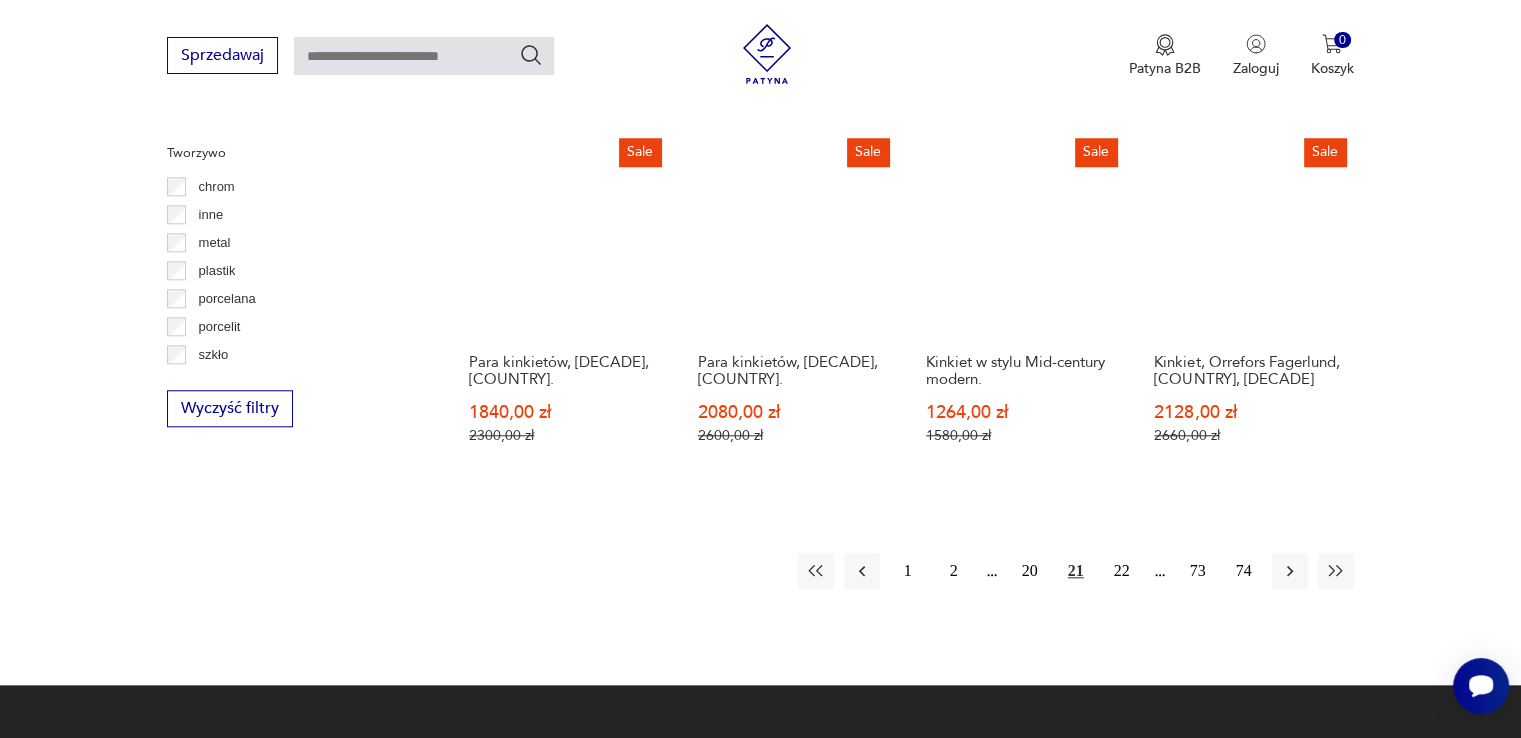 scroll, scrollTop: 1870, scrollLeft: 0, axis: vertical 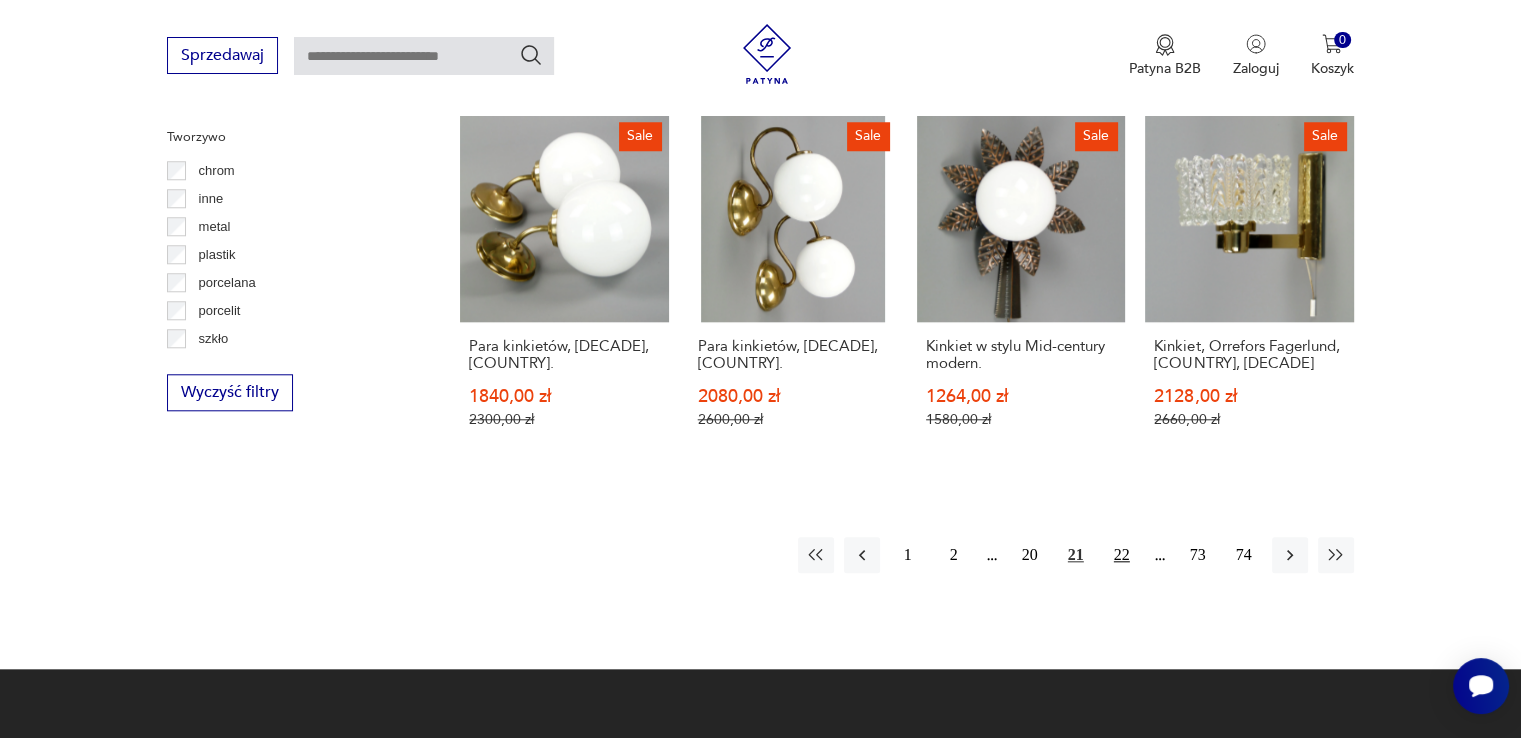 click on "22" at bounding box center (1122, 555) 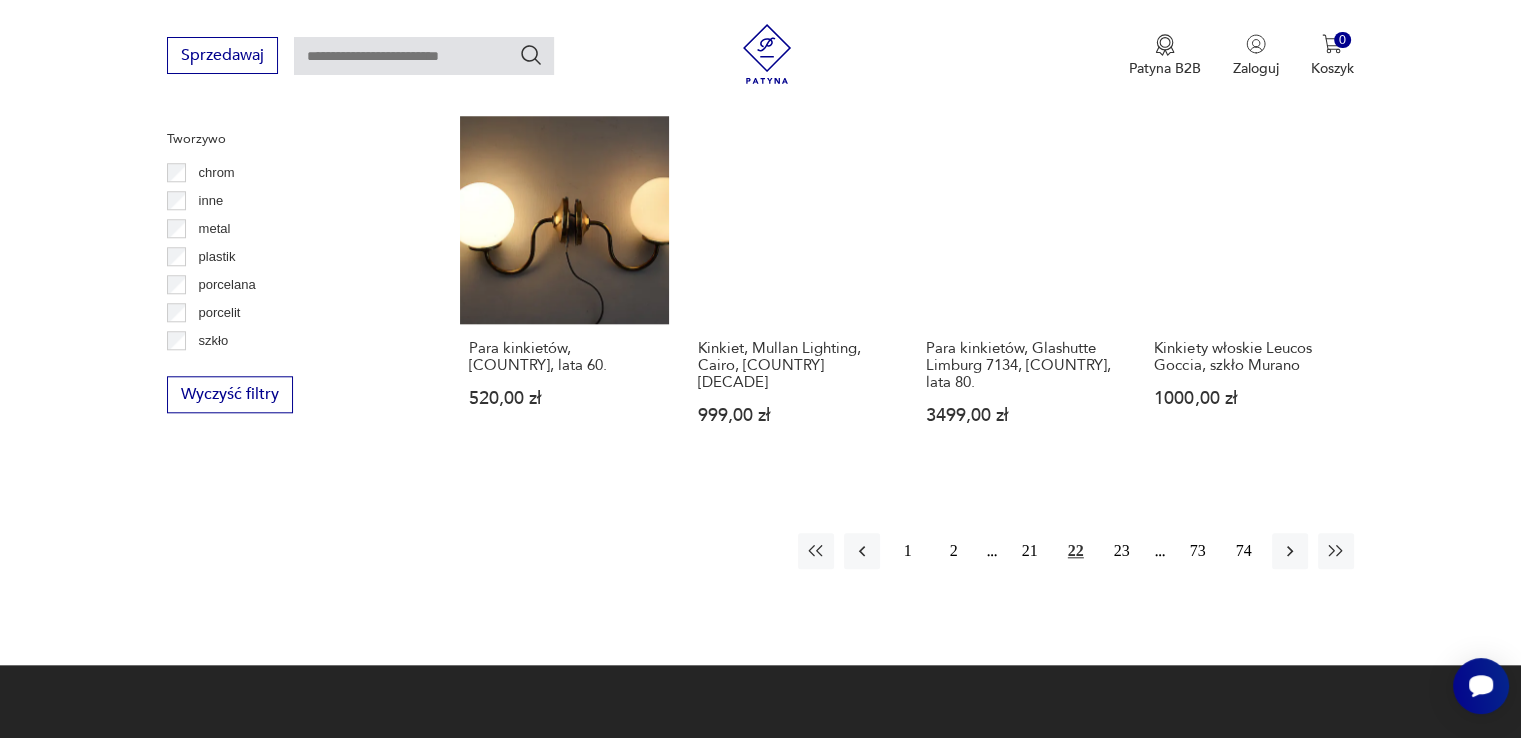 scroll, scrollTop: 1871, scrollLeft: 0, axis: vertical 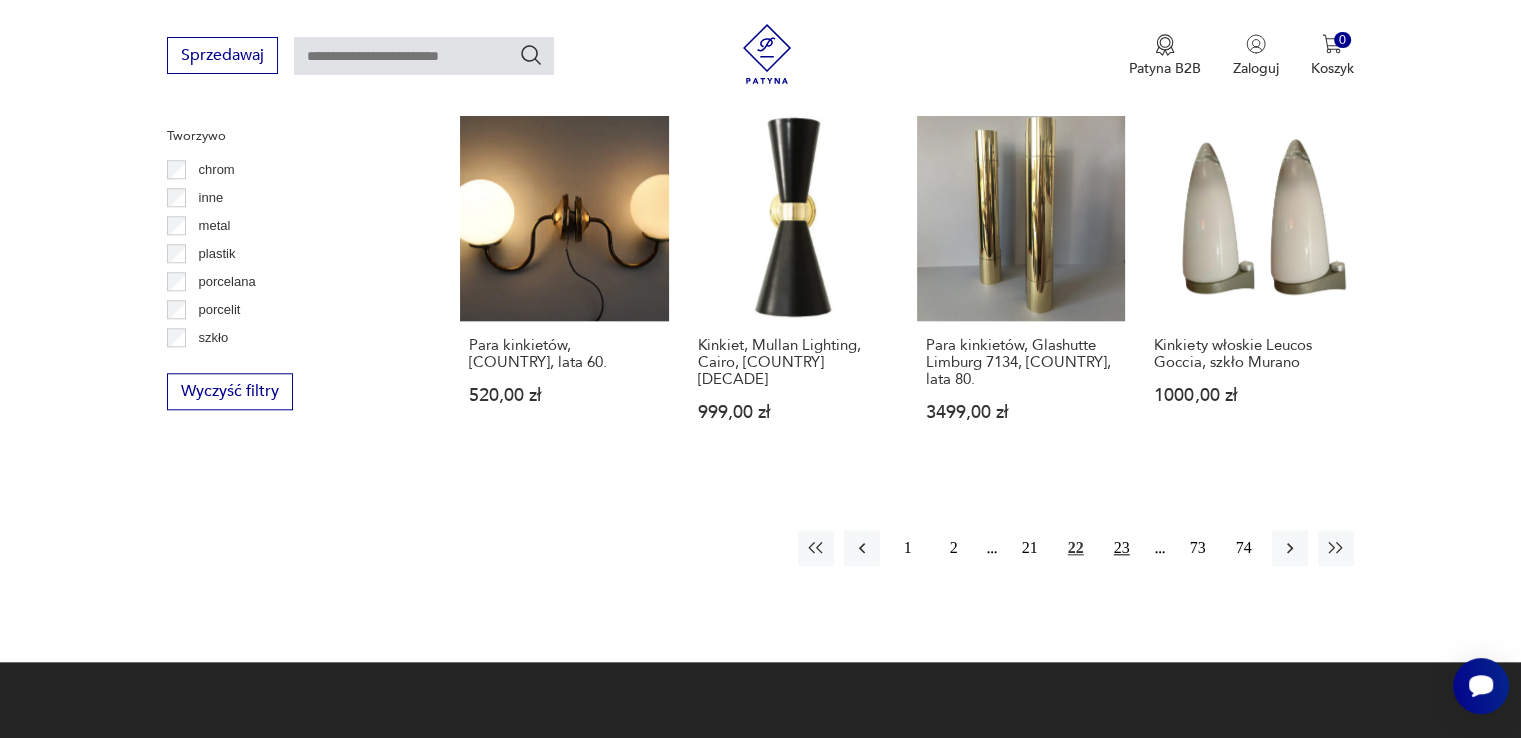 click on "23" at bounding box center (1122, 548) 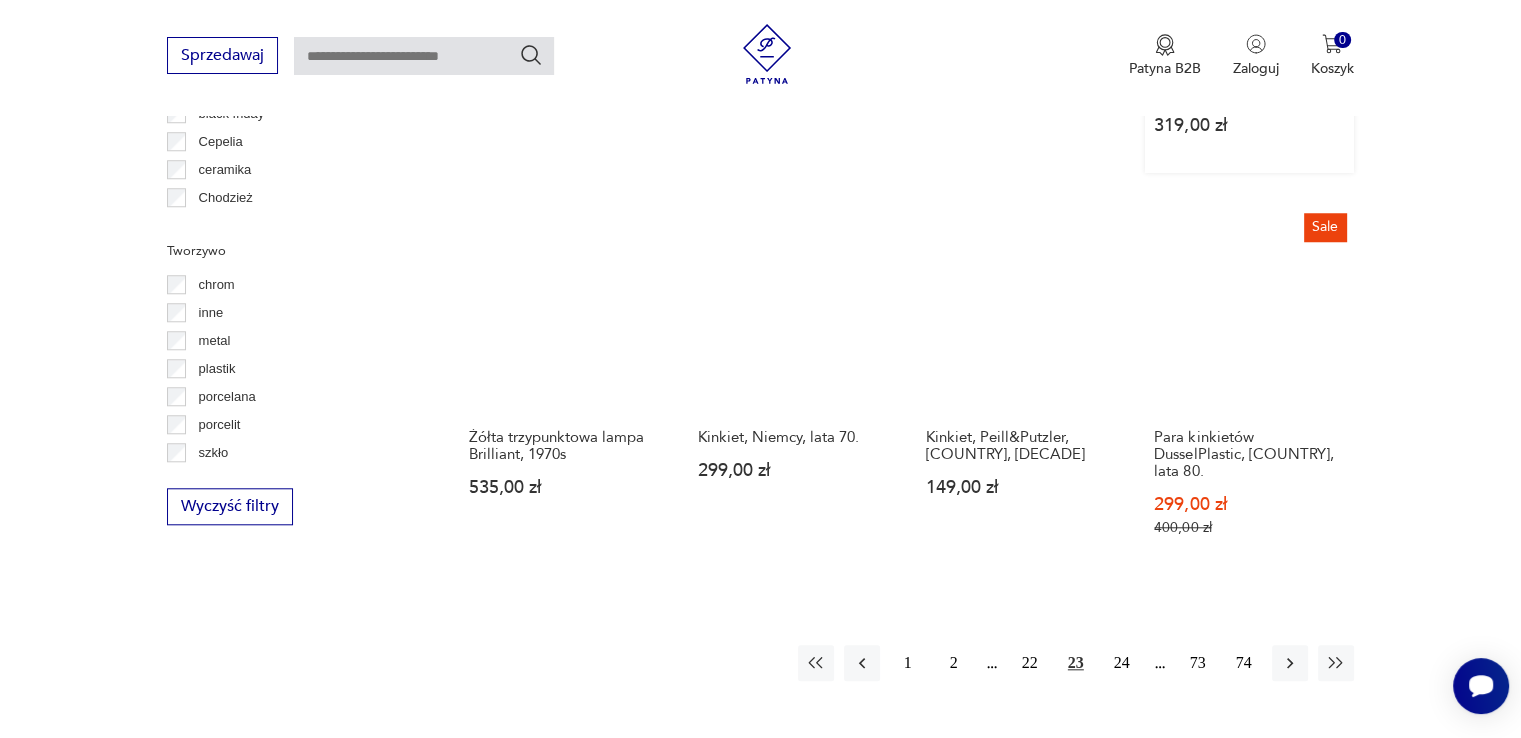 scroll, scrollTop: 1770, scrollLeft: 0, axis: vertical 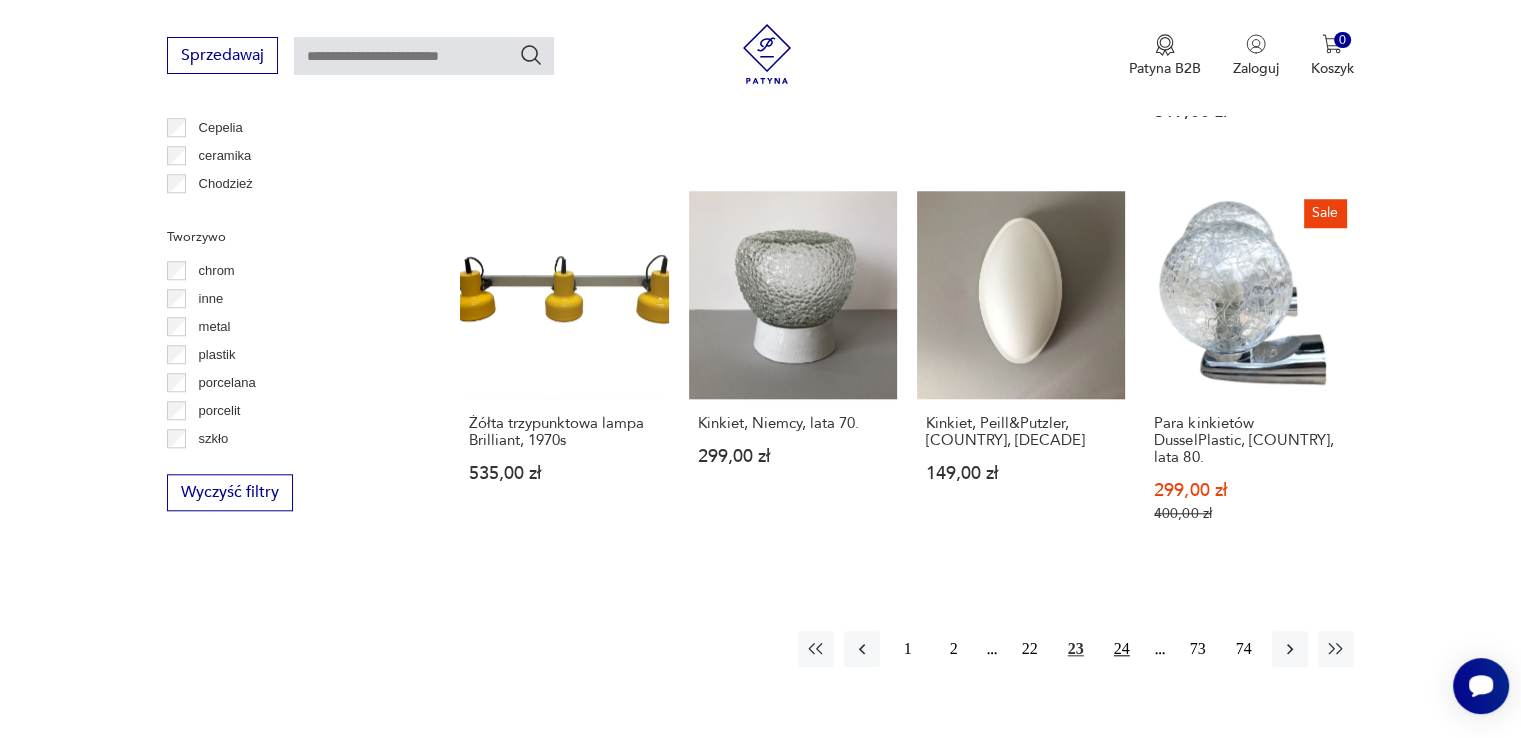 click on "24" at bounding box center (1122, 649) 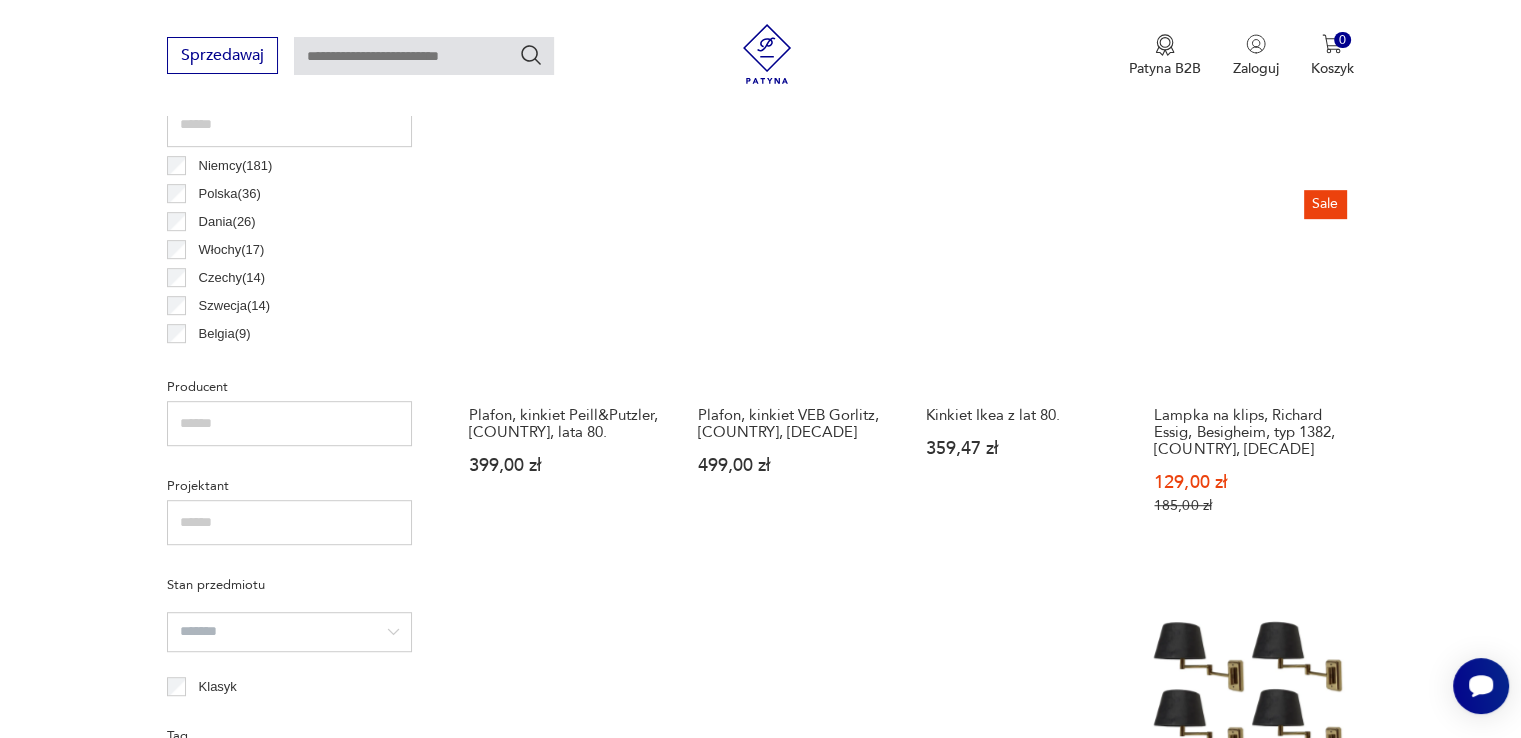 scroll, scrollTop: 1071, scrollLeft: 0, axis: vertical 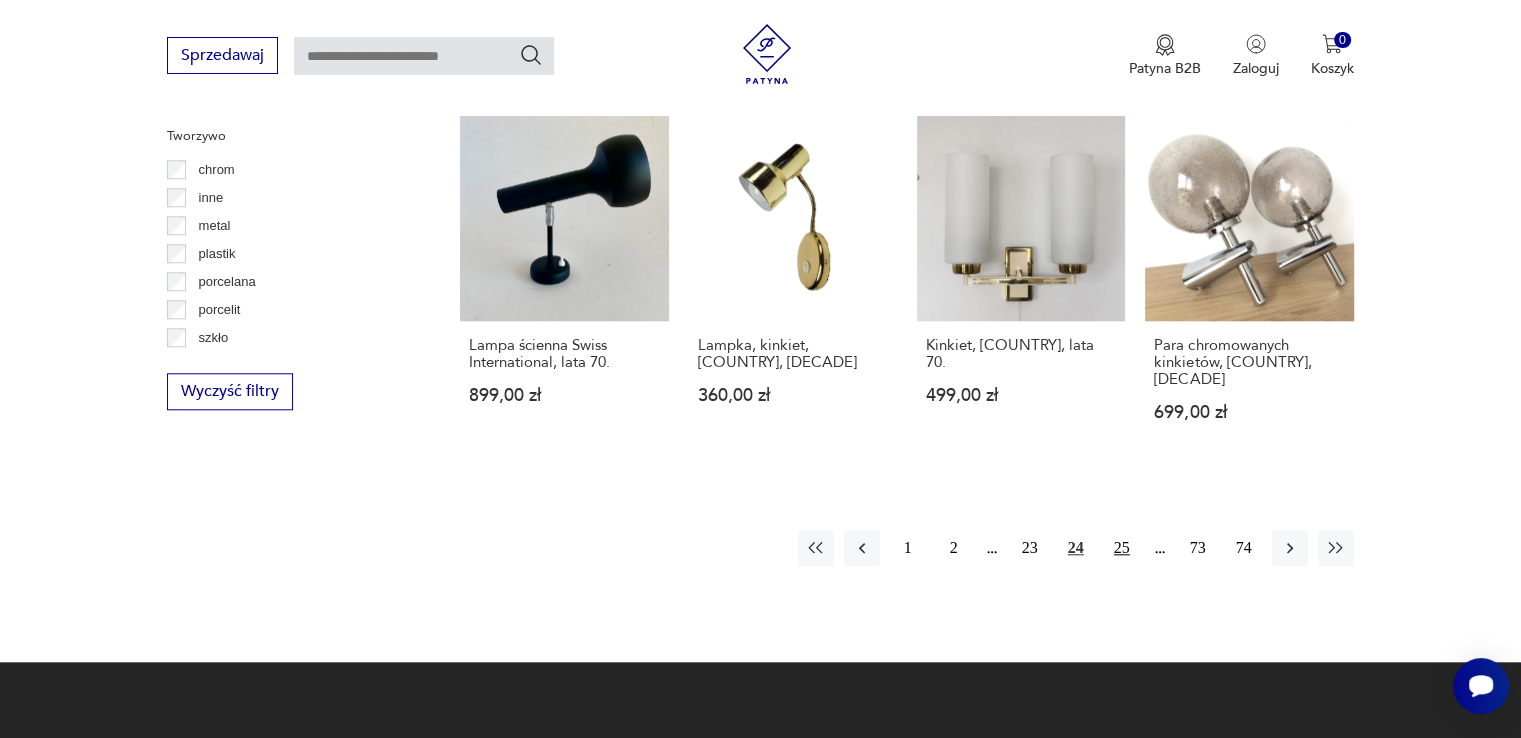 click on "25" at bounding box center (1122, 548) 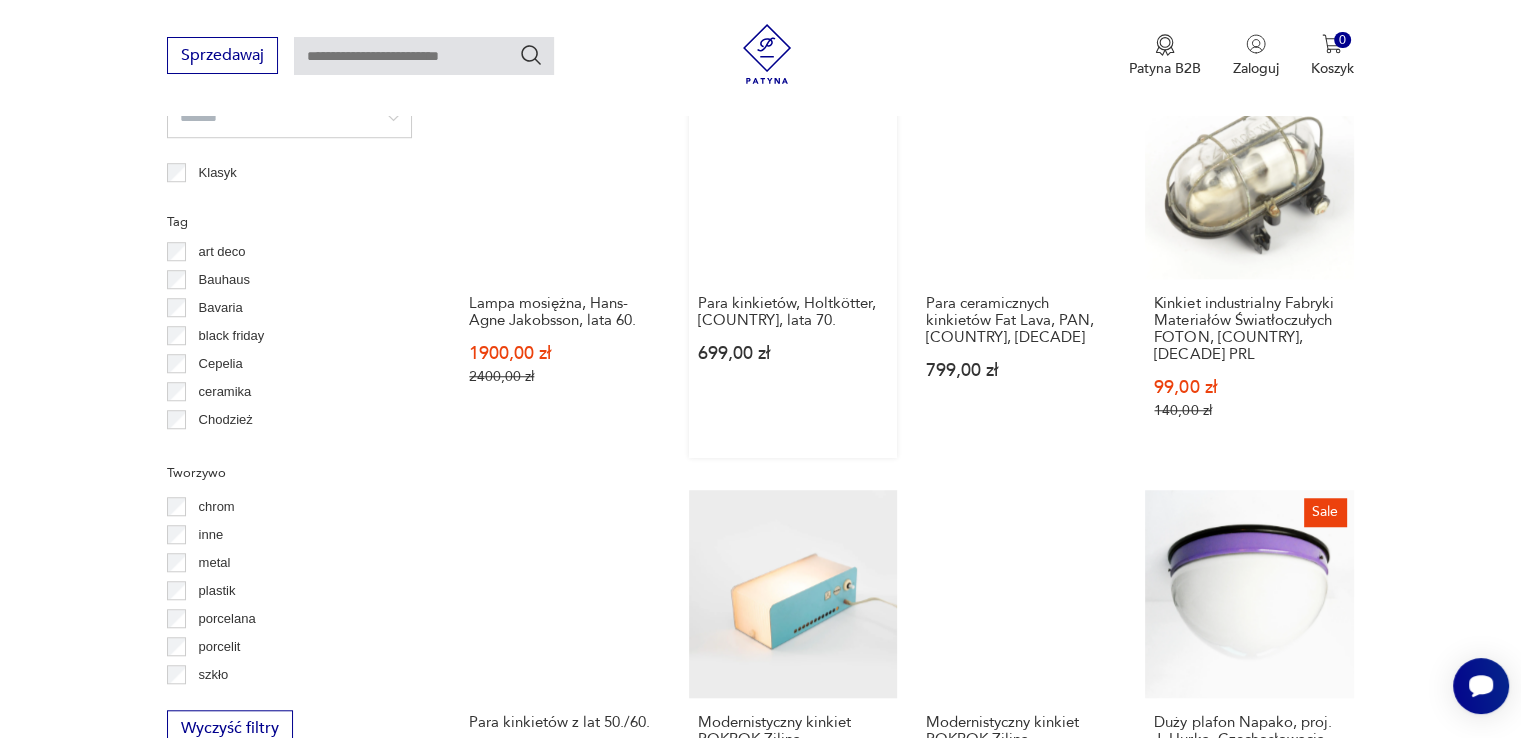 scroll, scrollTop: 1870, scrollLeft: 0, axis: vertical 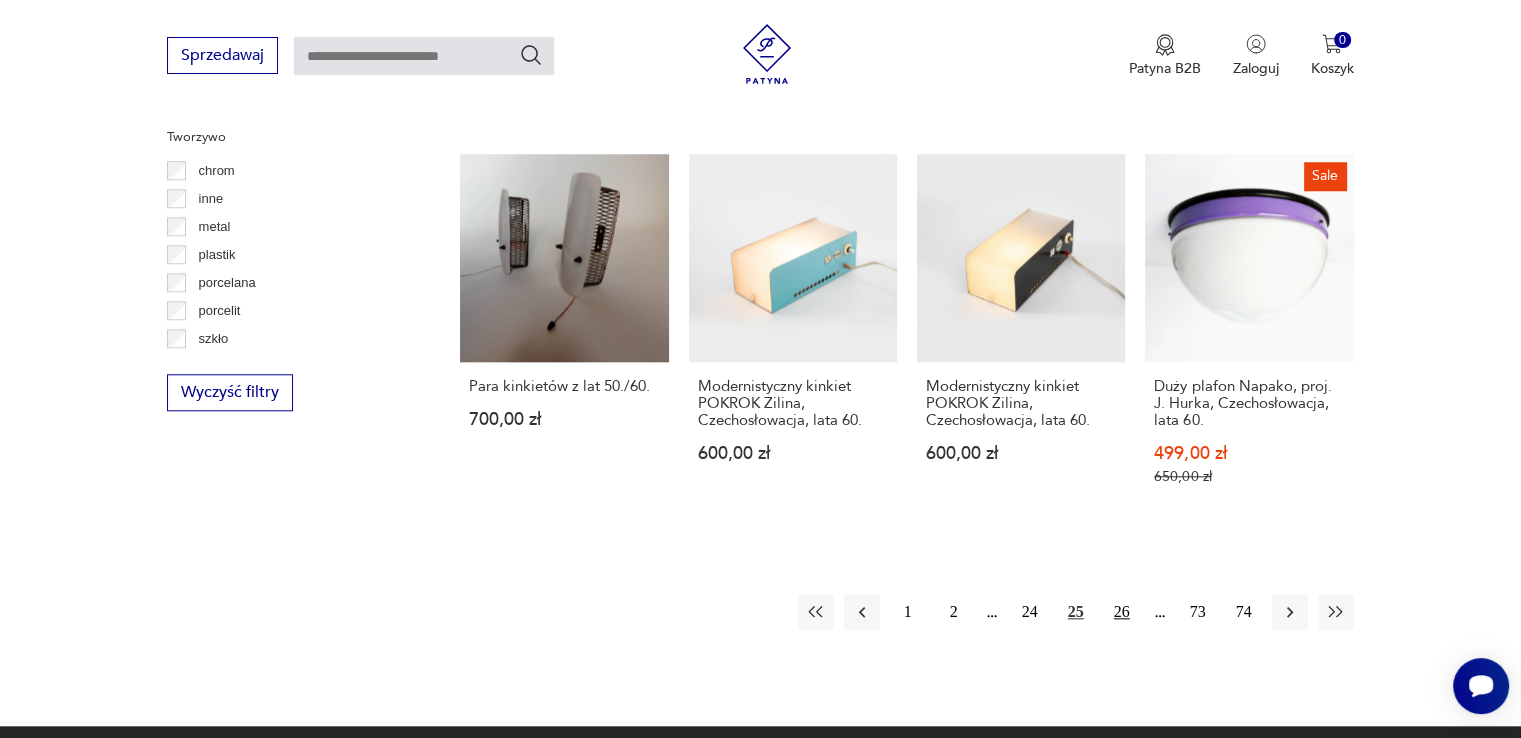 click on "26" at bounding box center (1122, 612) 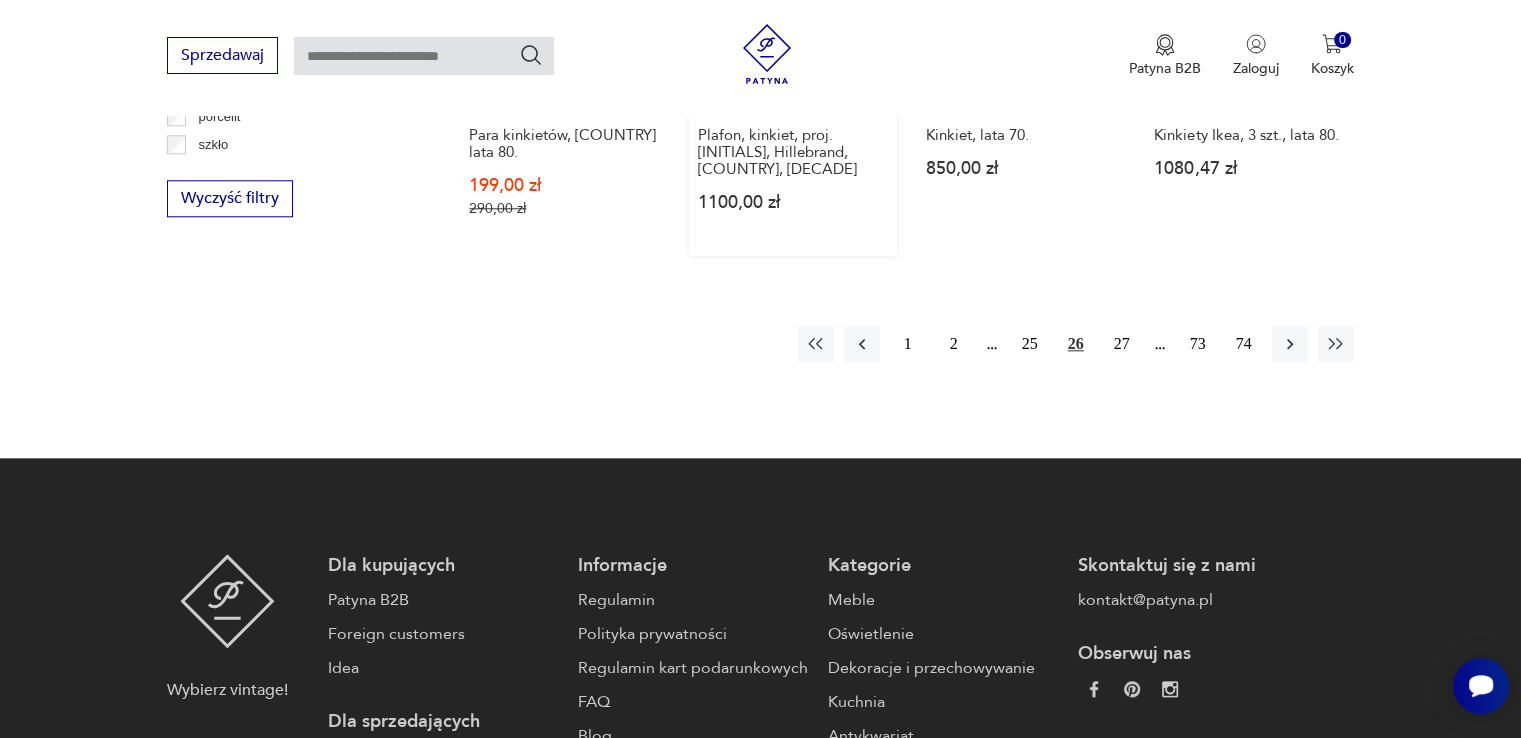 scroll, scrollTop: 2071, scrollLeft: 0, axis: vertical 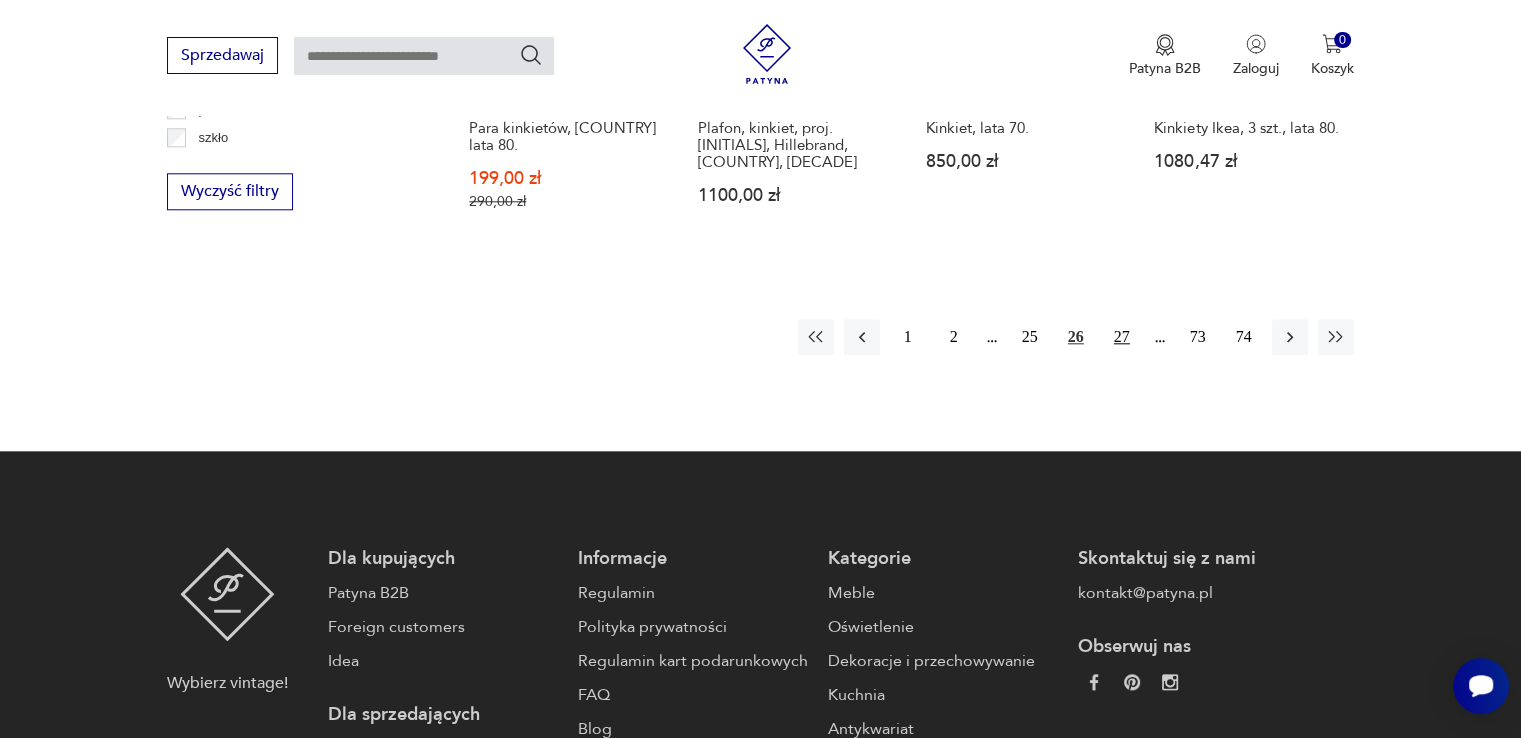 click on "27" at bounding box center (1122, 337) 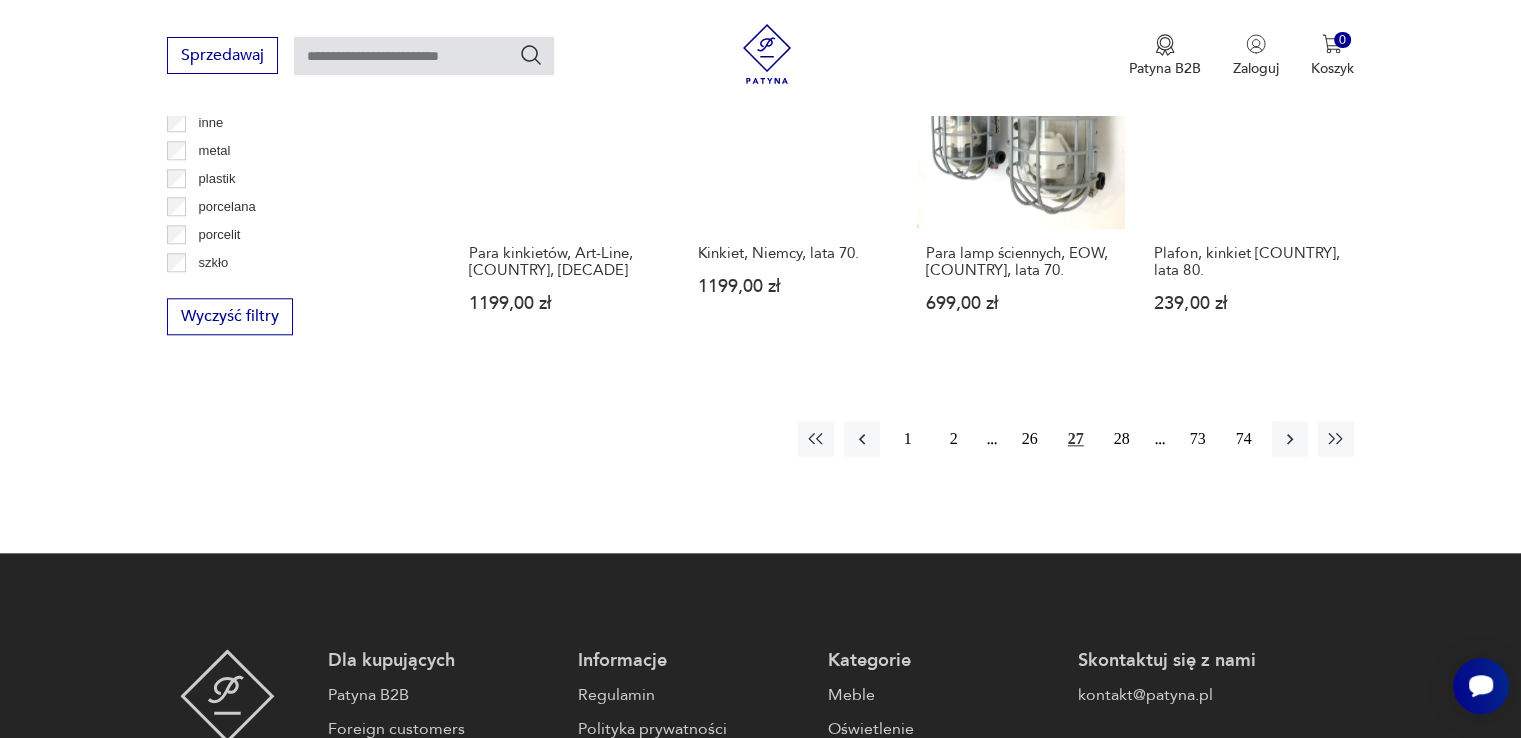 scroll, scrollTop: 1970, scrollLeft: 0, axis: vertical 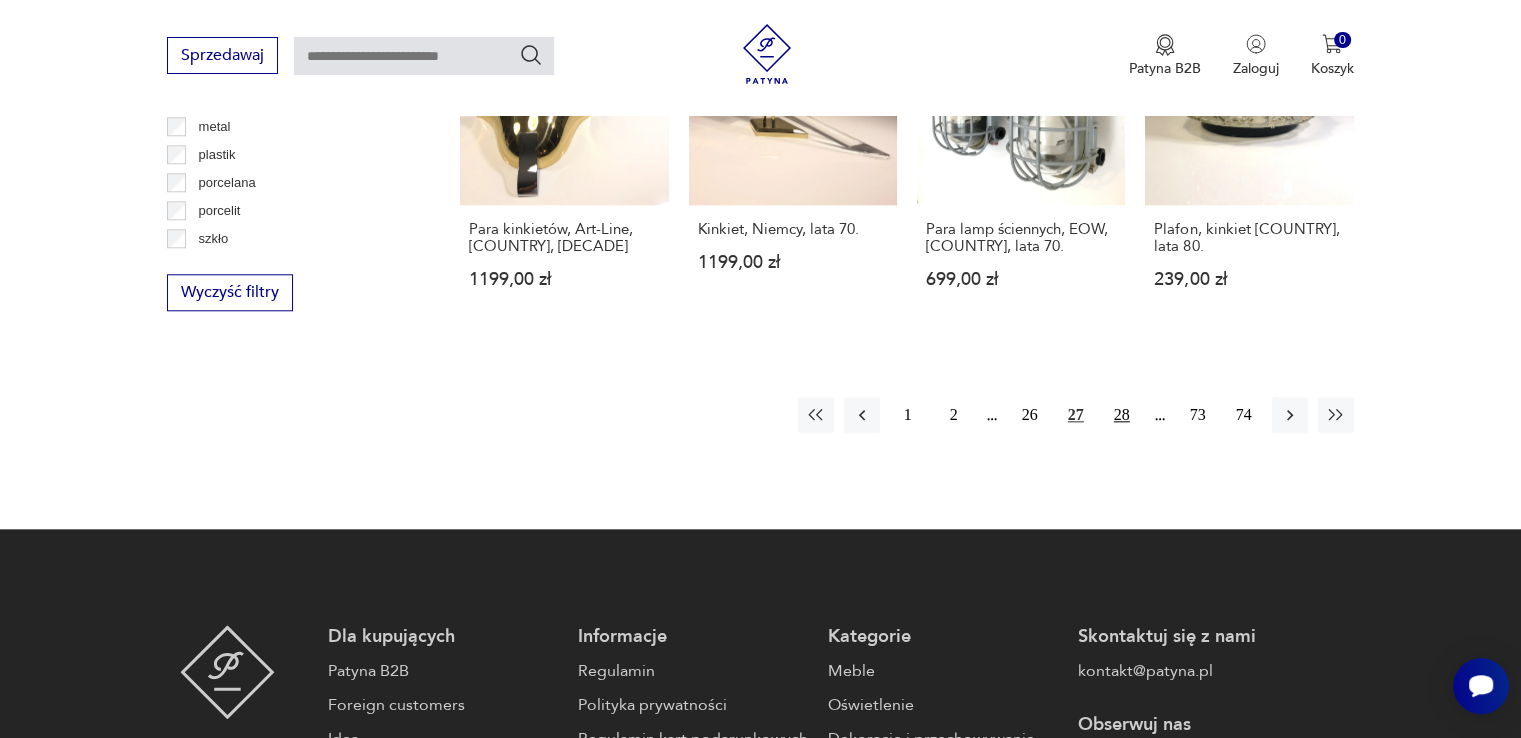 click on "28" at bounding box center [1122, 415] 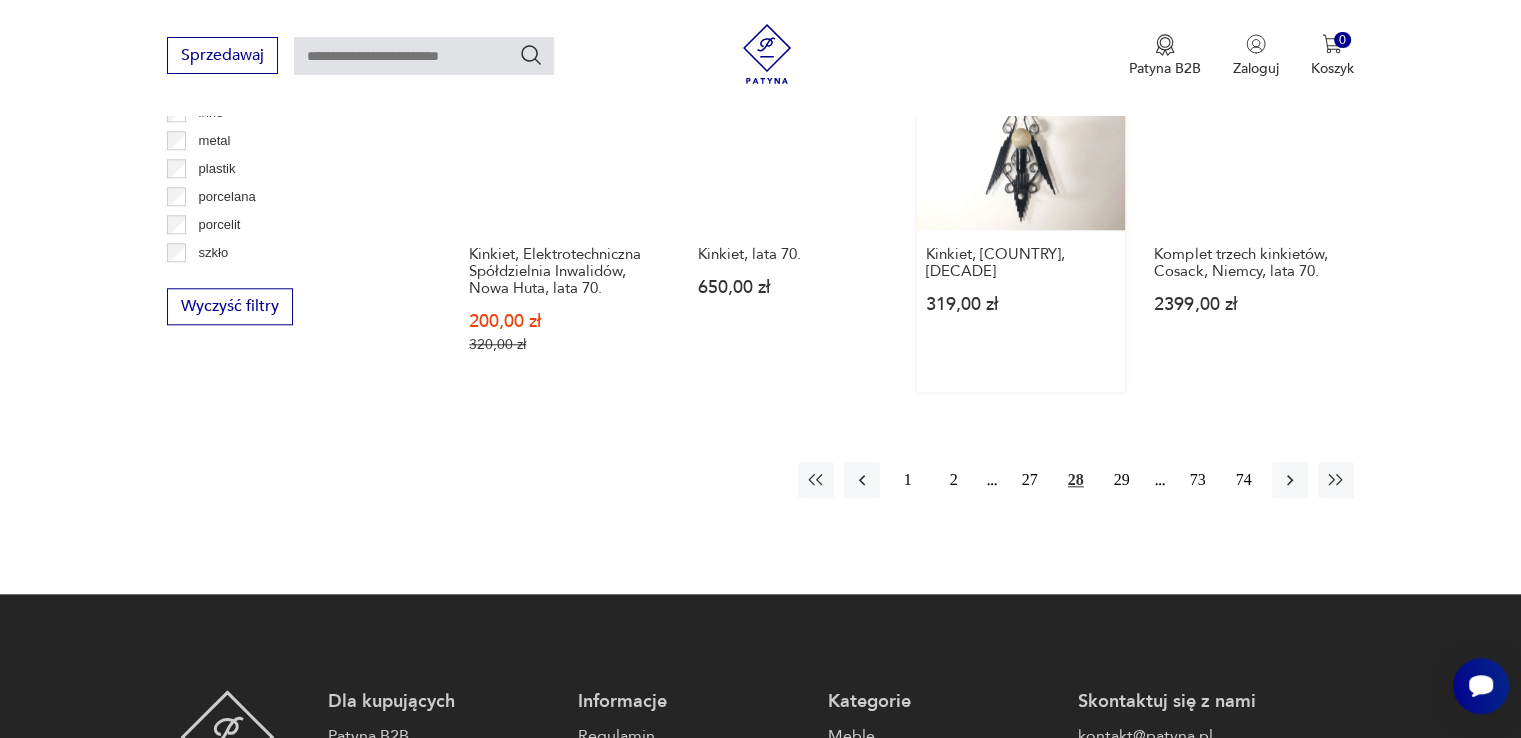 scroll, scrollTop: 1971, scrollLeft: 0, axis: vertical 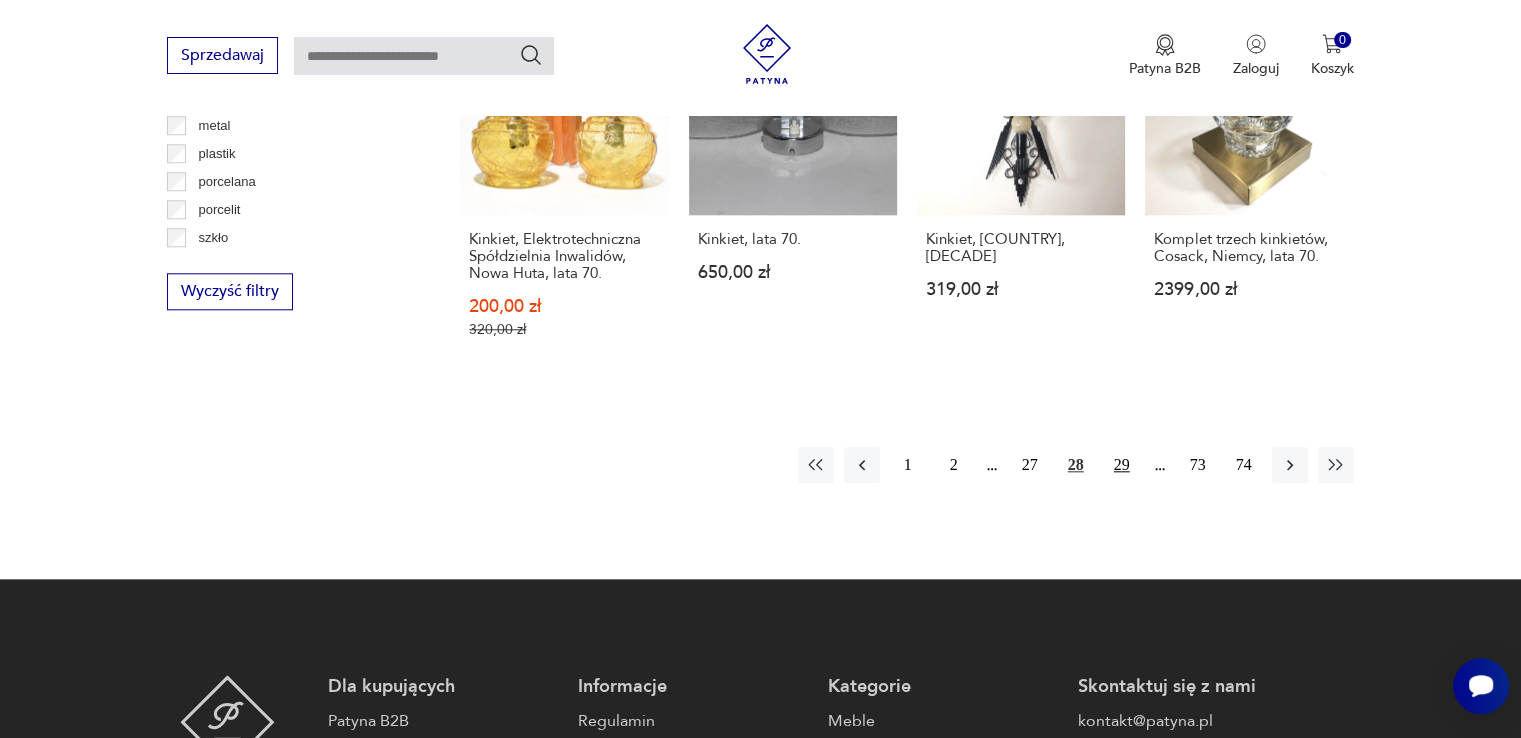 click on "29" at bounding box center (1122, 465) 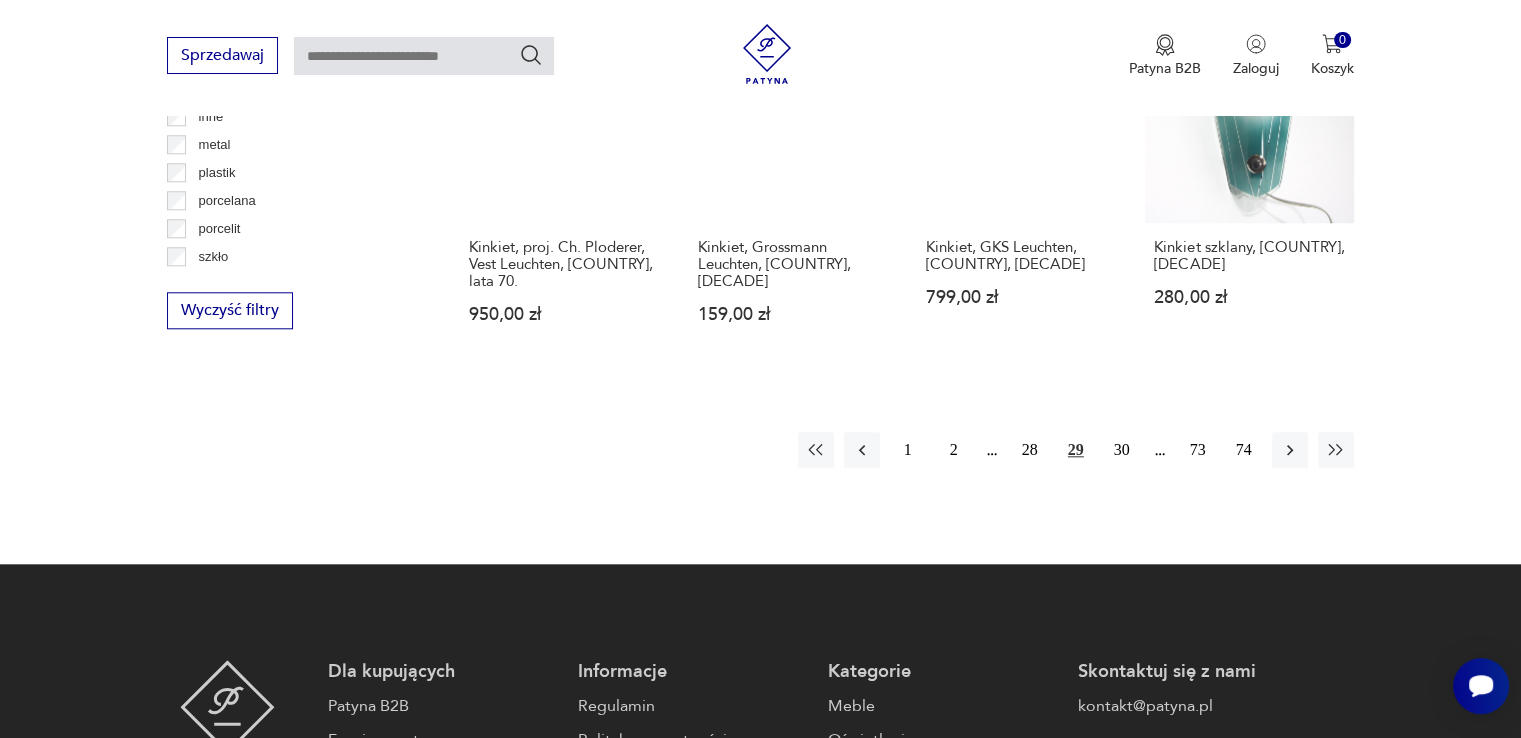 scroll, scrollTop: 1670, scrollLeft: 0, axis: vertical 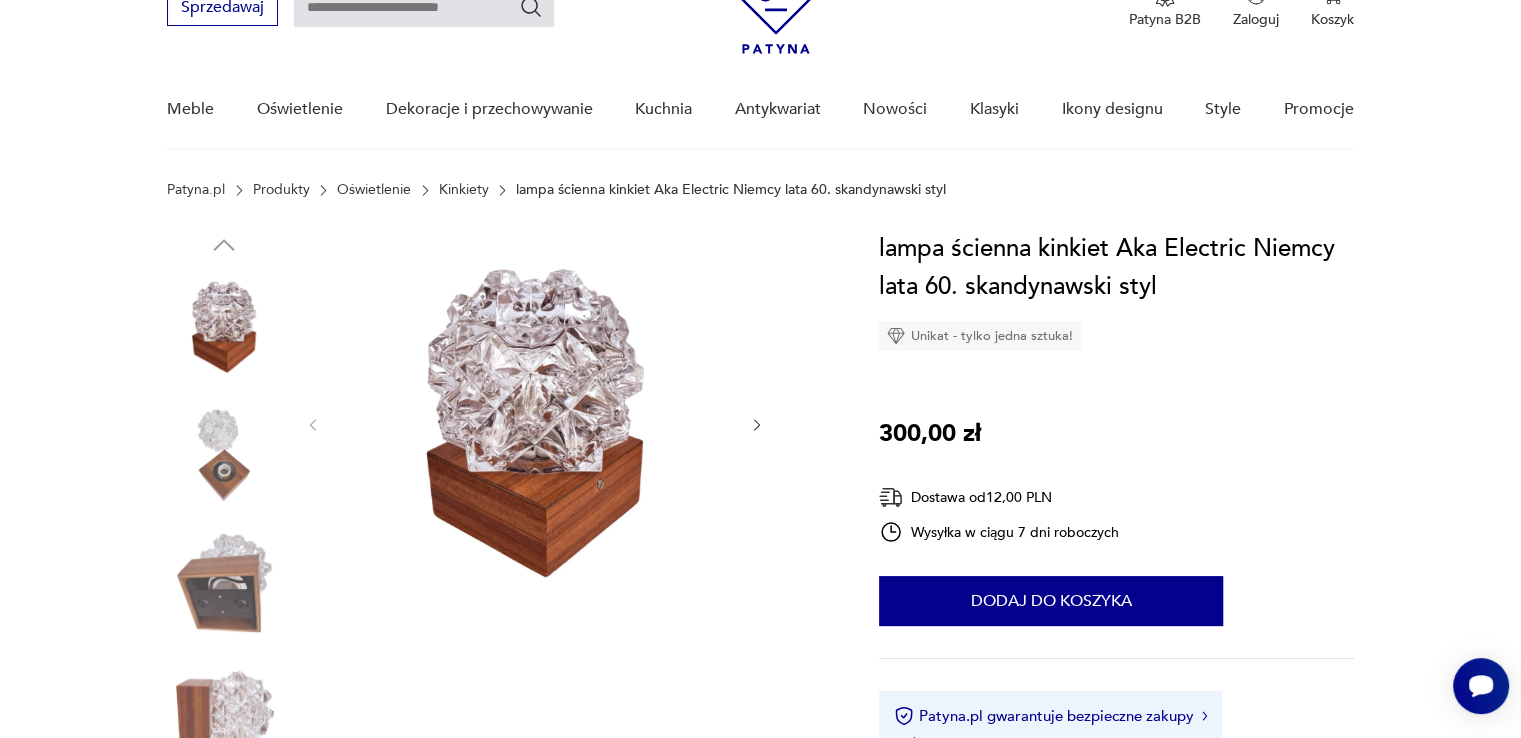 click at bounding box center [535, 423] 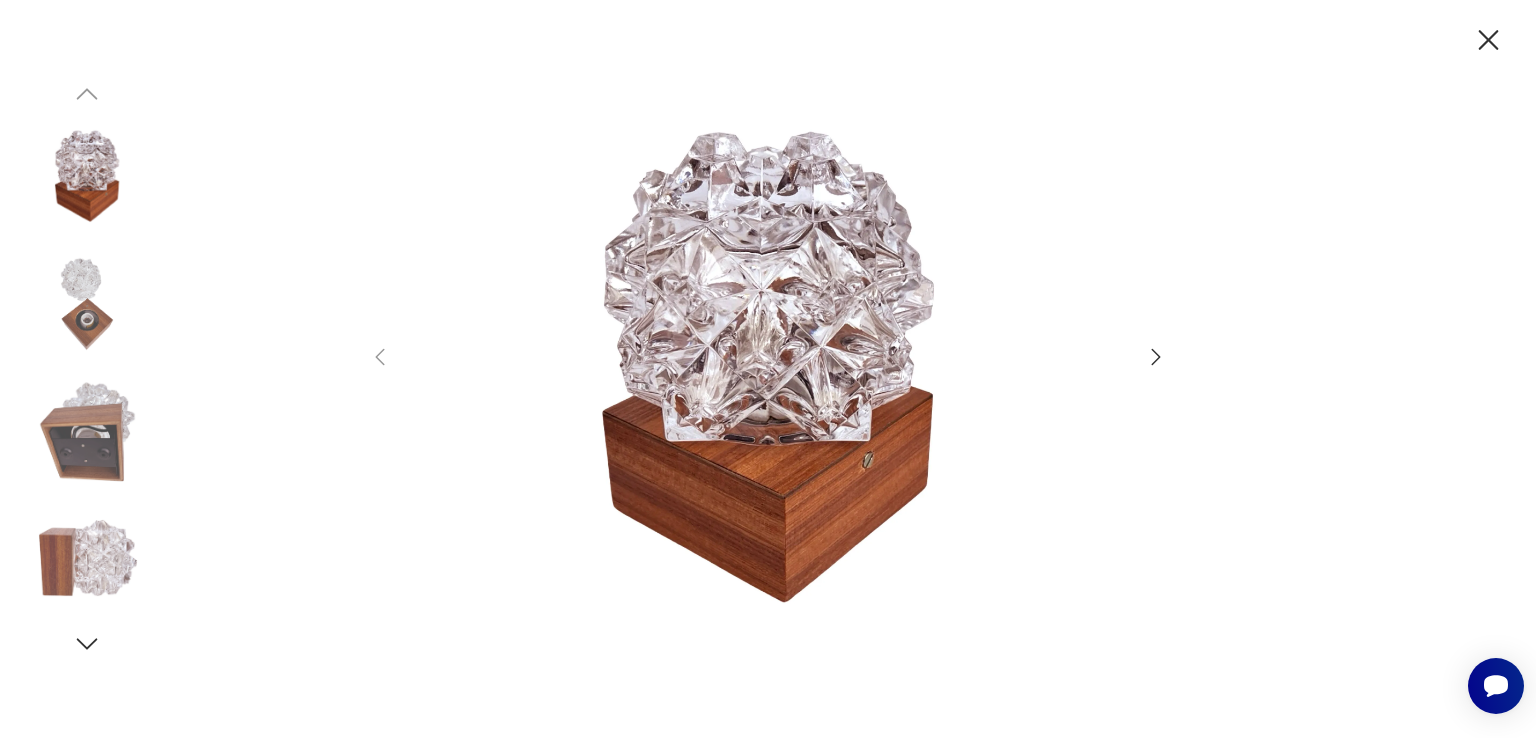 click 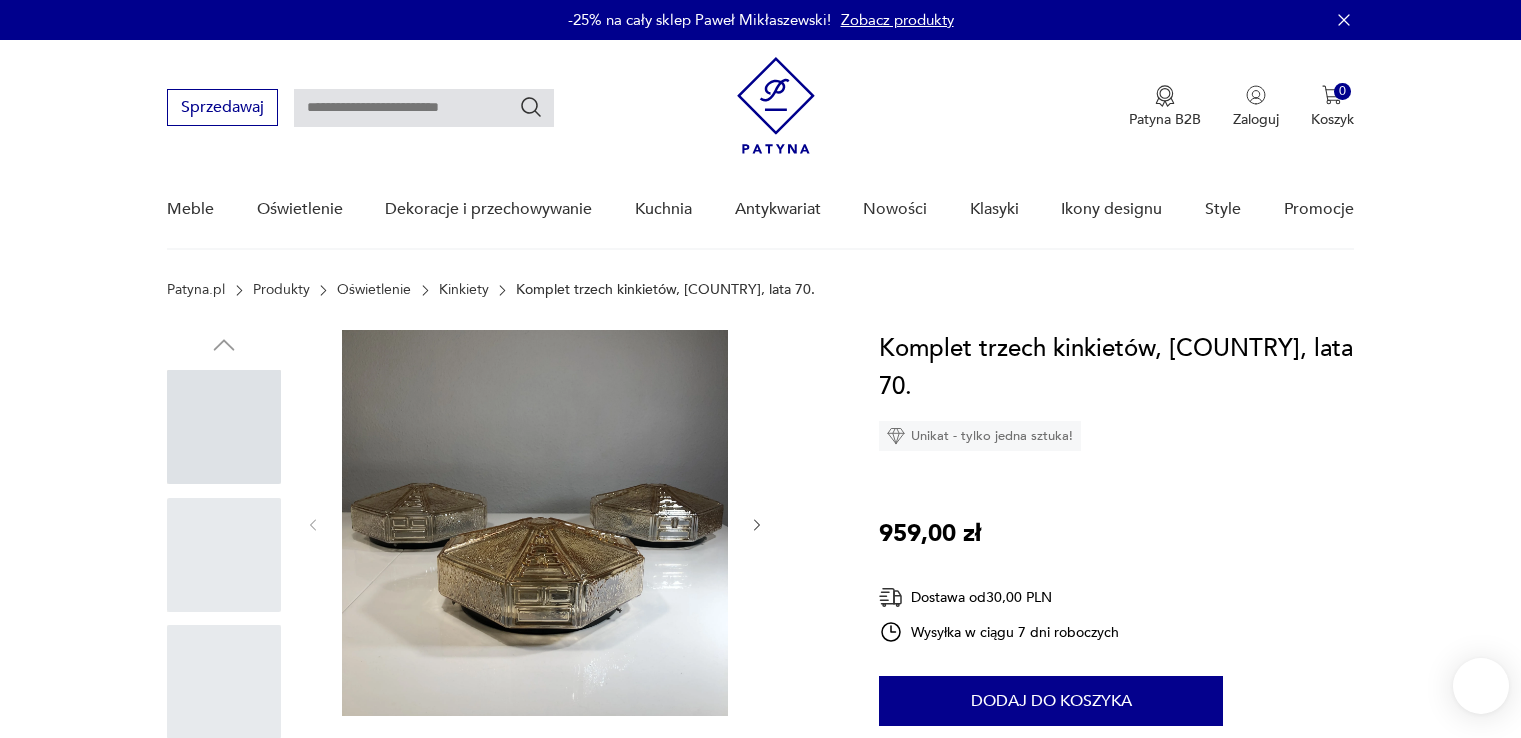 scroll, scrollTop: 0, scrollLeft: 0, axis: both 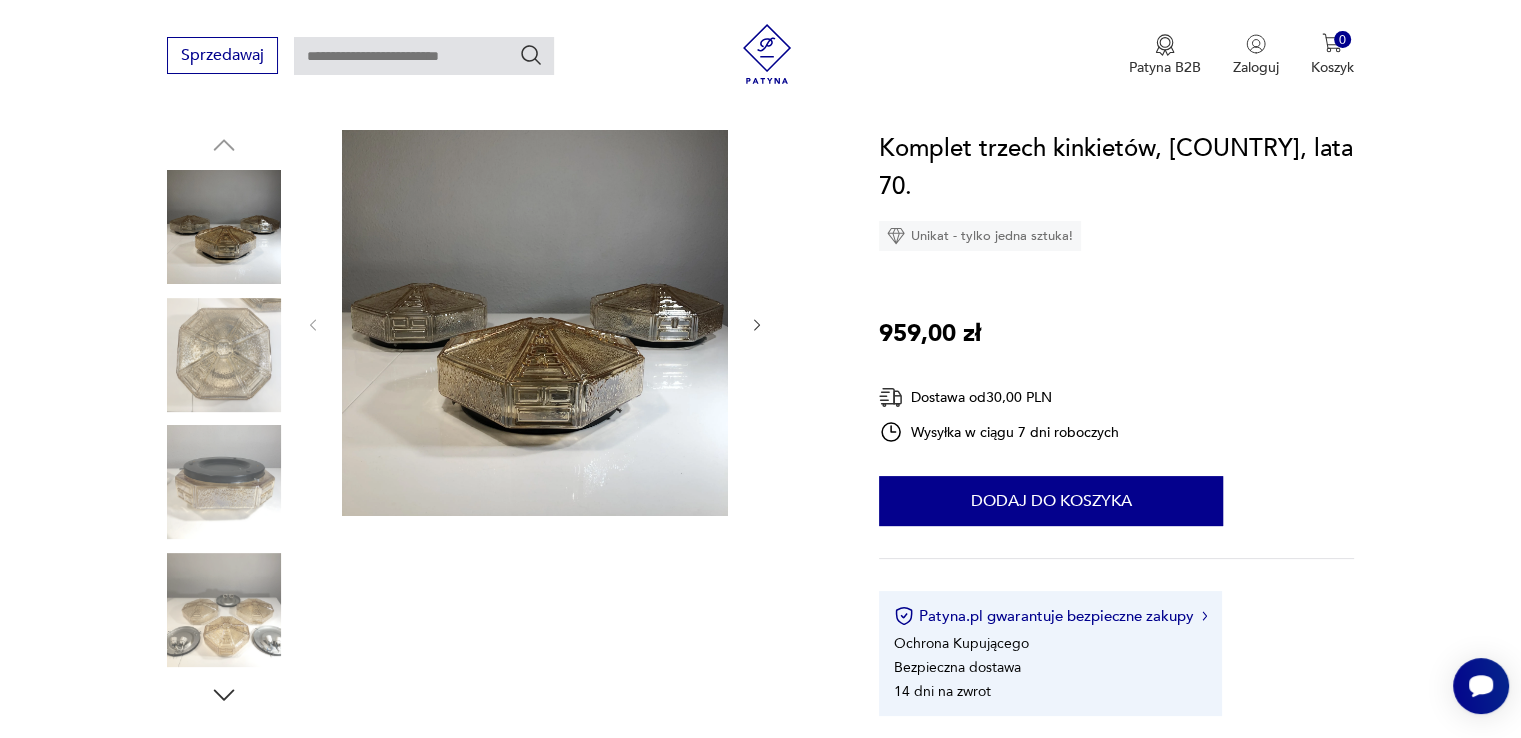 click 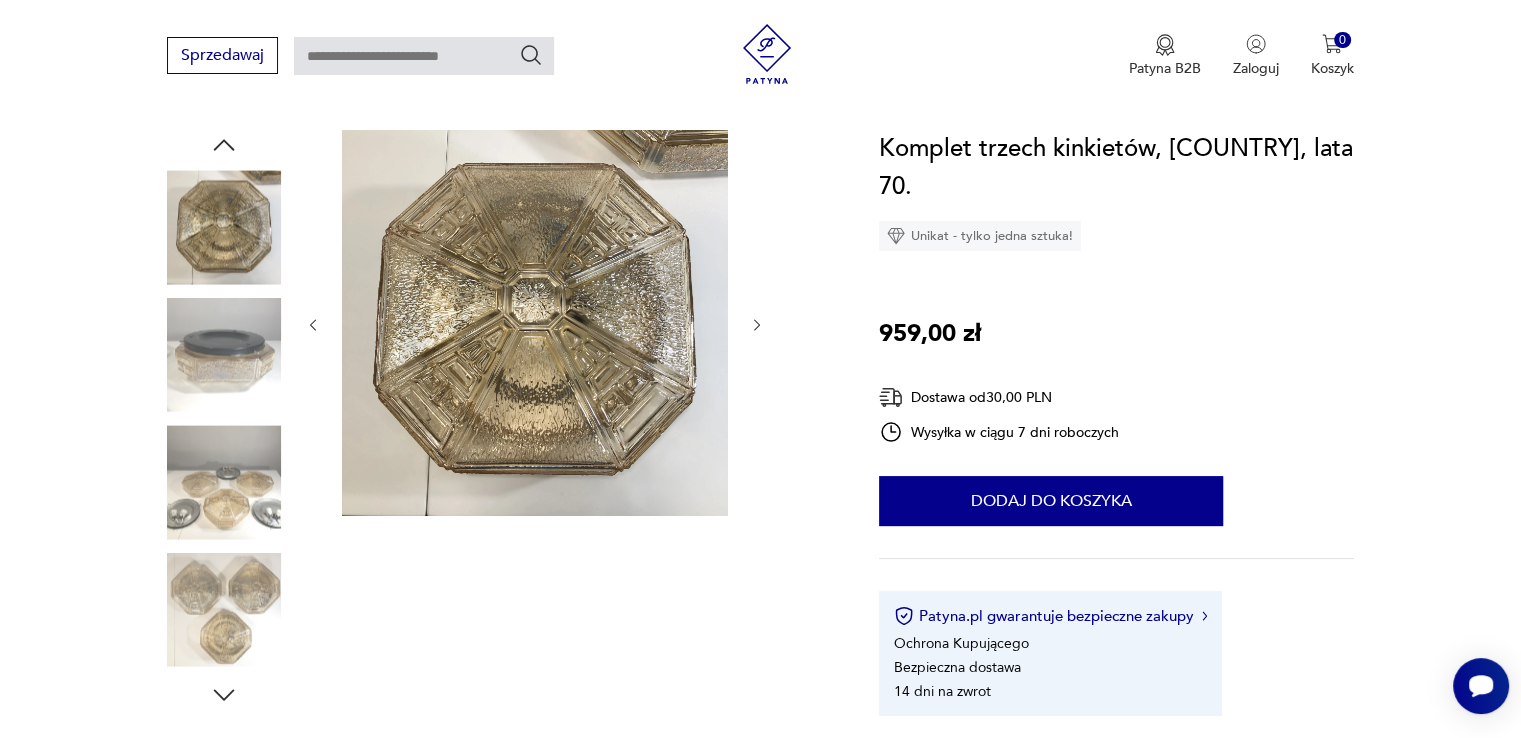 click 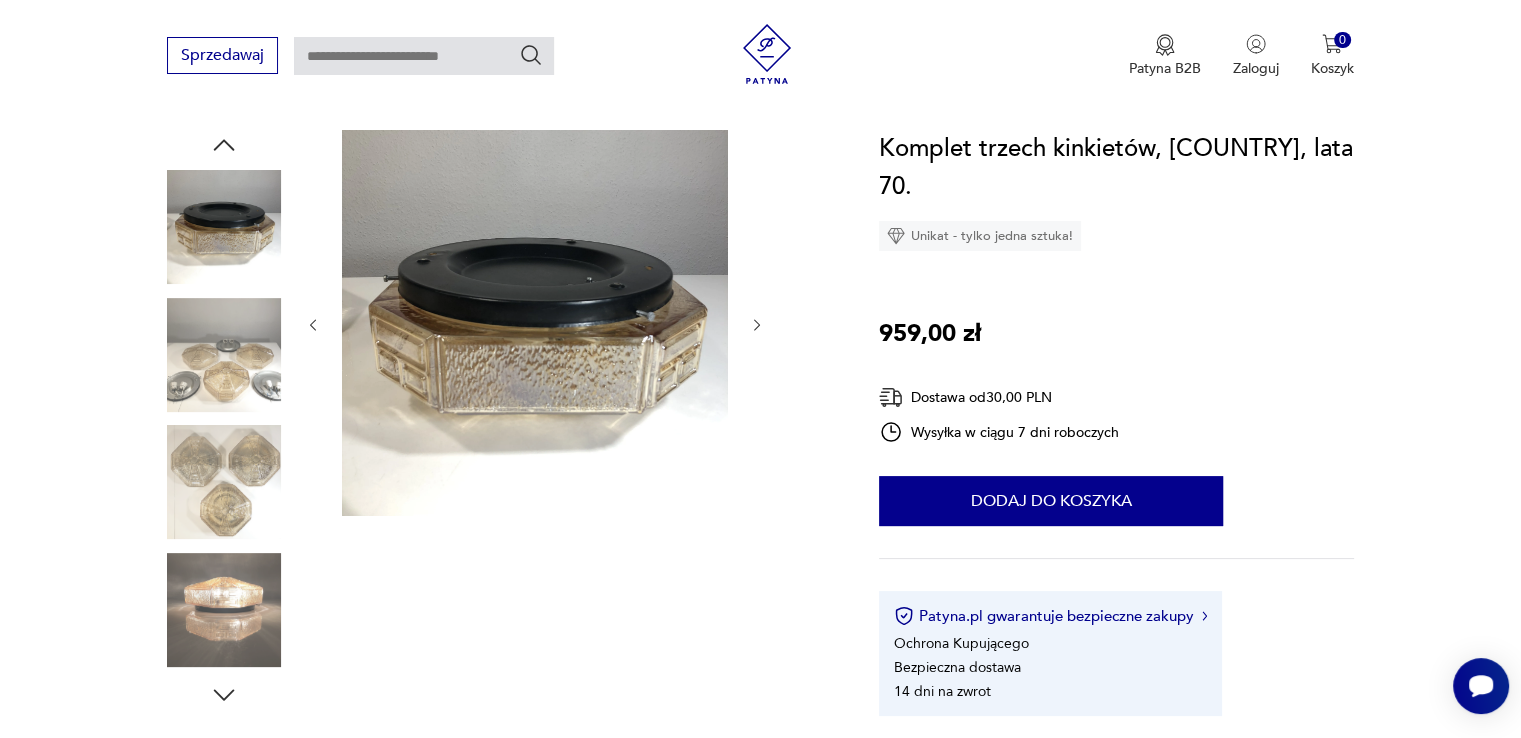 click 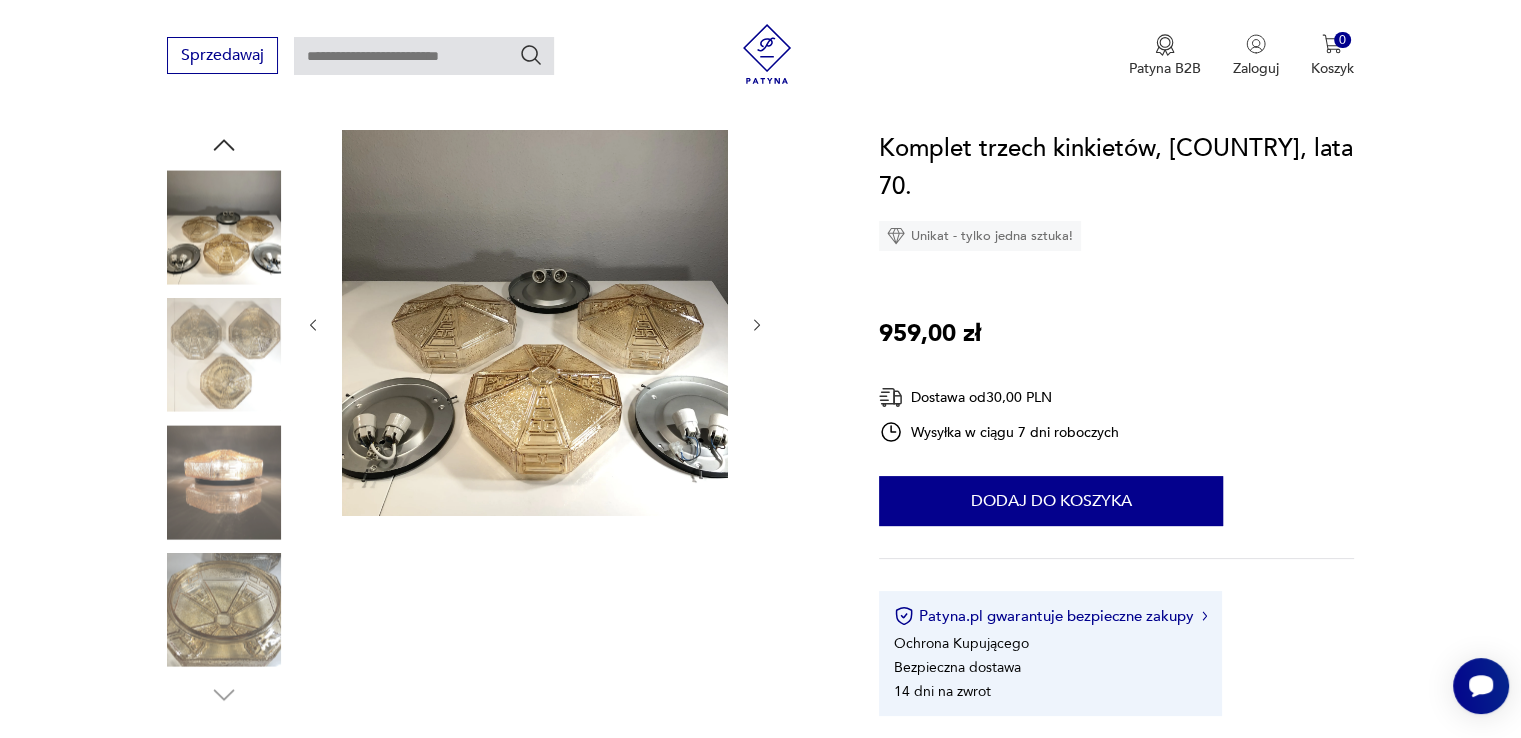 click 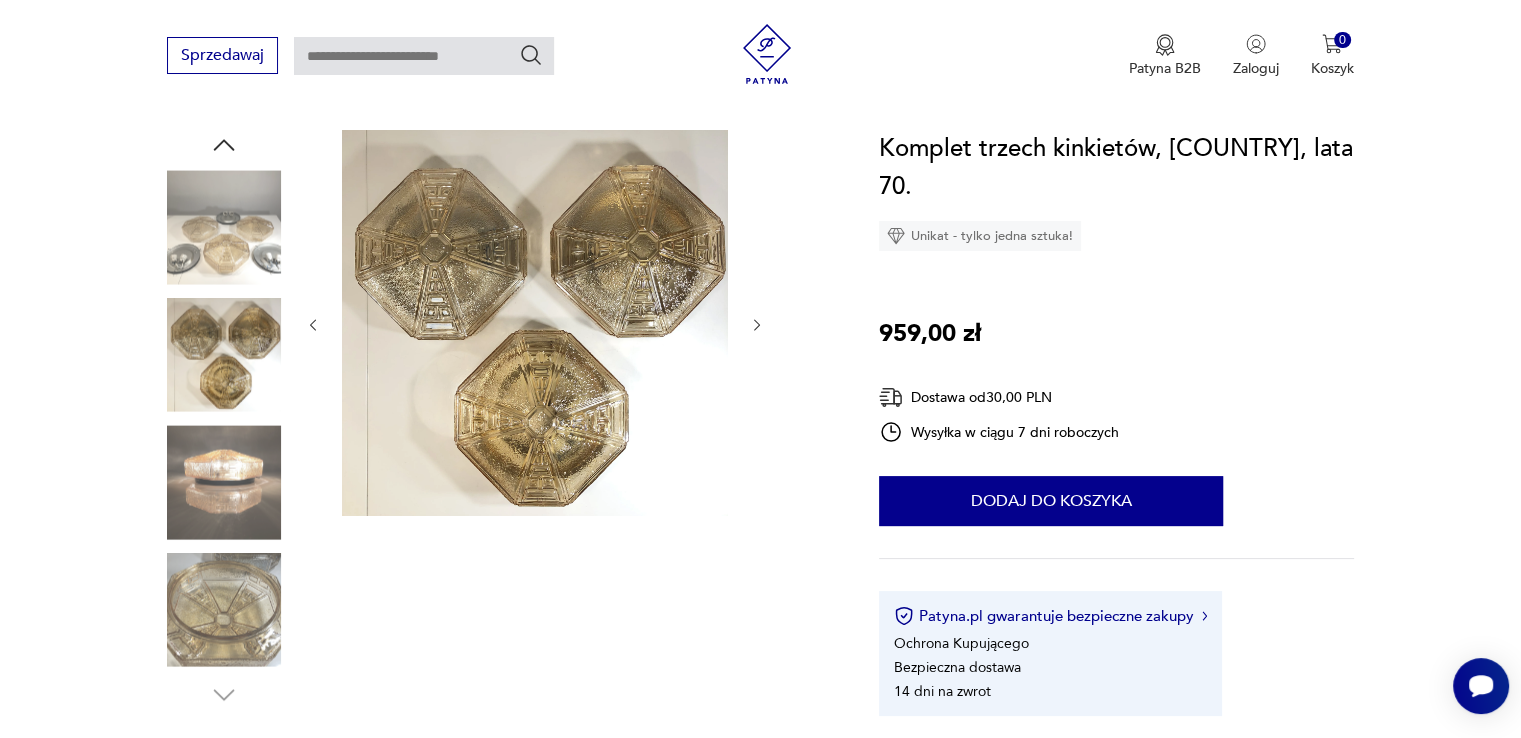 click 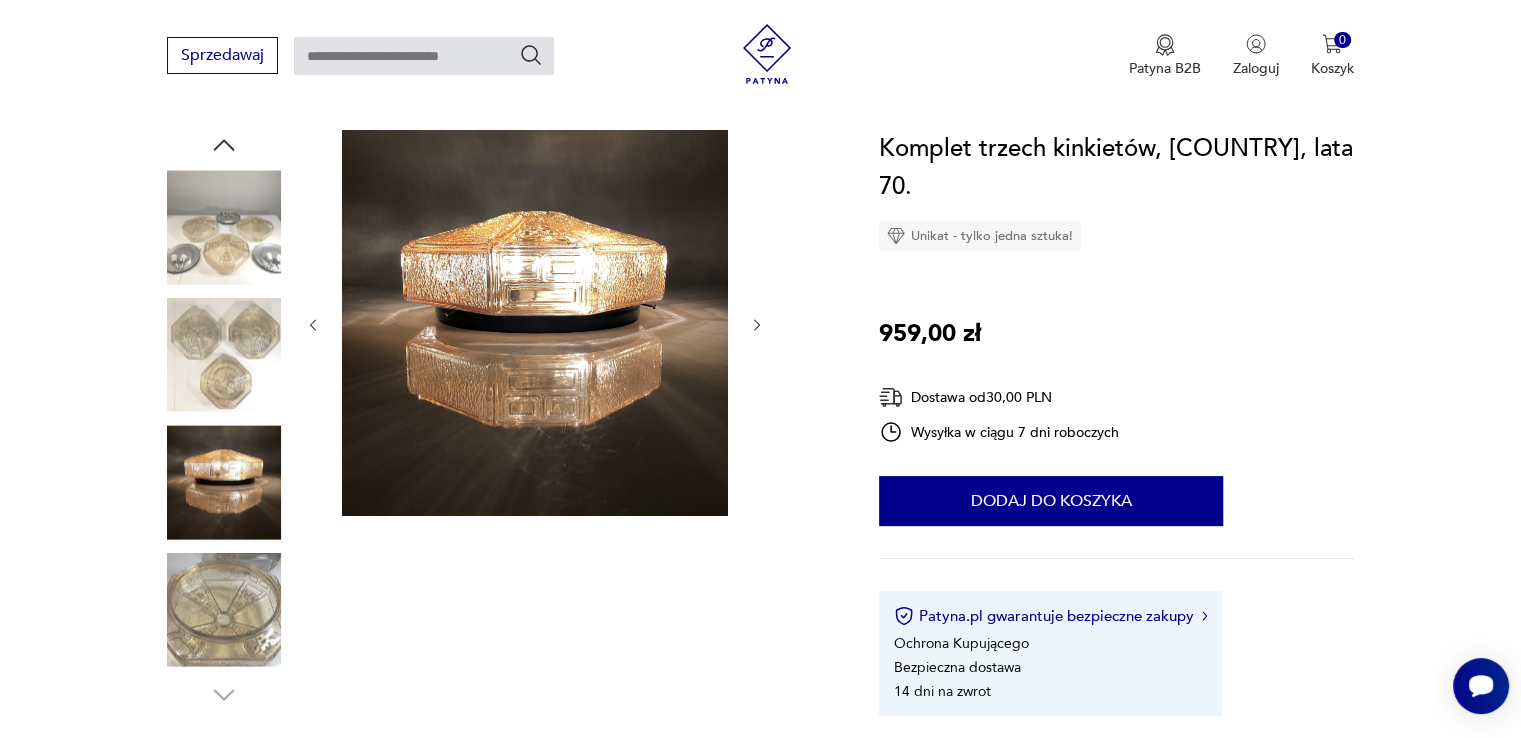 click 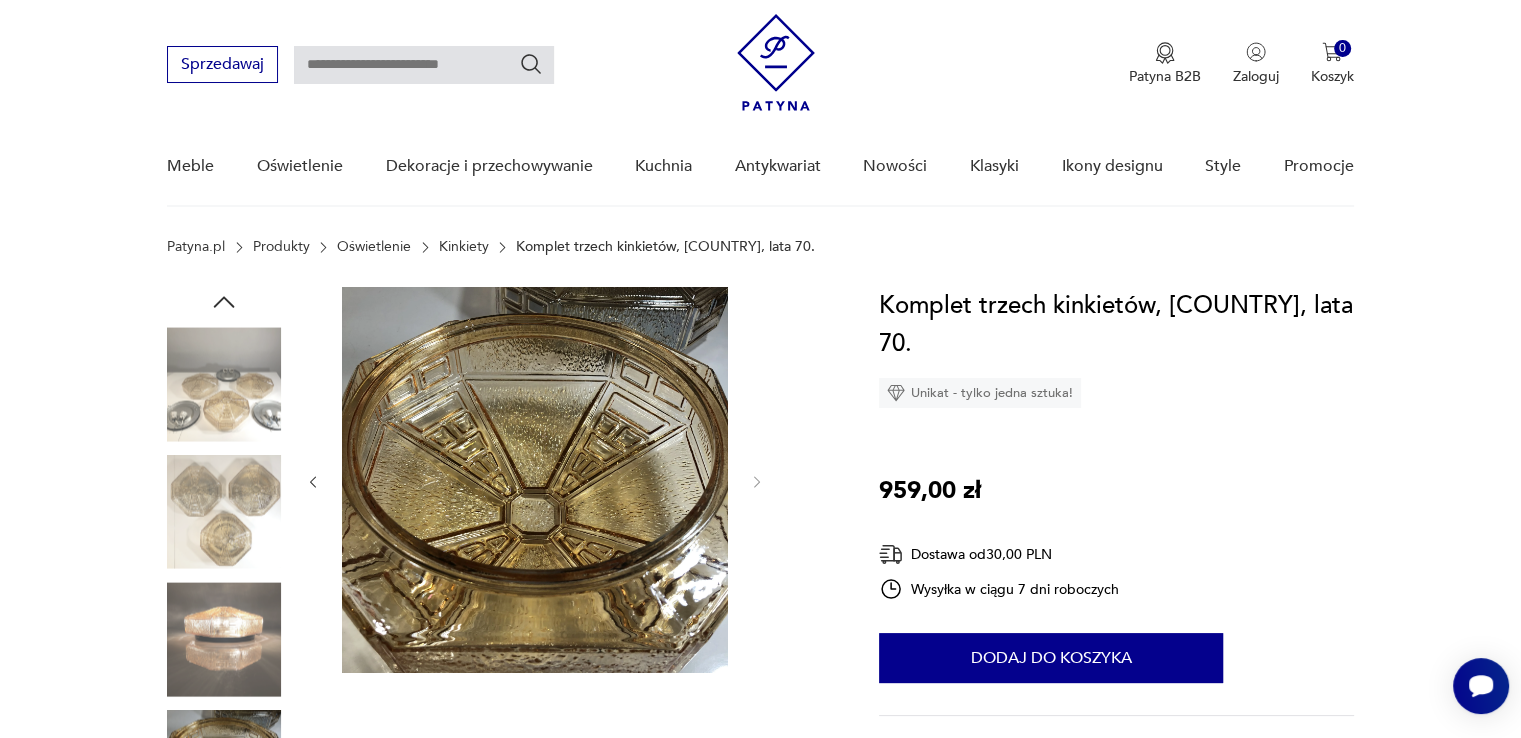 scroll, scrollTop: 0, scrollLeft: 0, axis: both 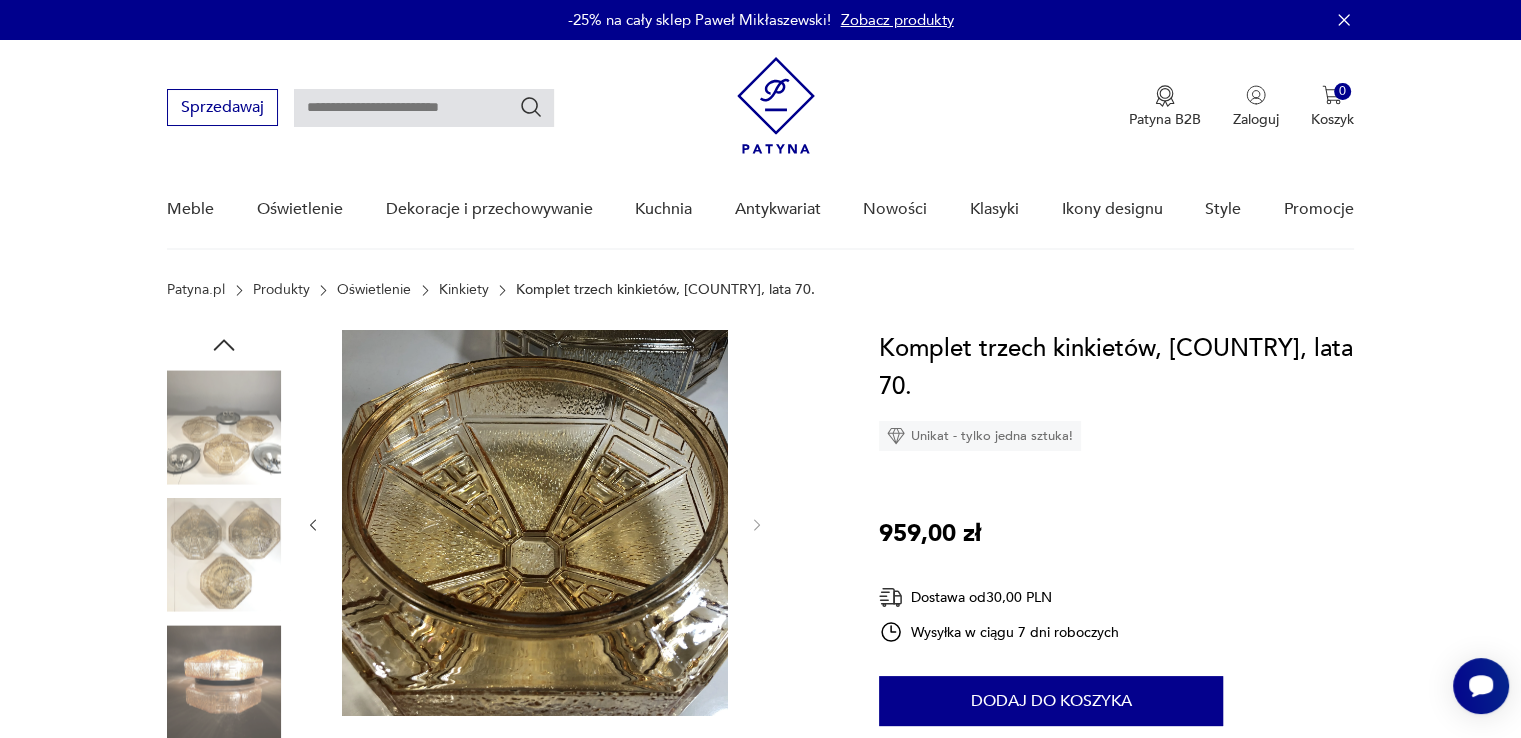 click on "Komplet trzech kinkietów, Niemcy, lata 70." at bounding box center (1116, 368) 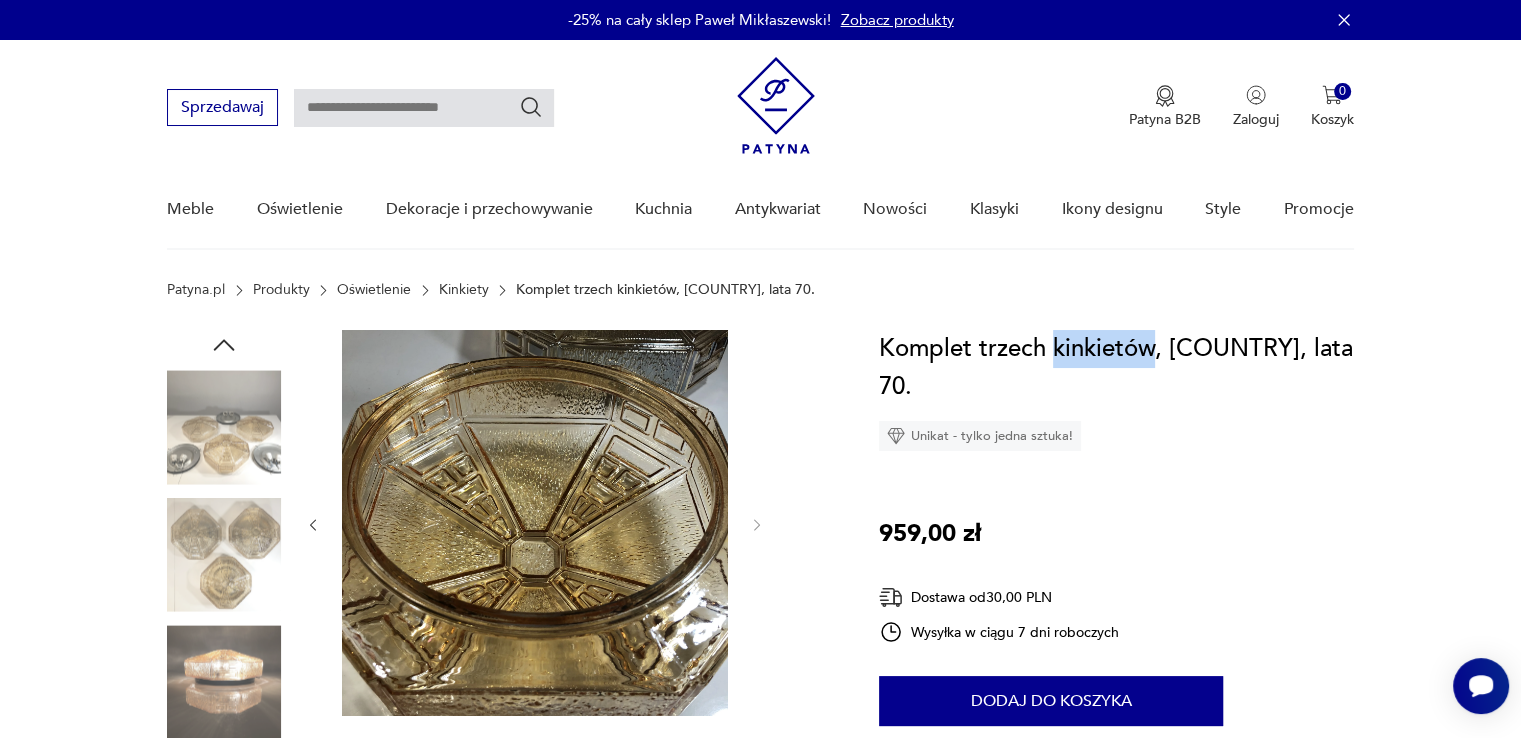 click on "Komplet trzech kinkietów, Niemcy, lata 70." at bounding box center (1116, 368) 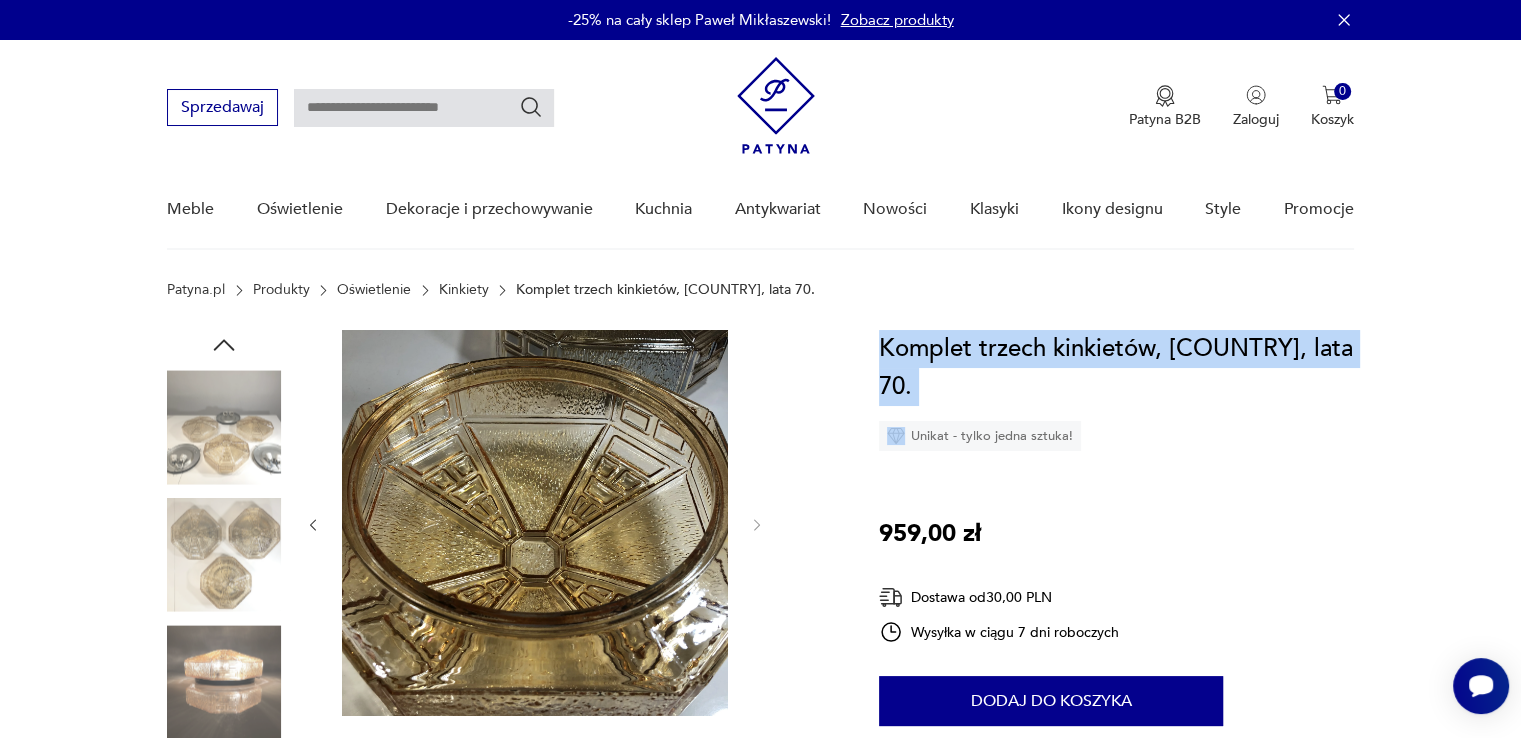 click on "Komplet trzech kinkietów, Niemcy, lata 70." at bounding box center (1116, 368) 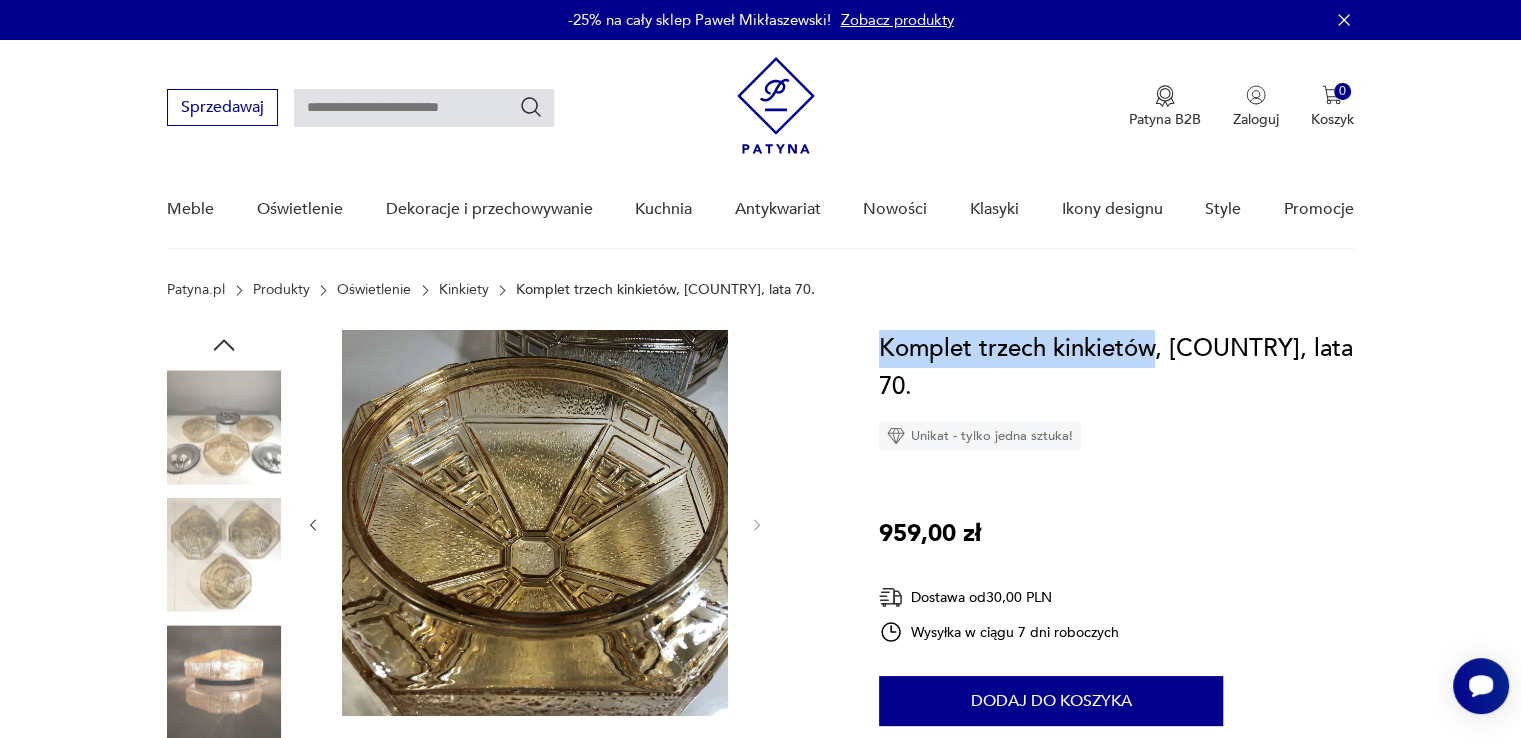 drag, startPoint x: 1155, startPoint y: 345, endPoint x: 862, endPoint y: 356, distance: 293.20642 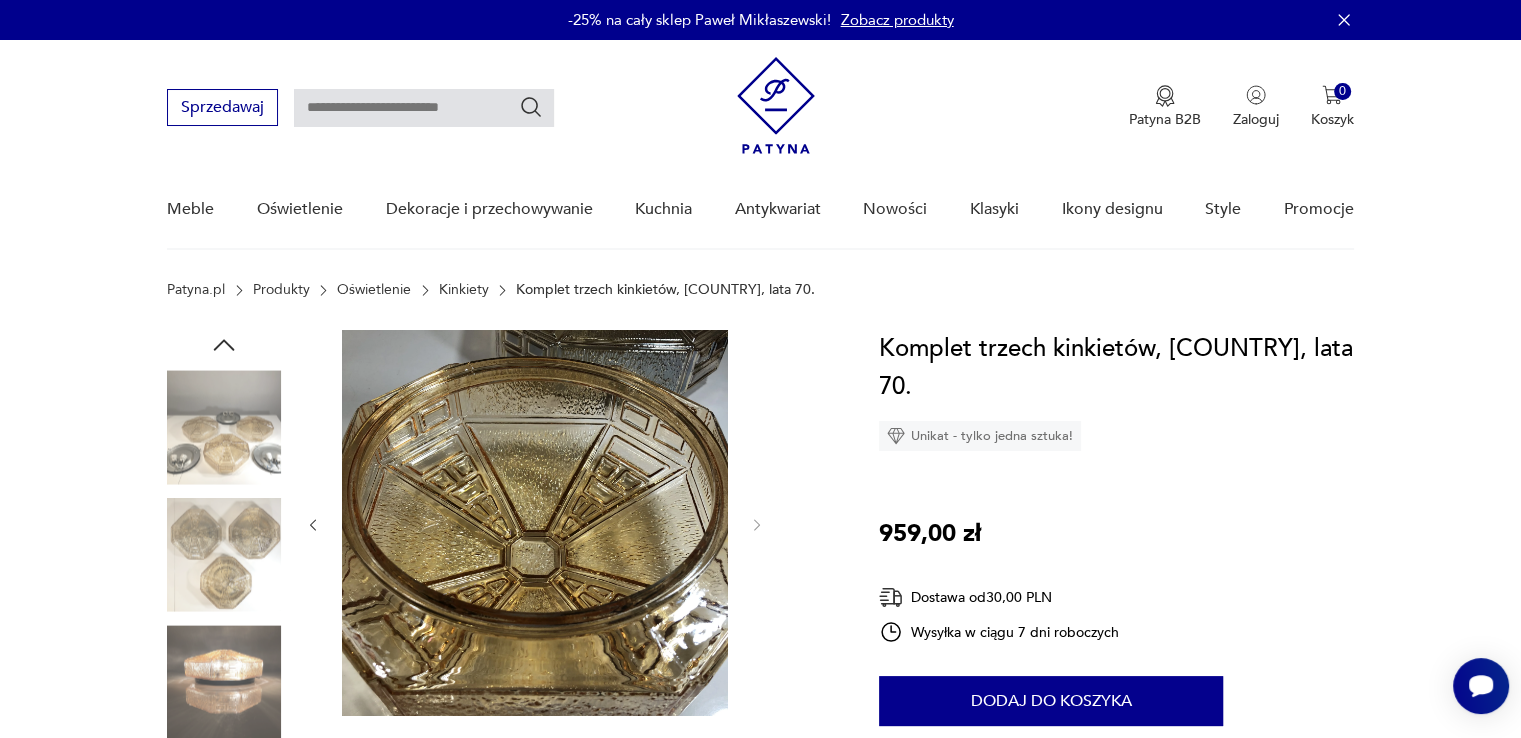 paste on "**********" 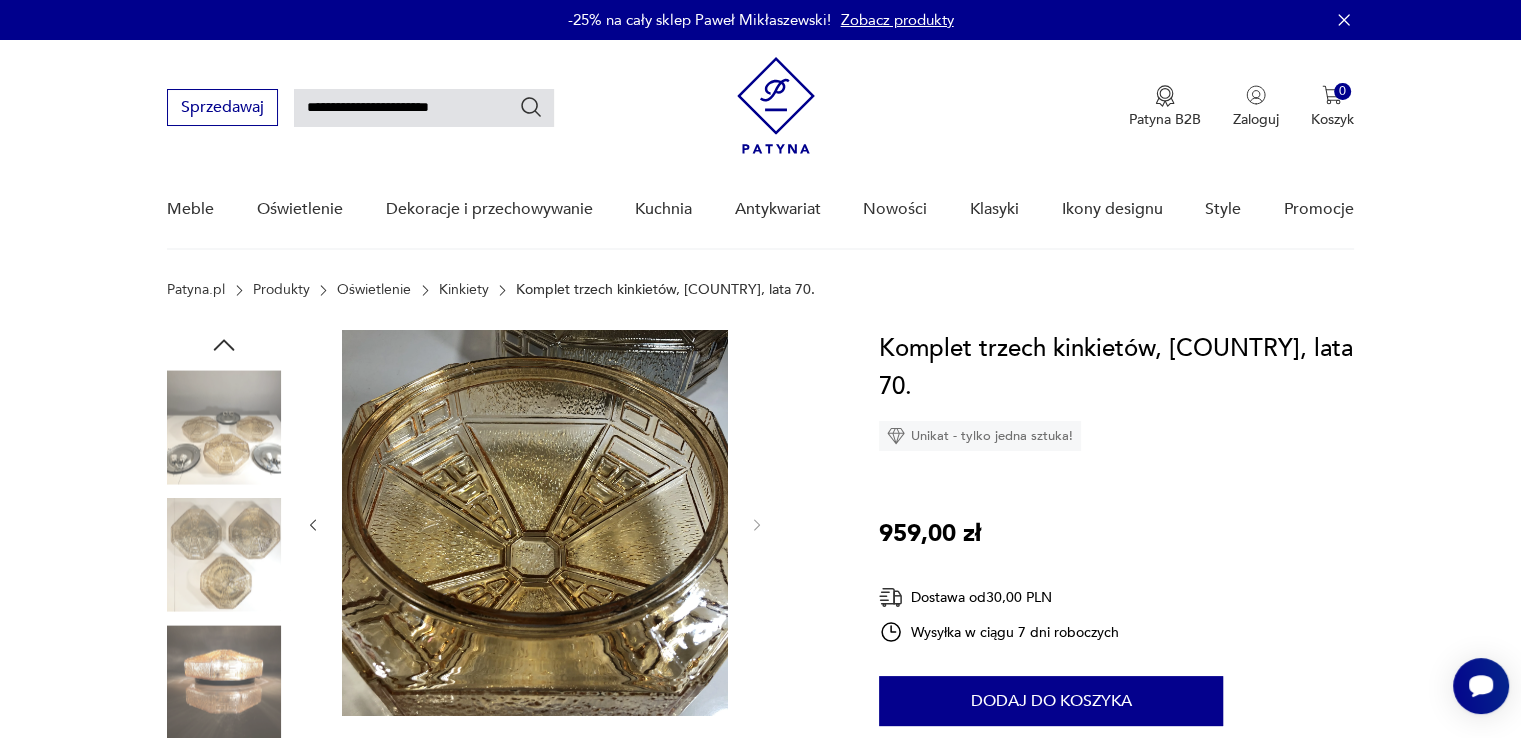 type on "**********" 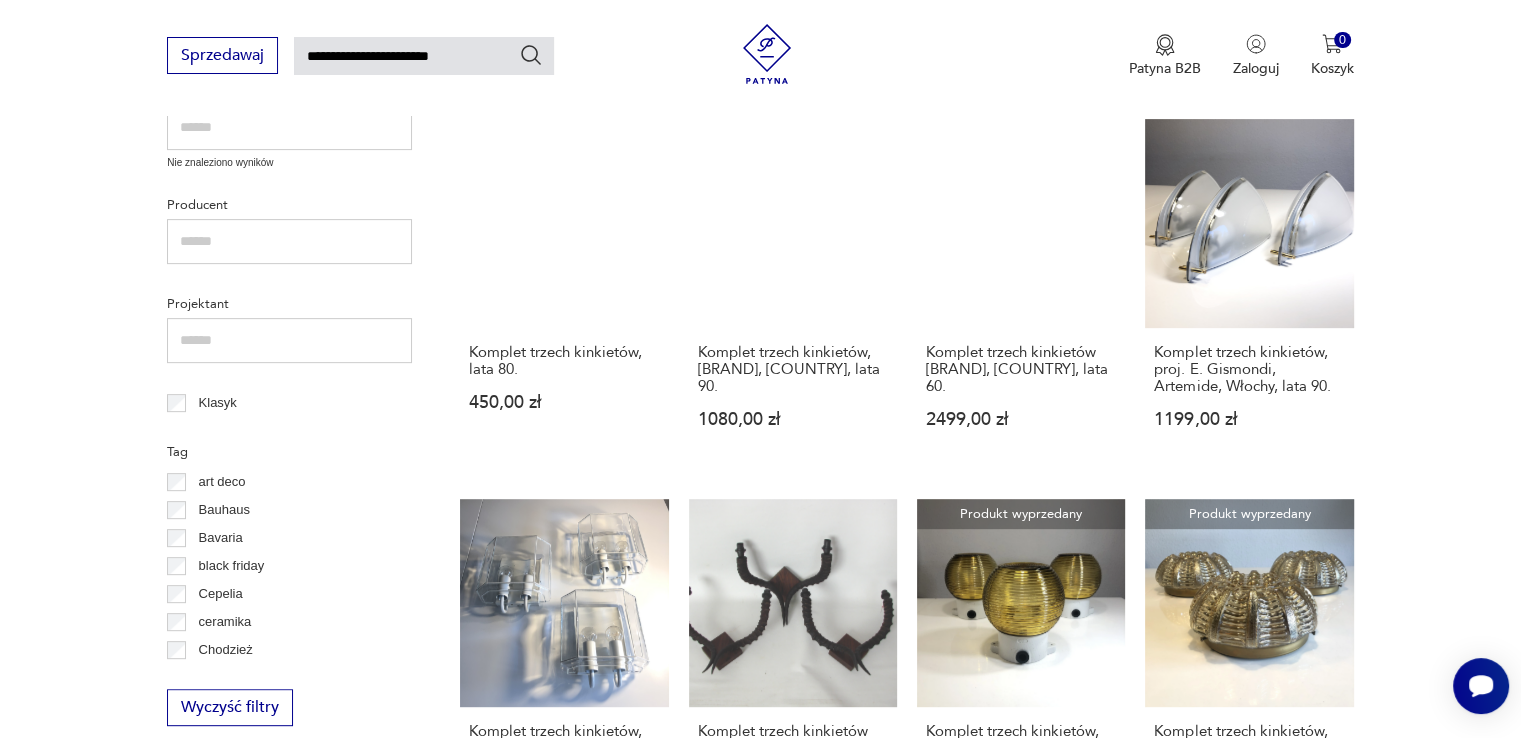 scroll, scrollTop: 583, scrollLeft: 0, axis: vertical 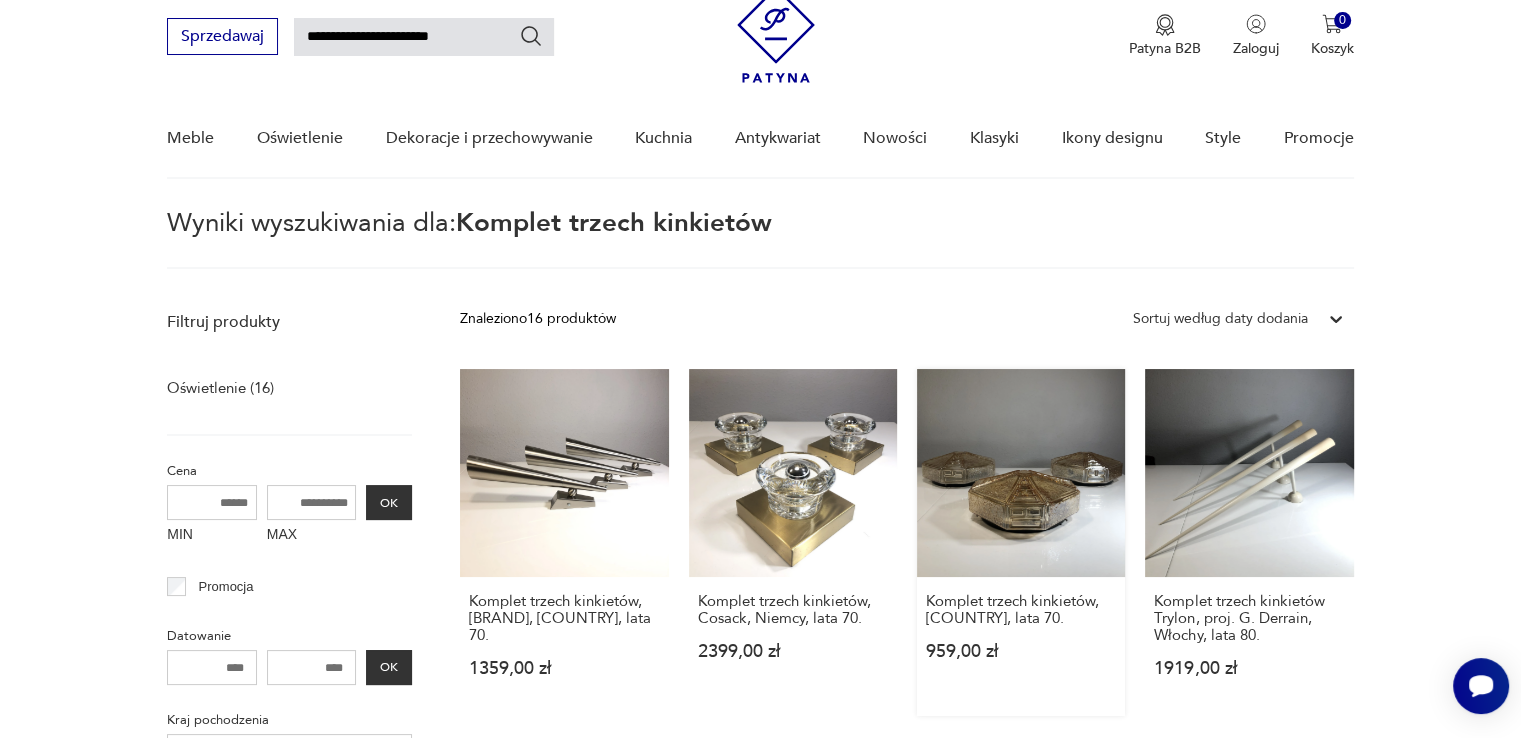 click on "Komplet trzech kinkietów, Niemcy, lata 70. 959,00 zł" at bounding box center [1021, 542] 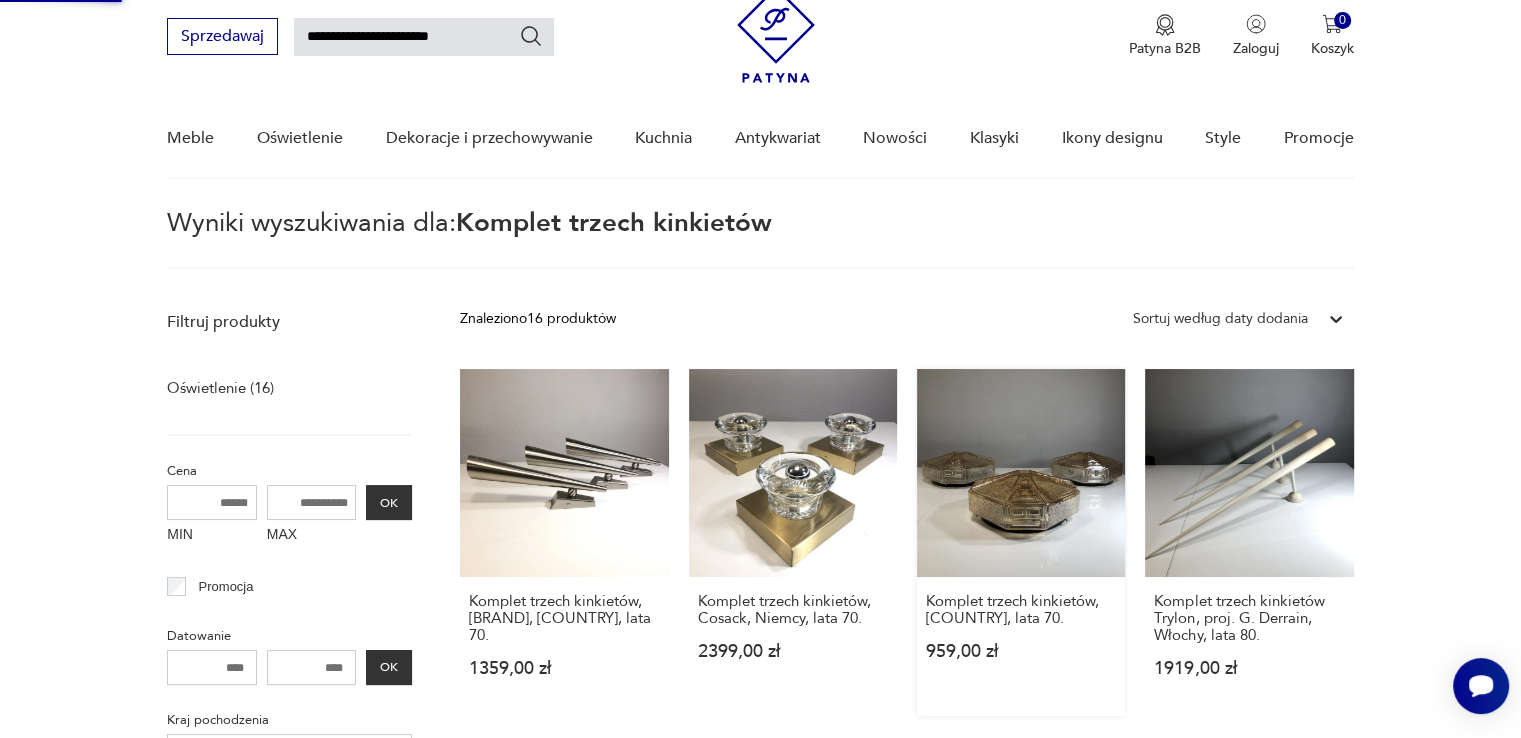type 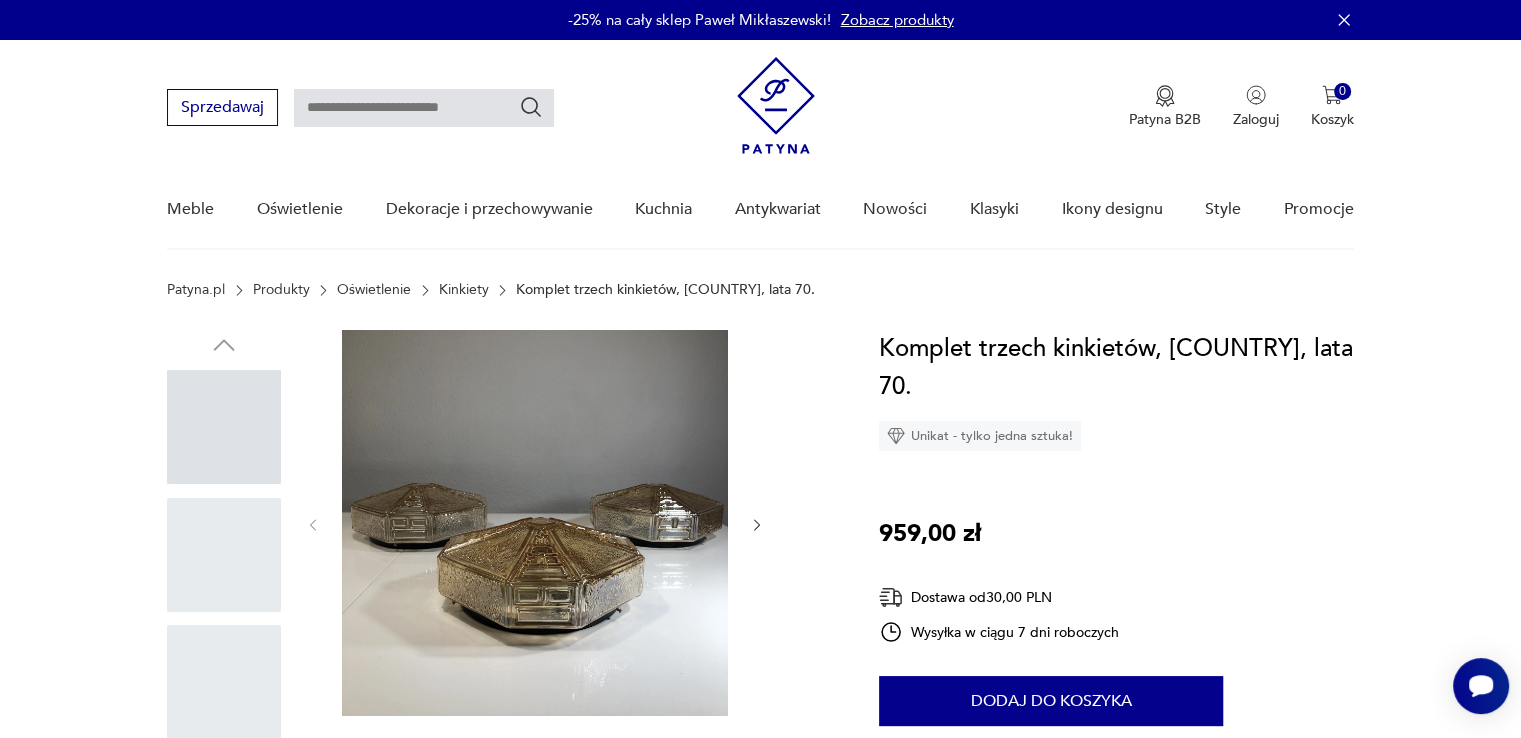 scroll, scrollTop: 0, scrollLeft: 0, axis: both 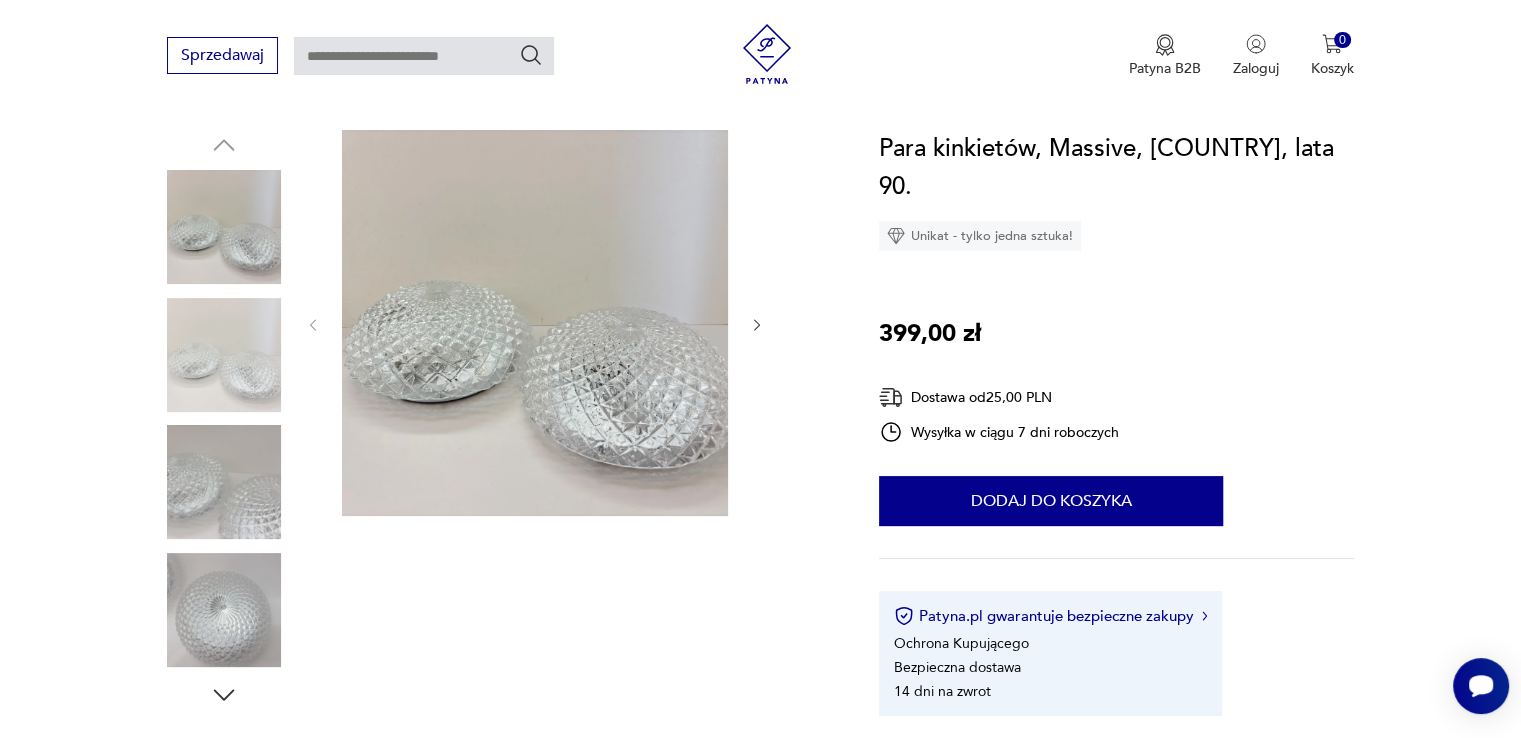 click 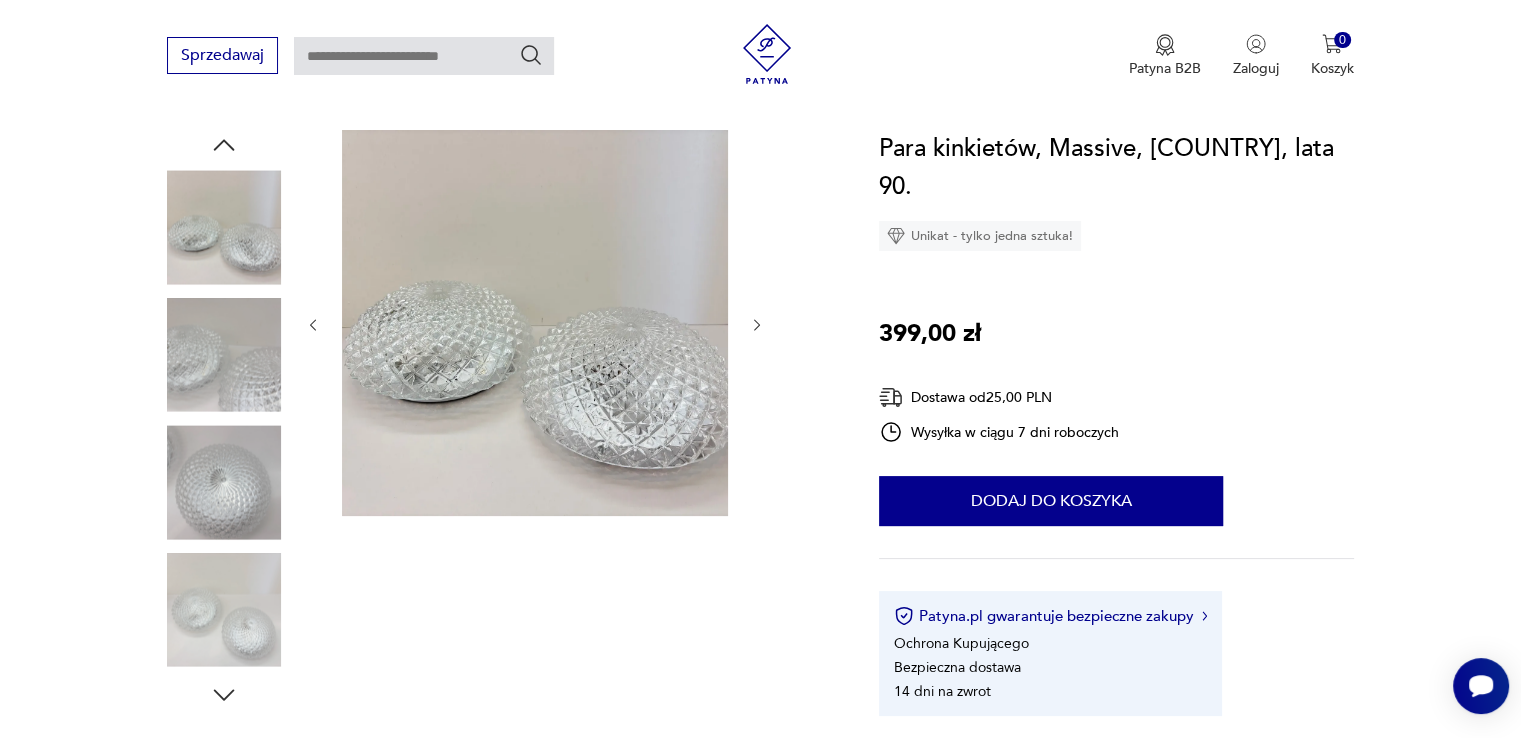 click 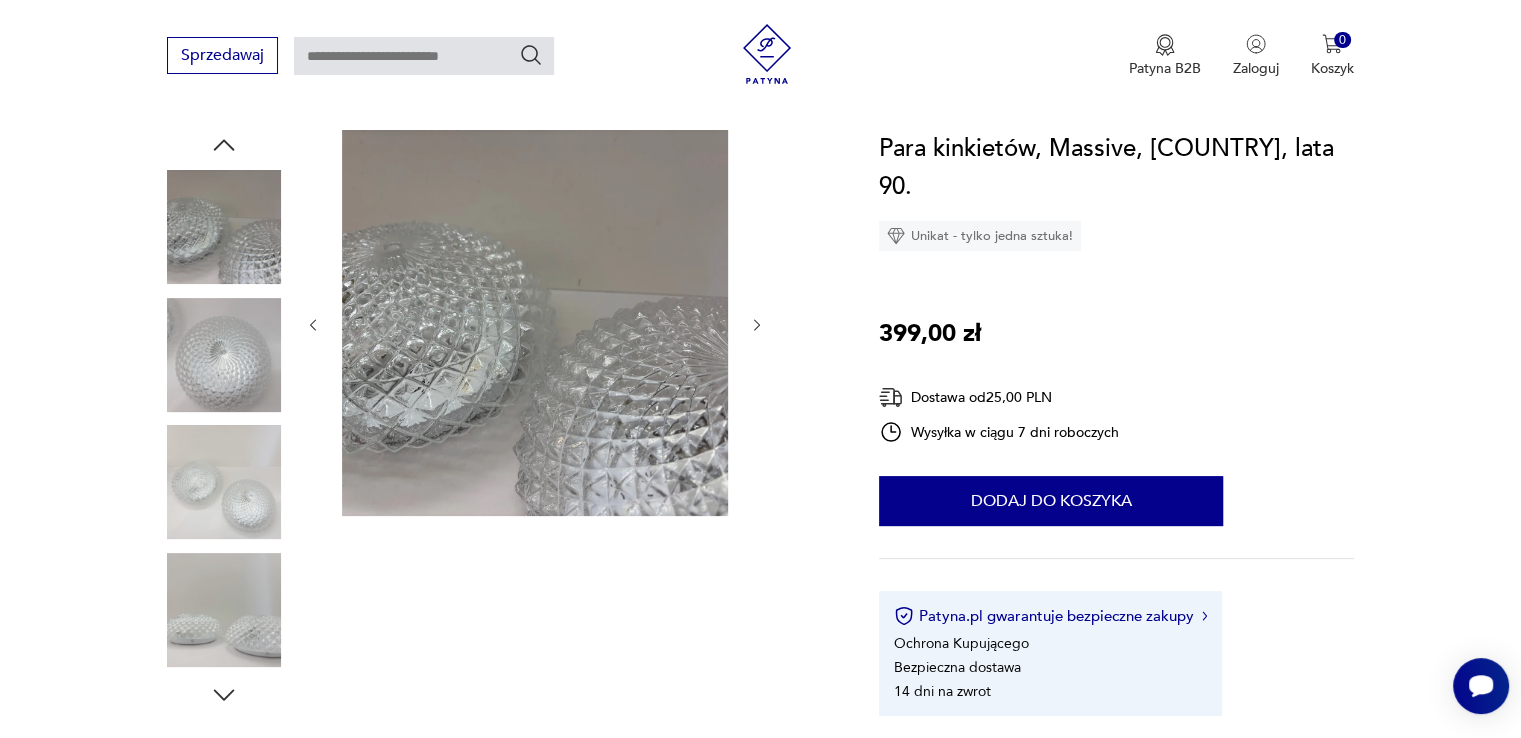 click 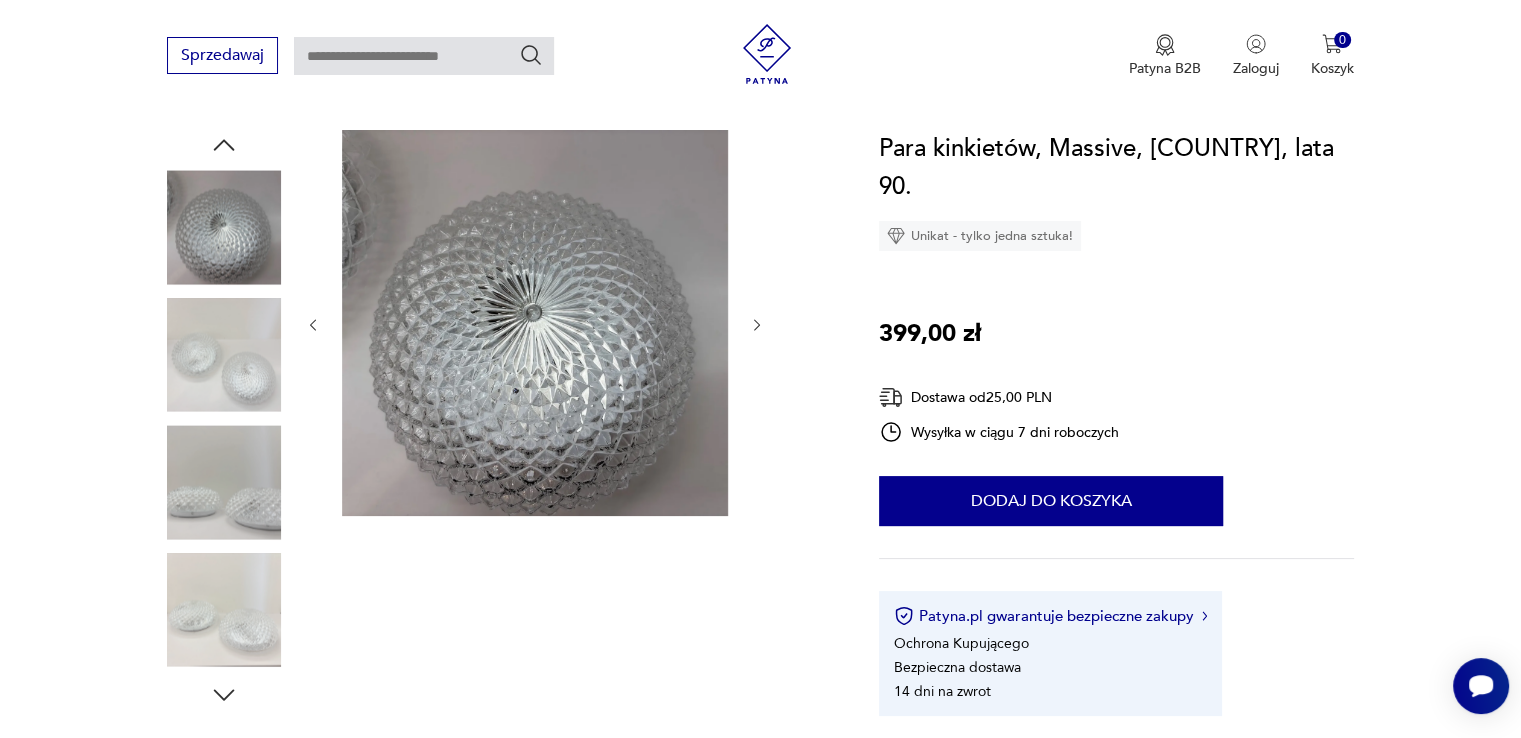 click 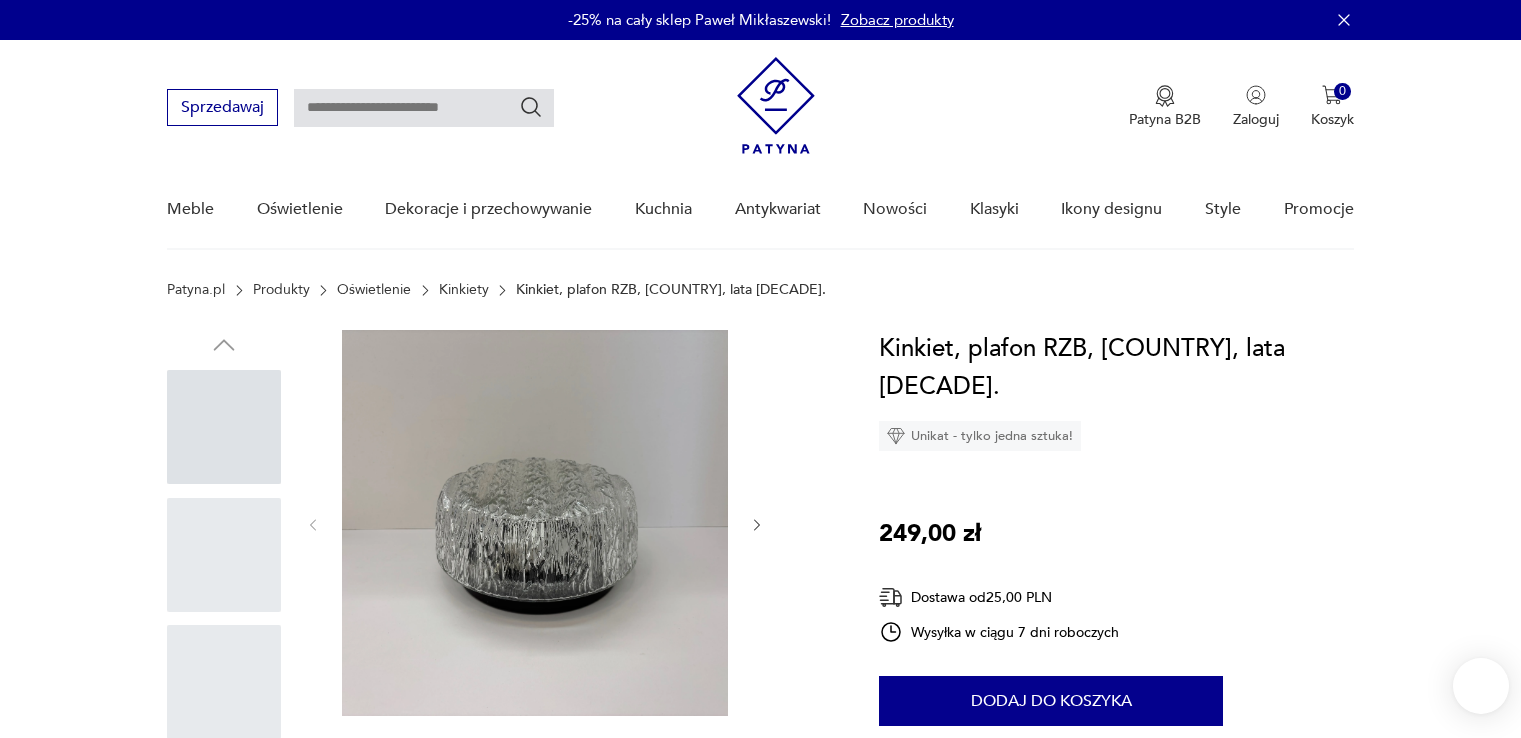 scroll, scrollTop: 0, scrollLeft: 0, axis: both 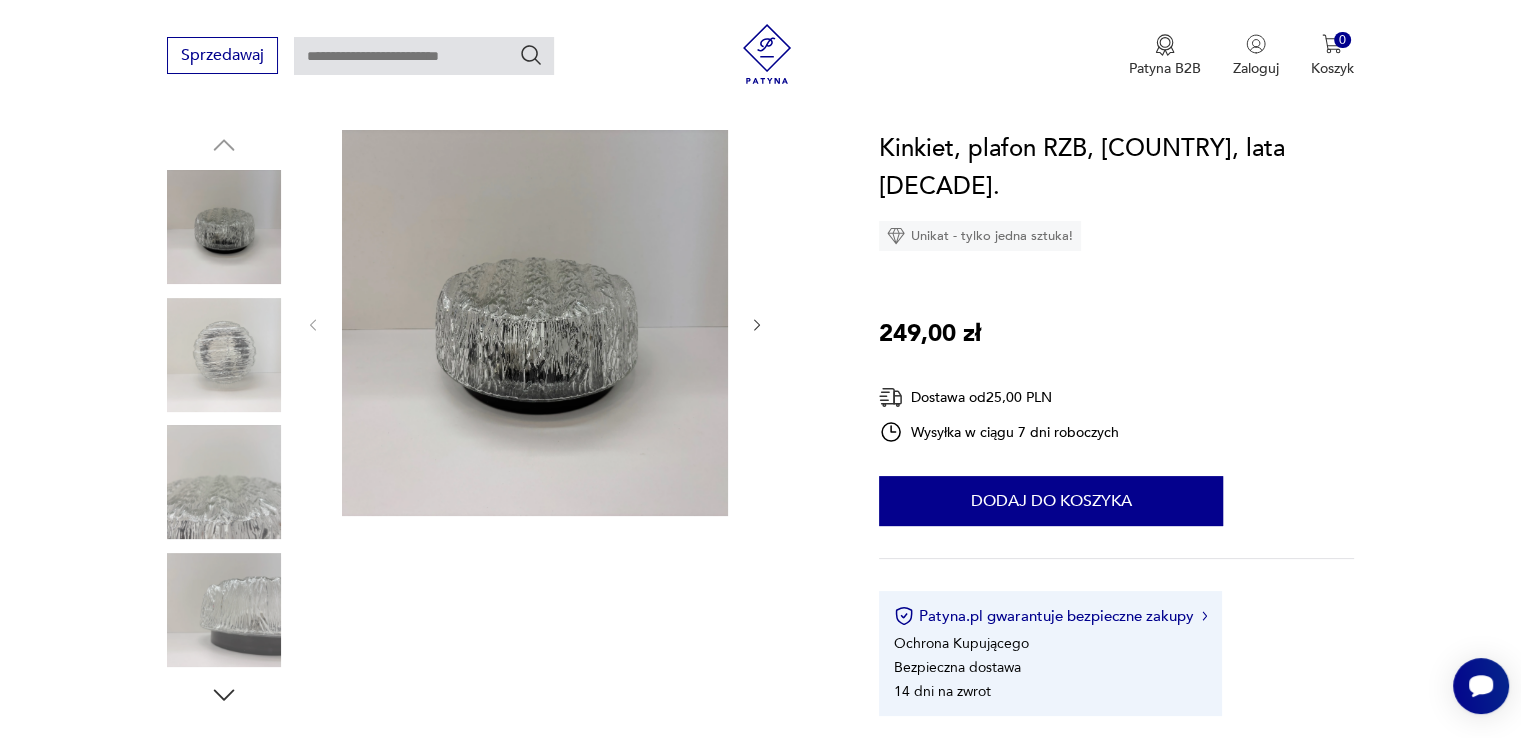 click 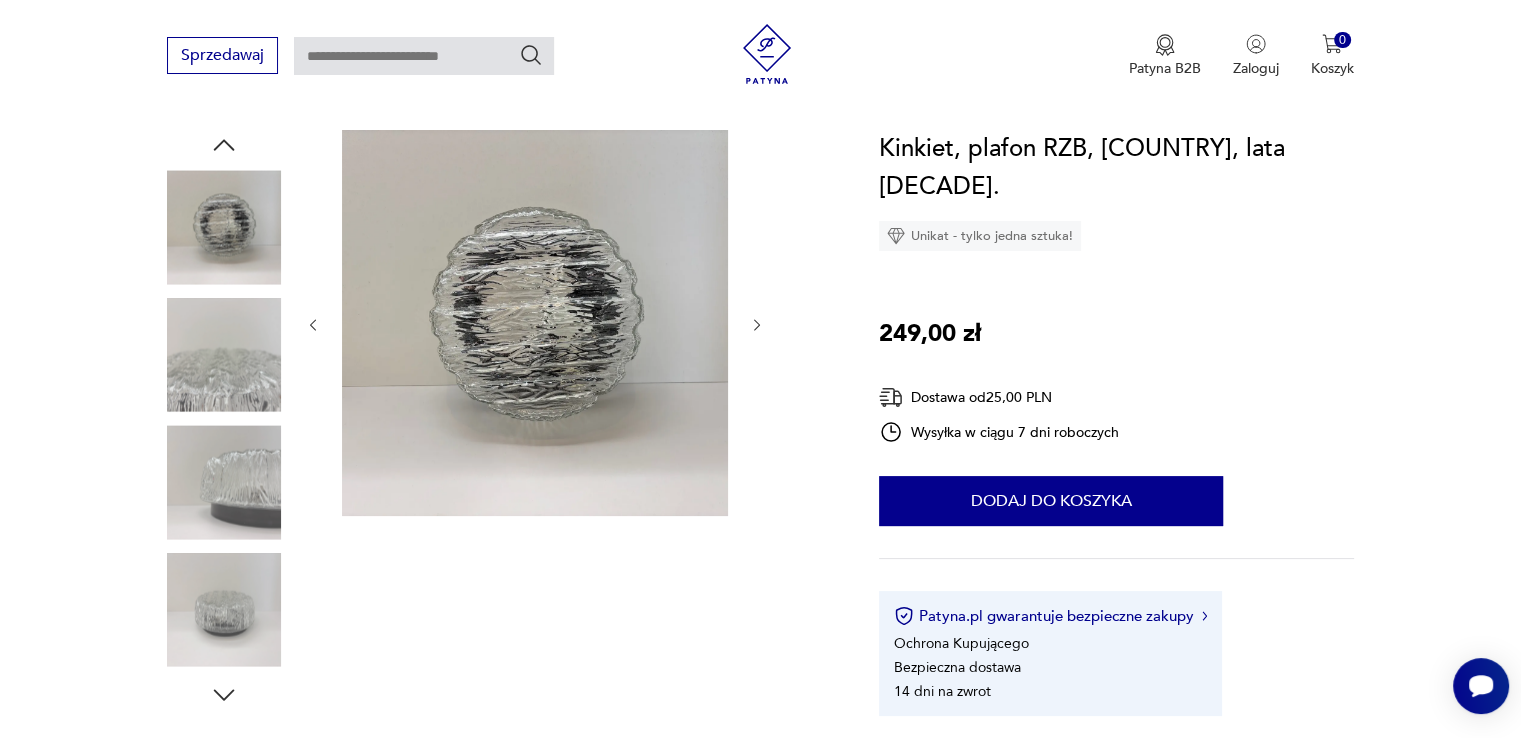 click 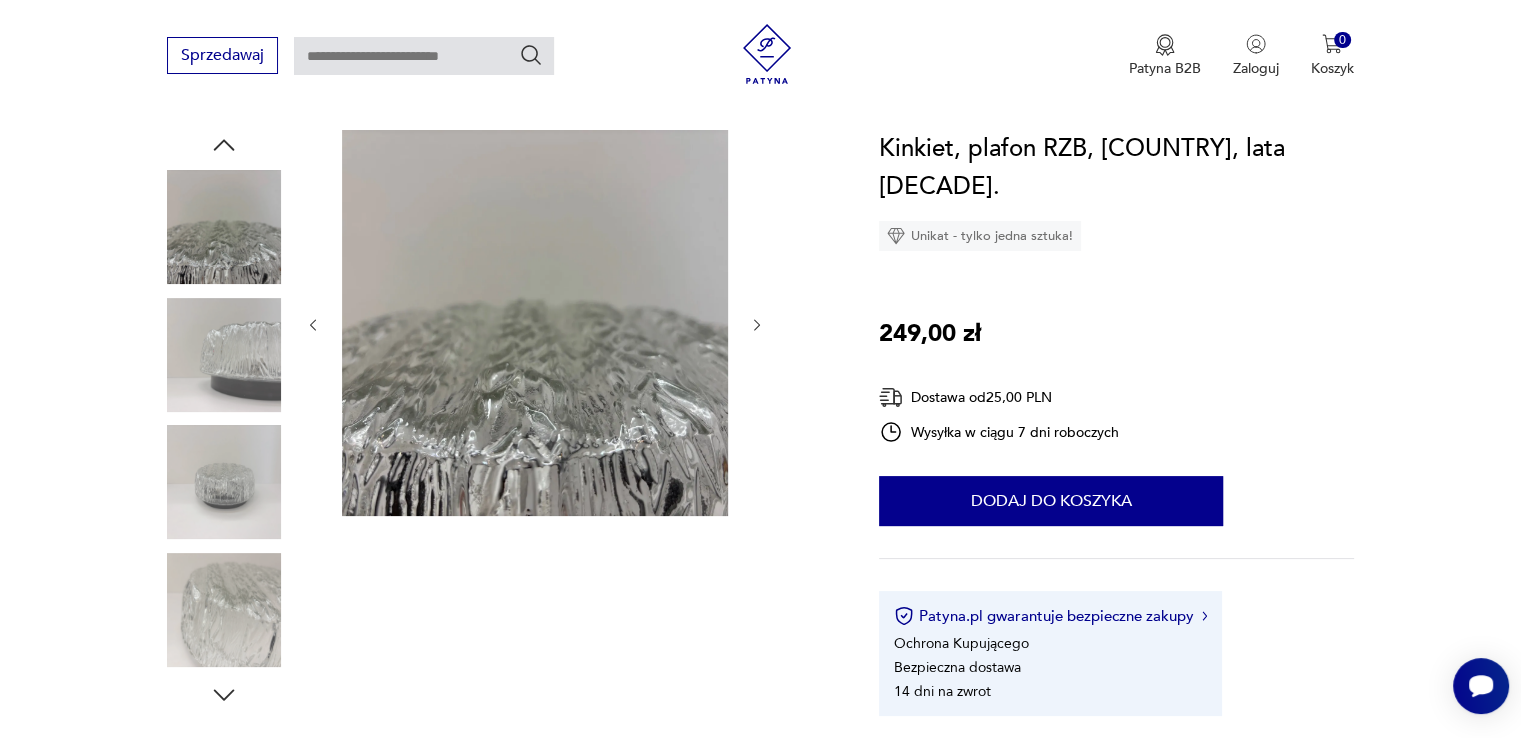 click 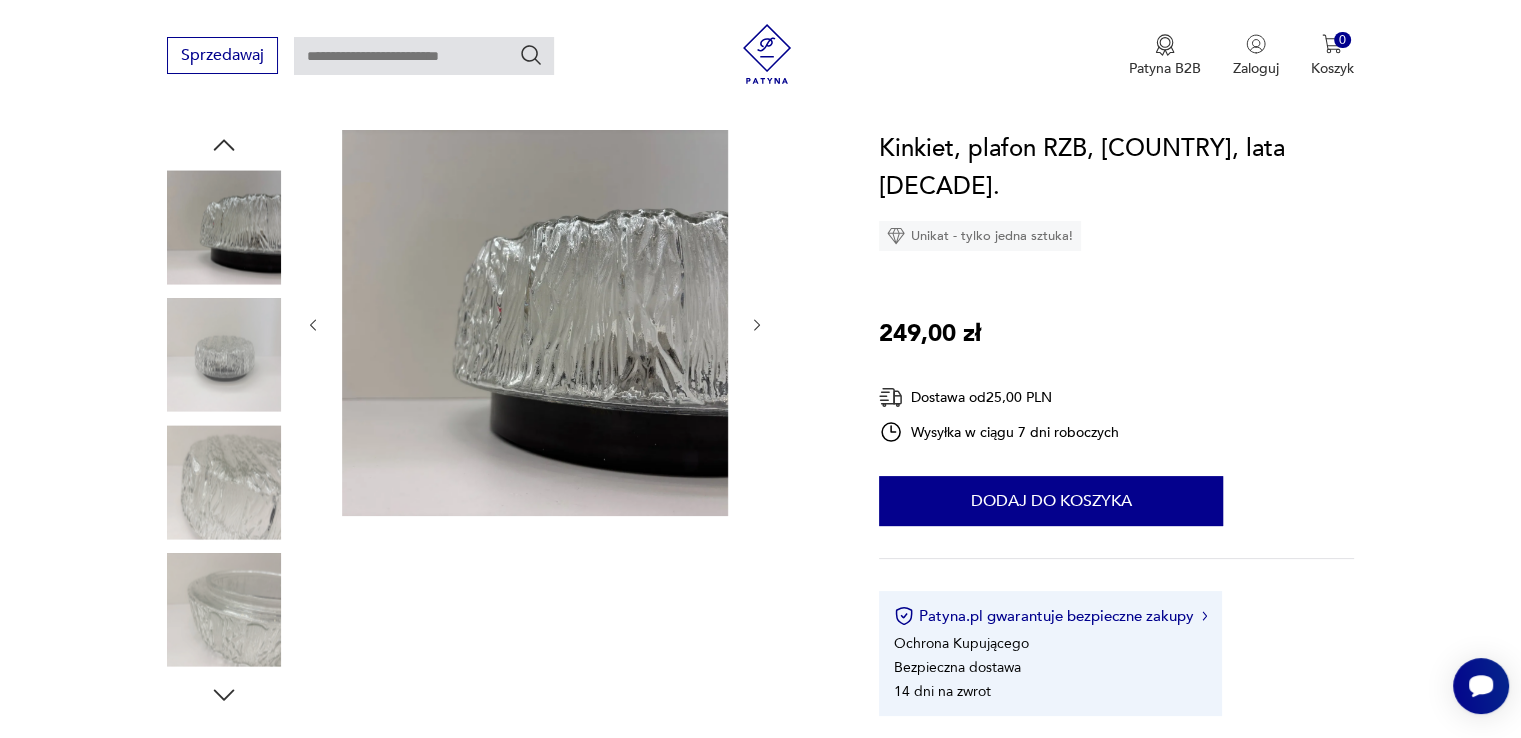 click 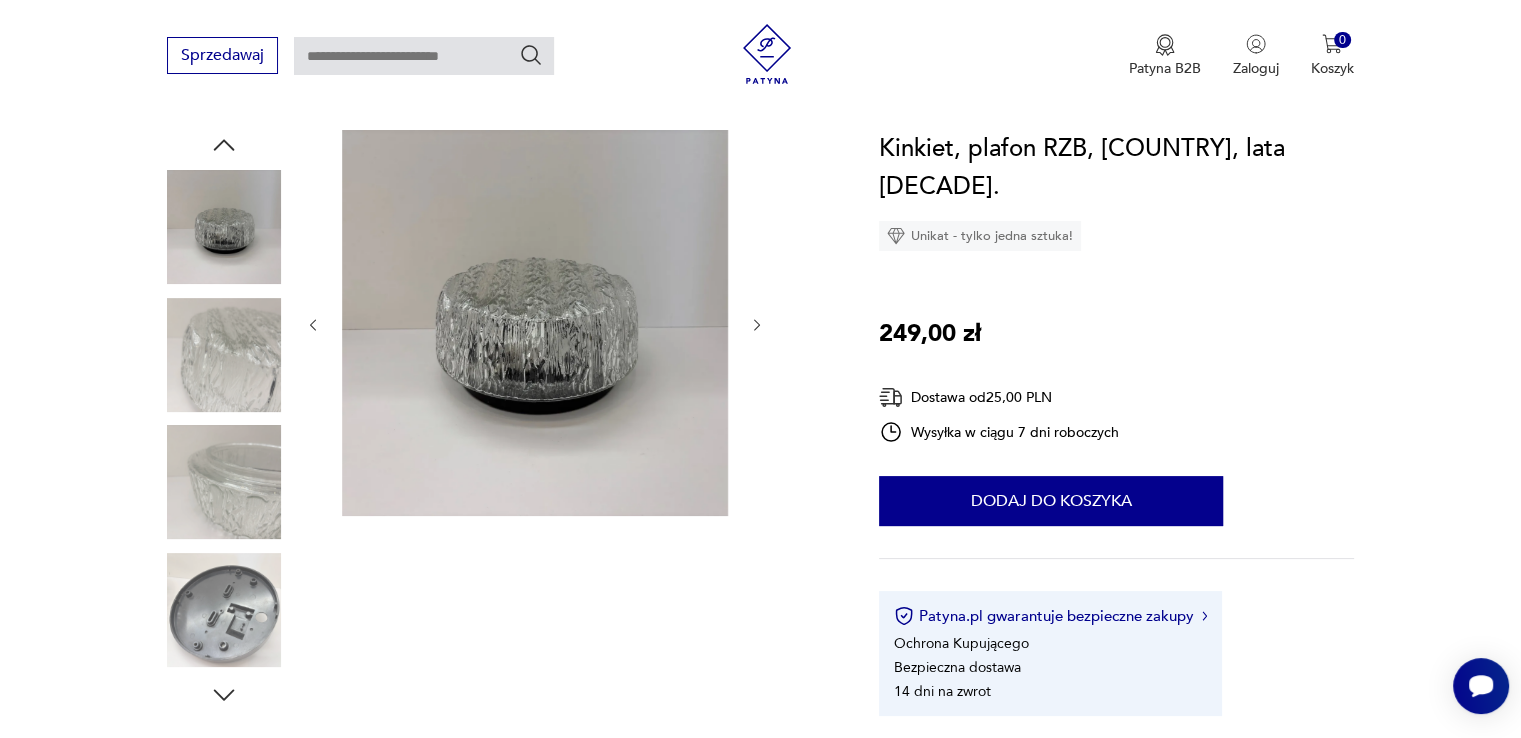click at bounding box center [224, 227] 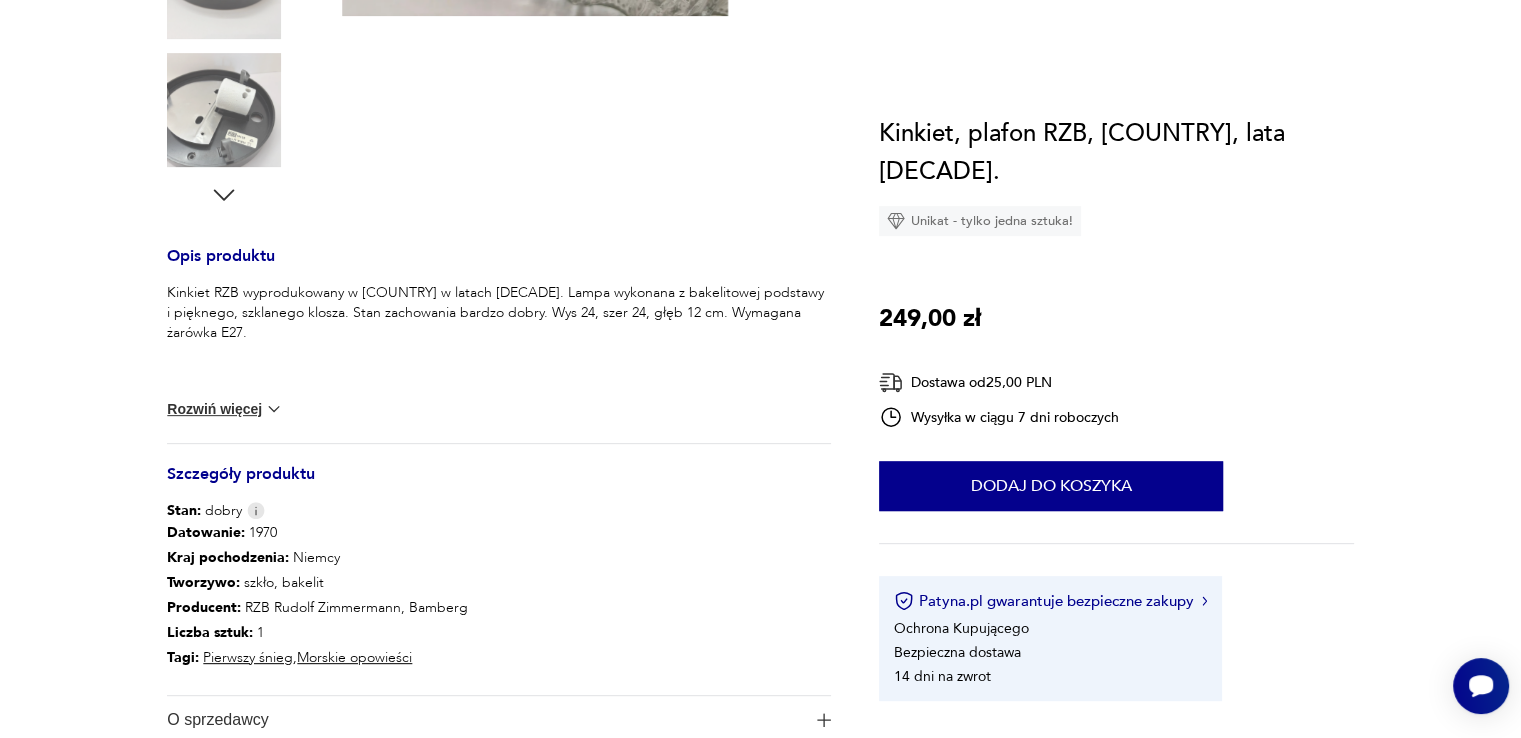 scroll, scrollTop: 100, scrollLeft: 0, axis: vertical 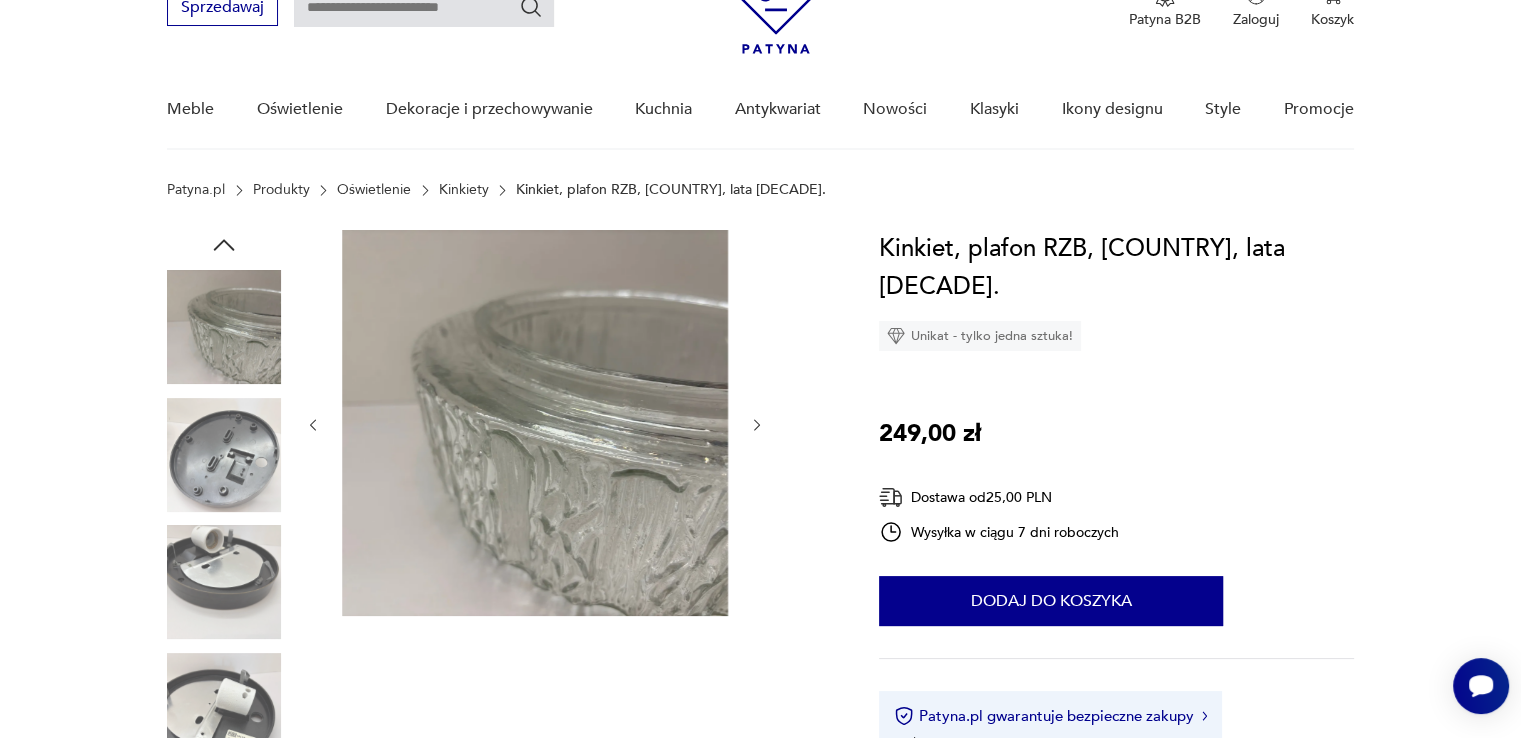 click 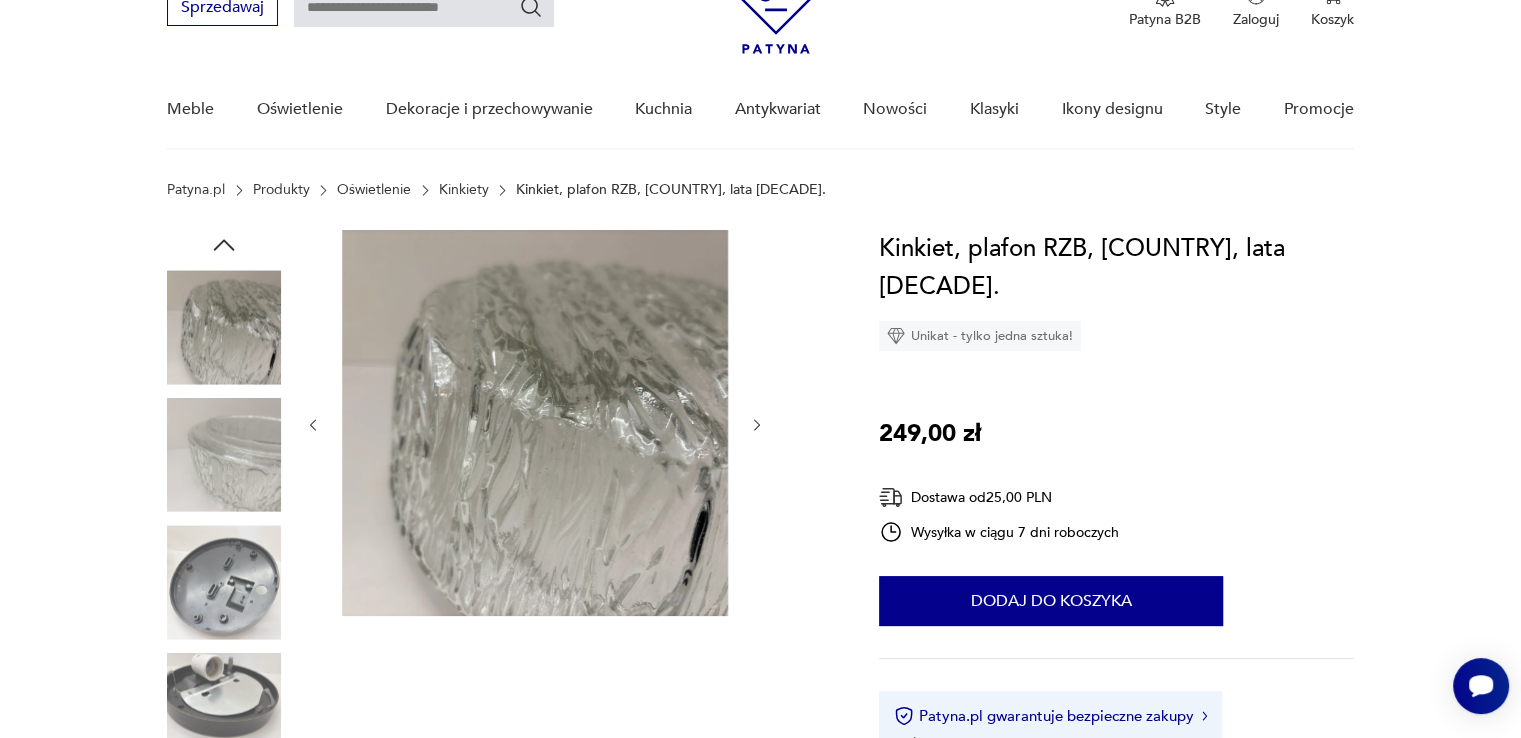 click 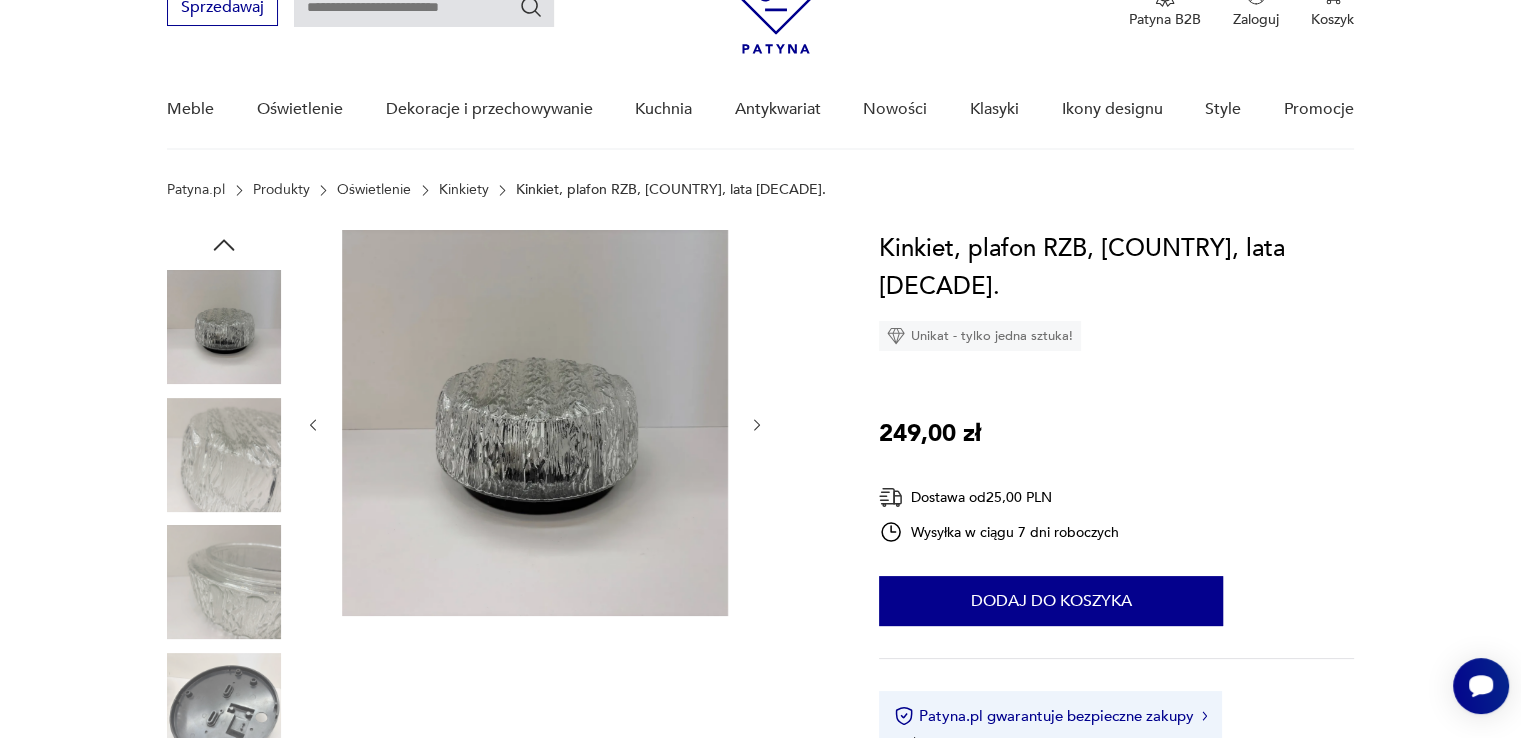 click 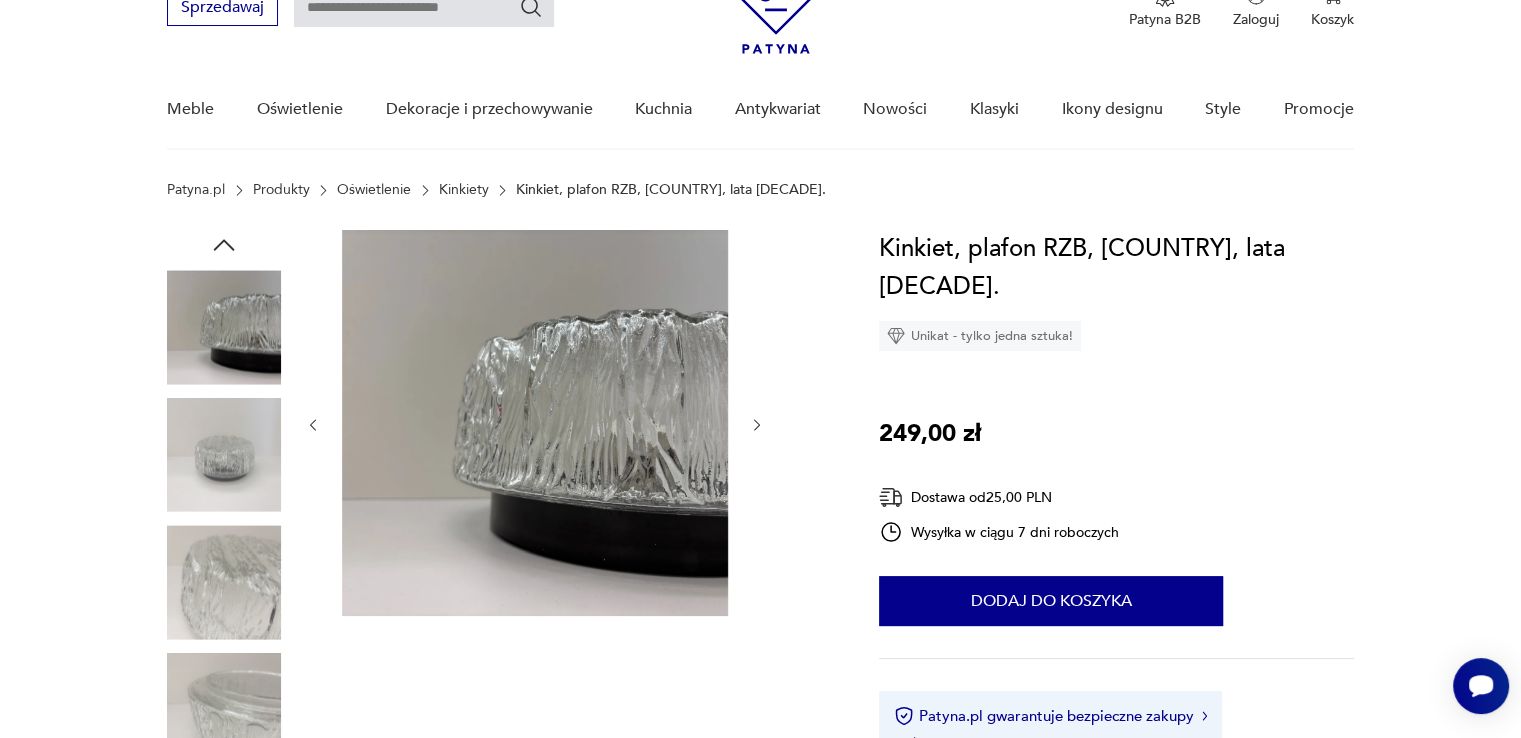 click 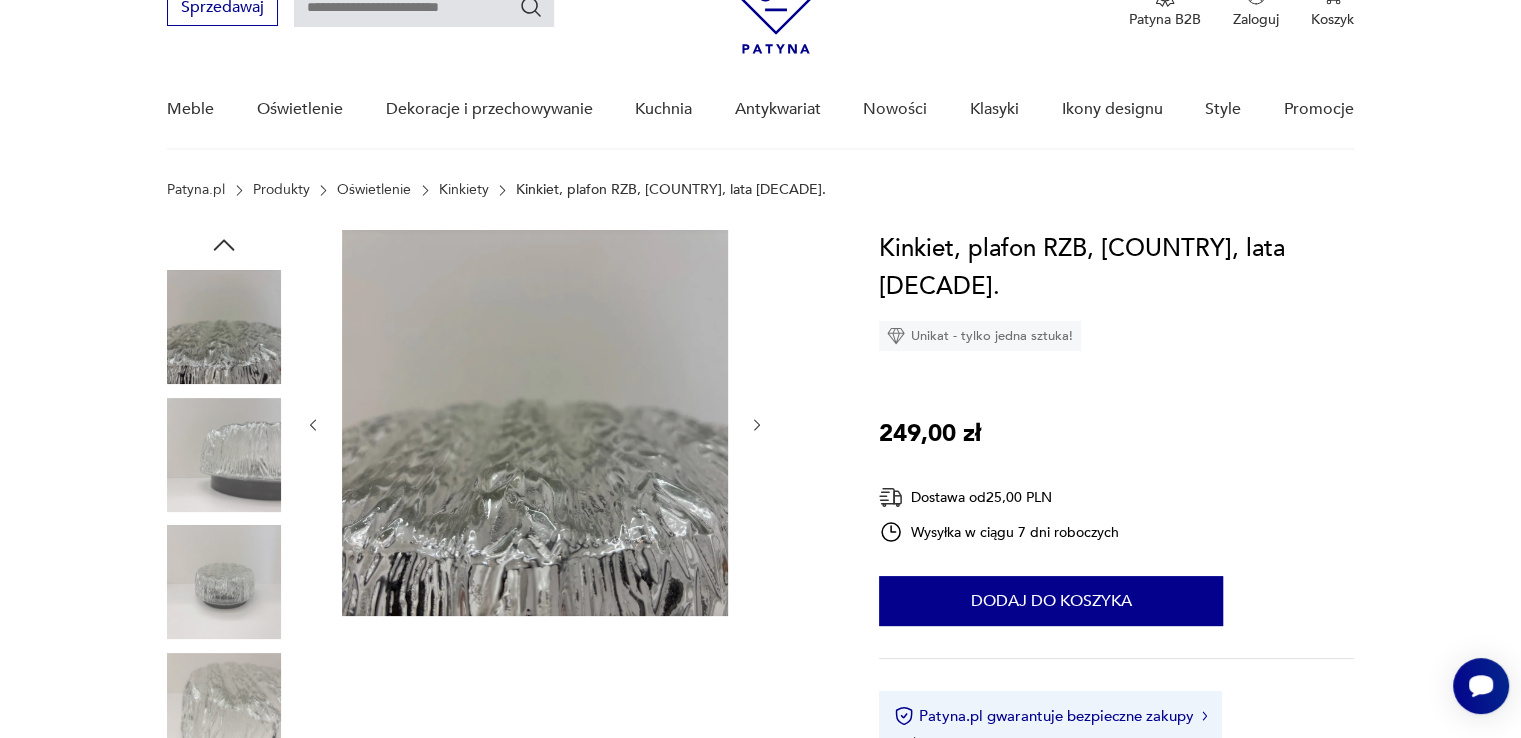 click 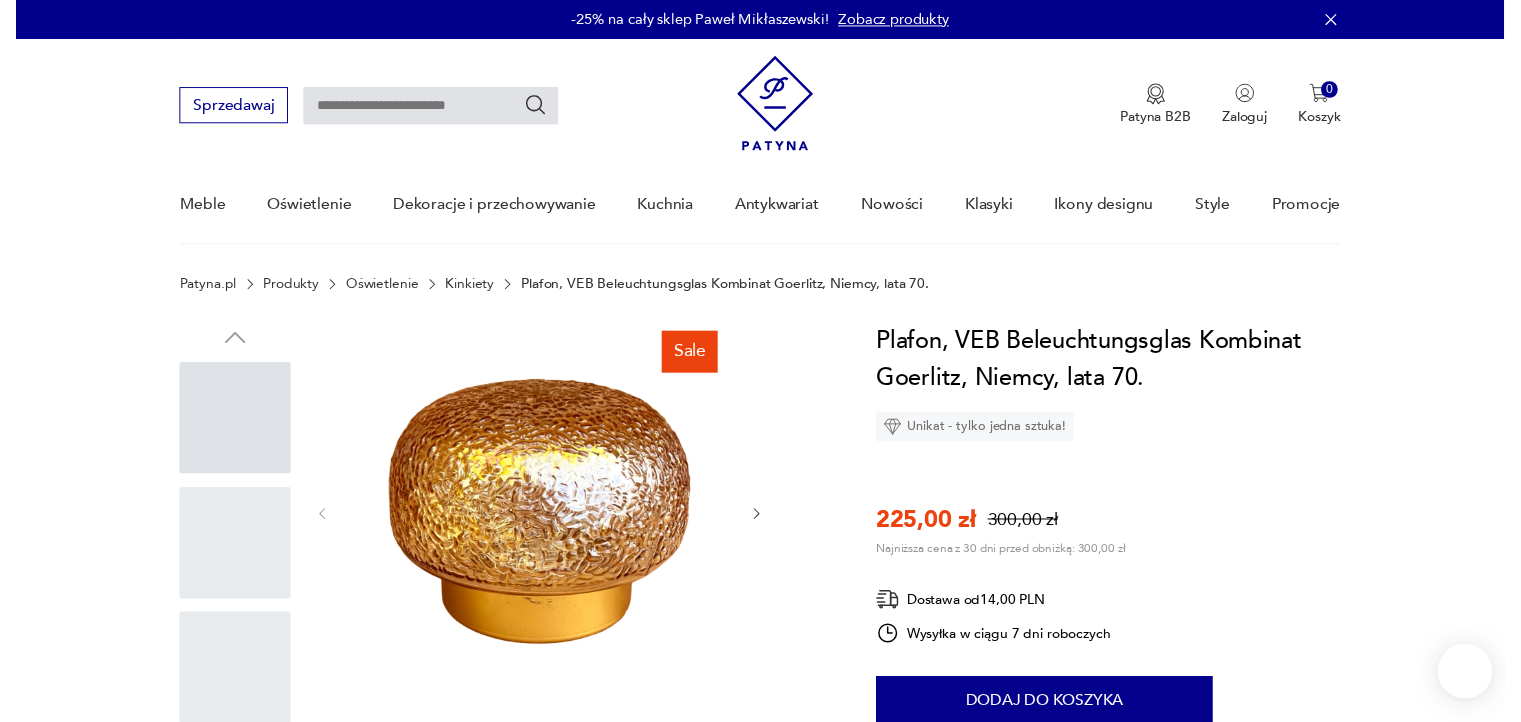 scroll, scrollTop: 0, scrollLeft: 0, axis: both 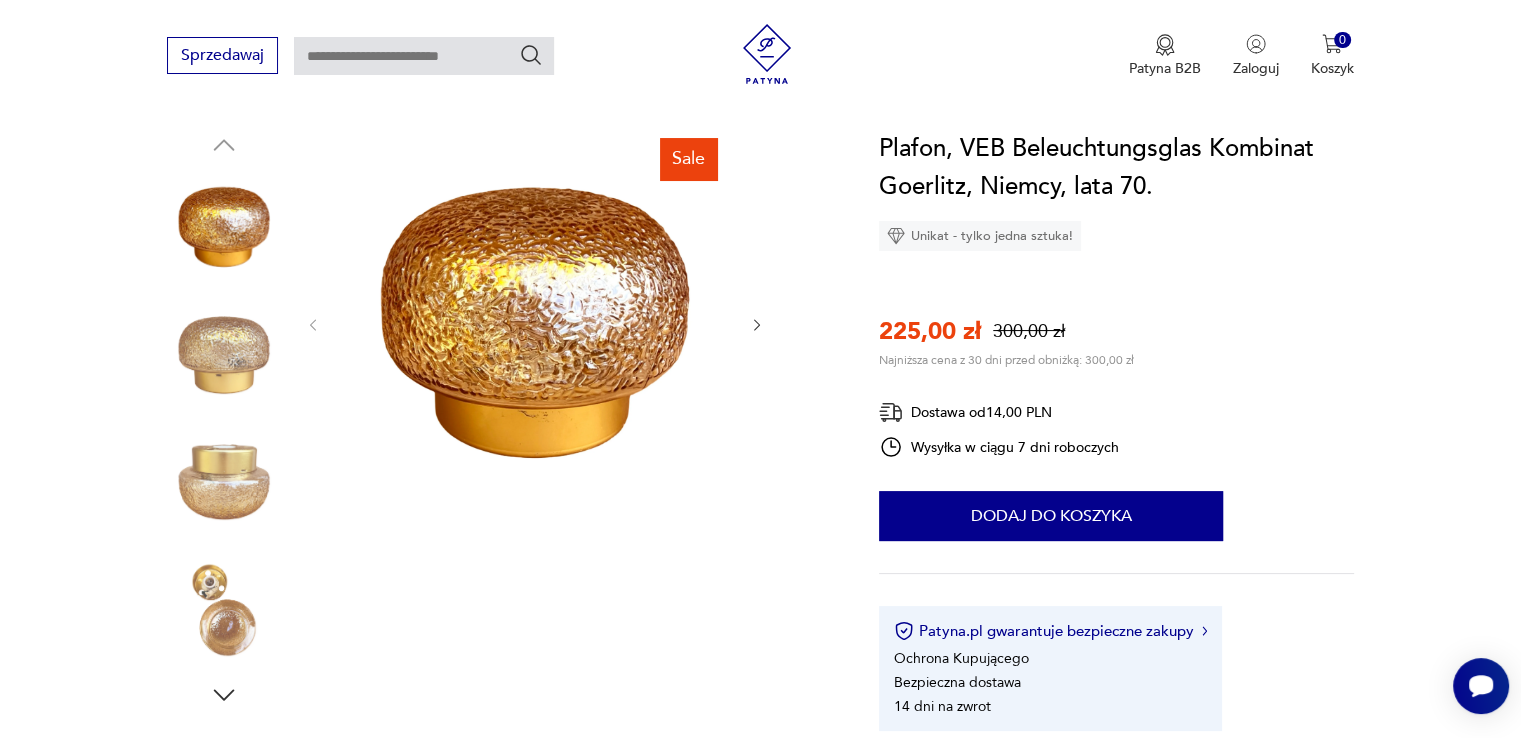 click 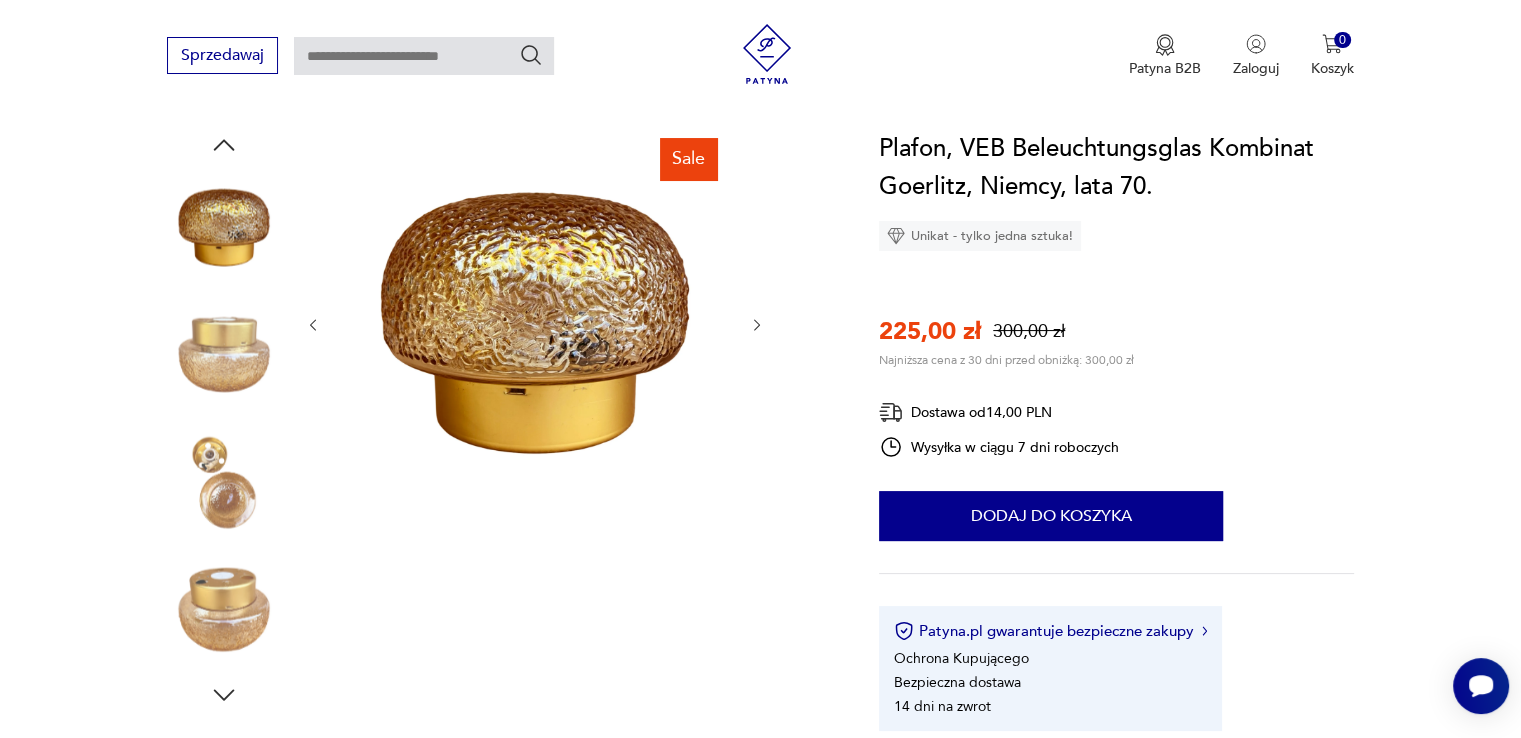 click 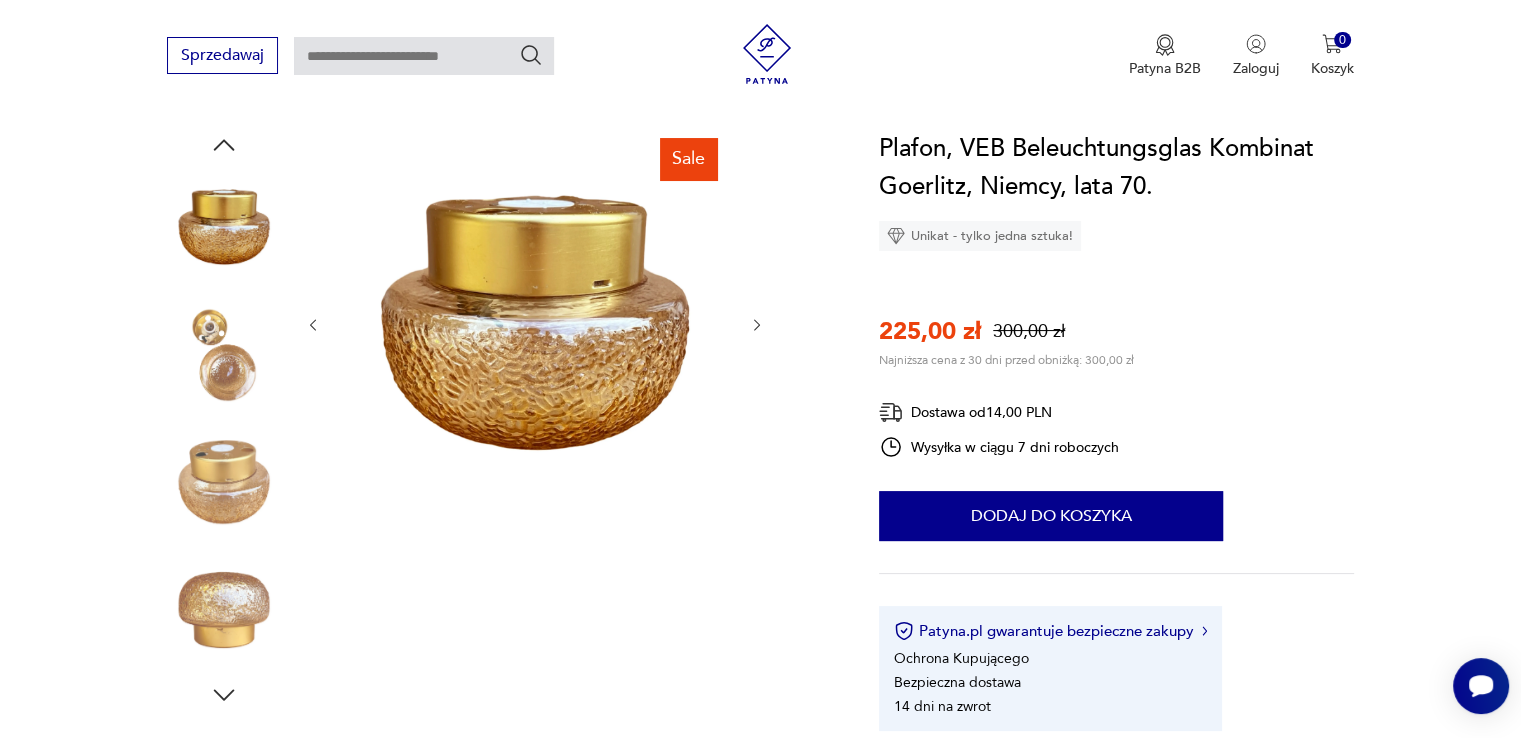 click 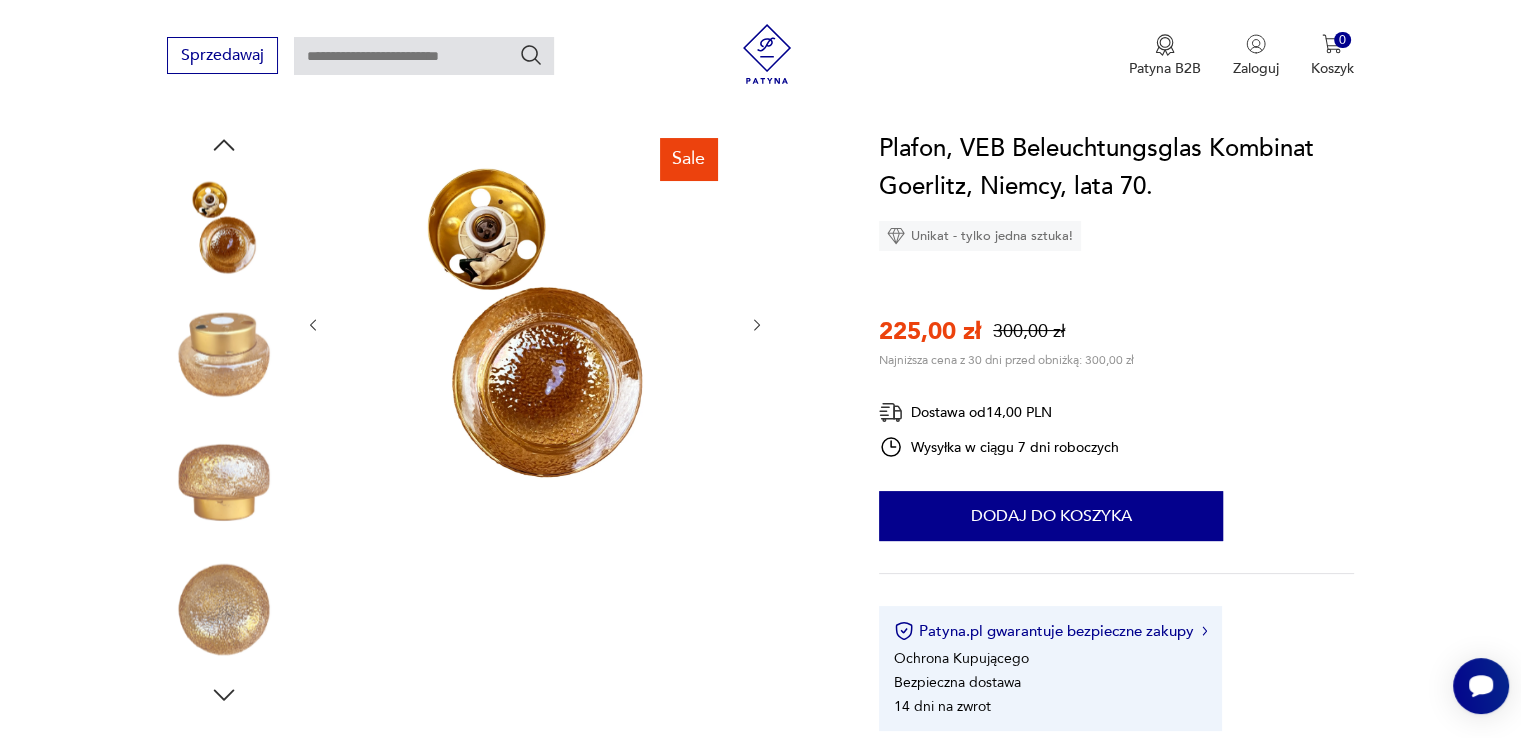 click 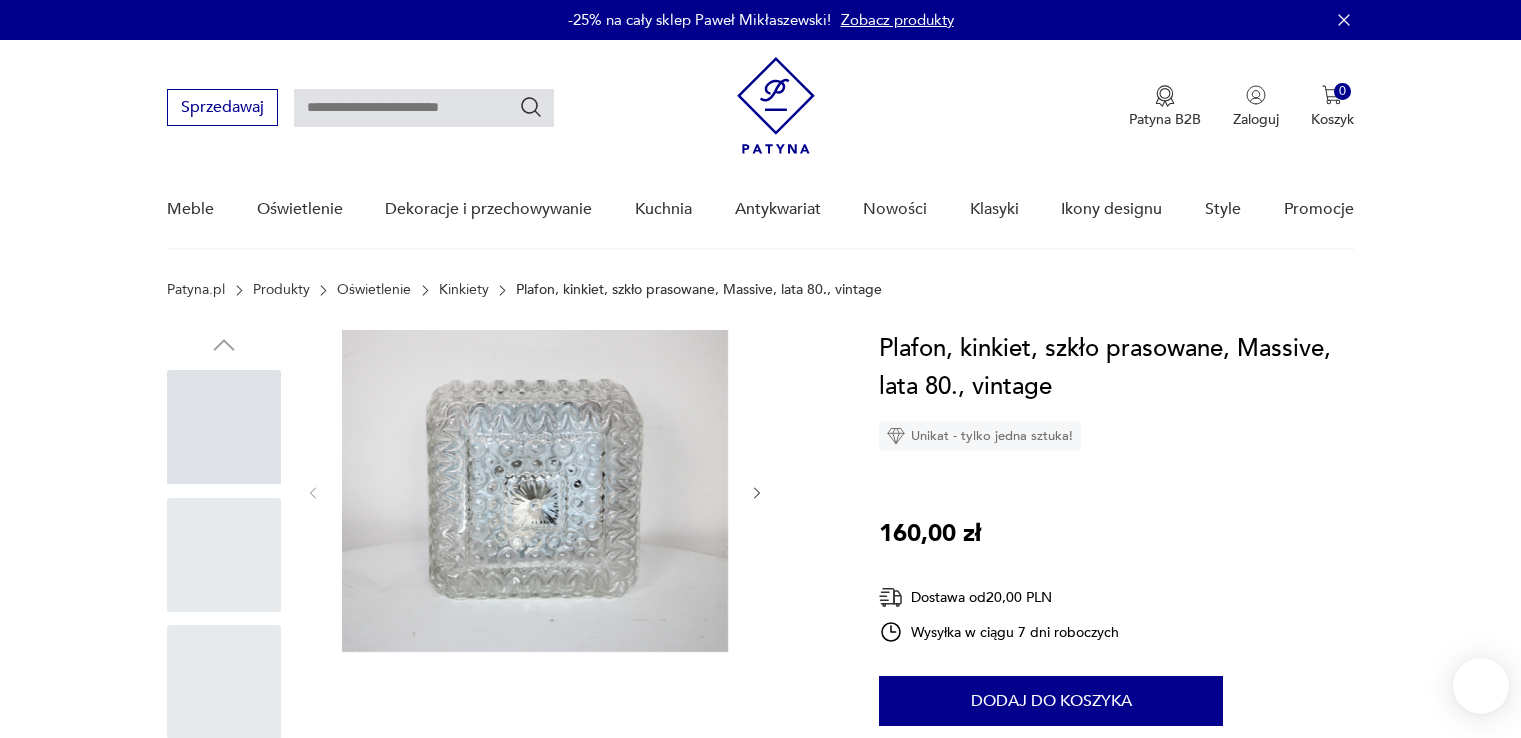 scroll, scrollTop: 0, scrollLeft: 0, axis: both 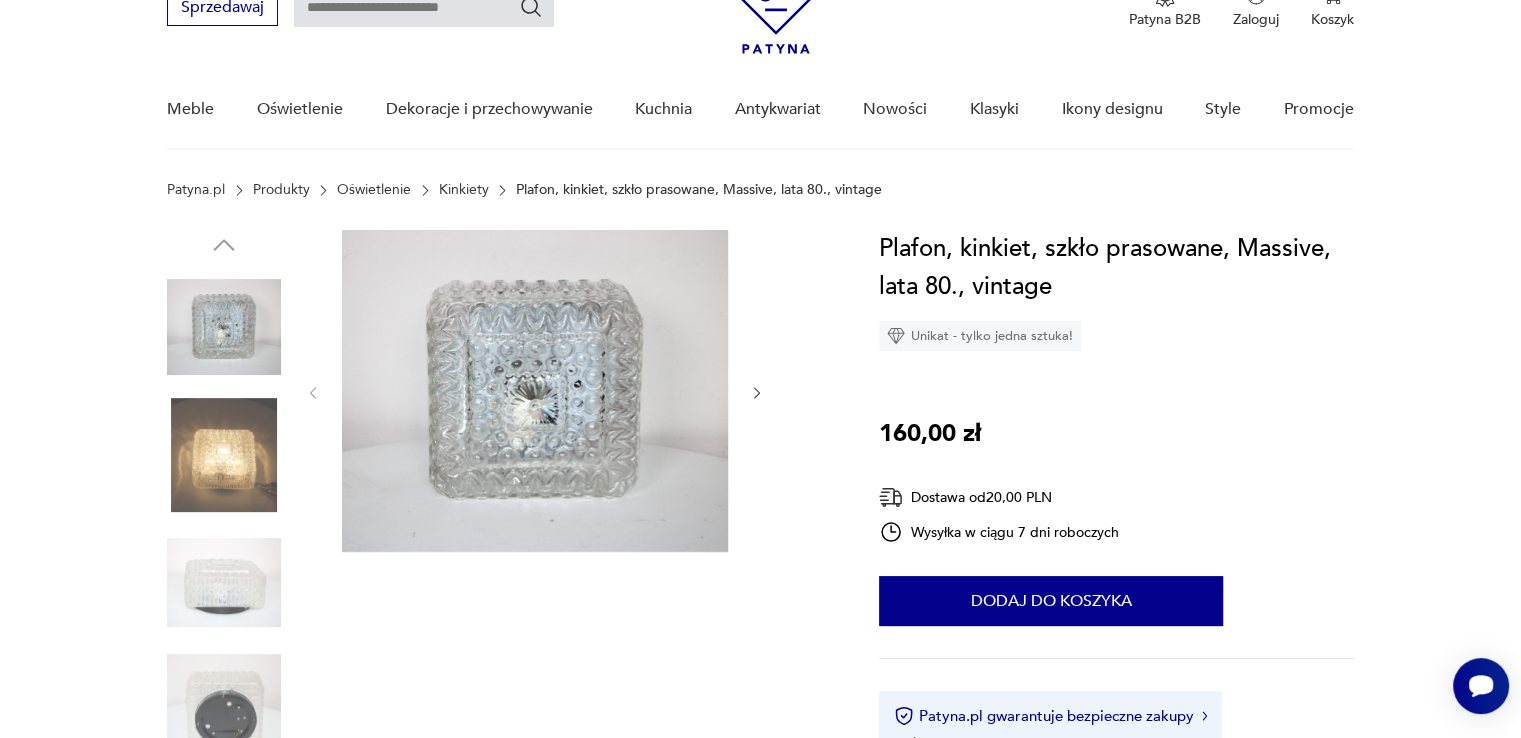 click at bounding box center [224, 455] 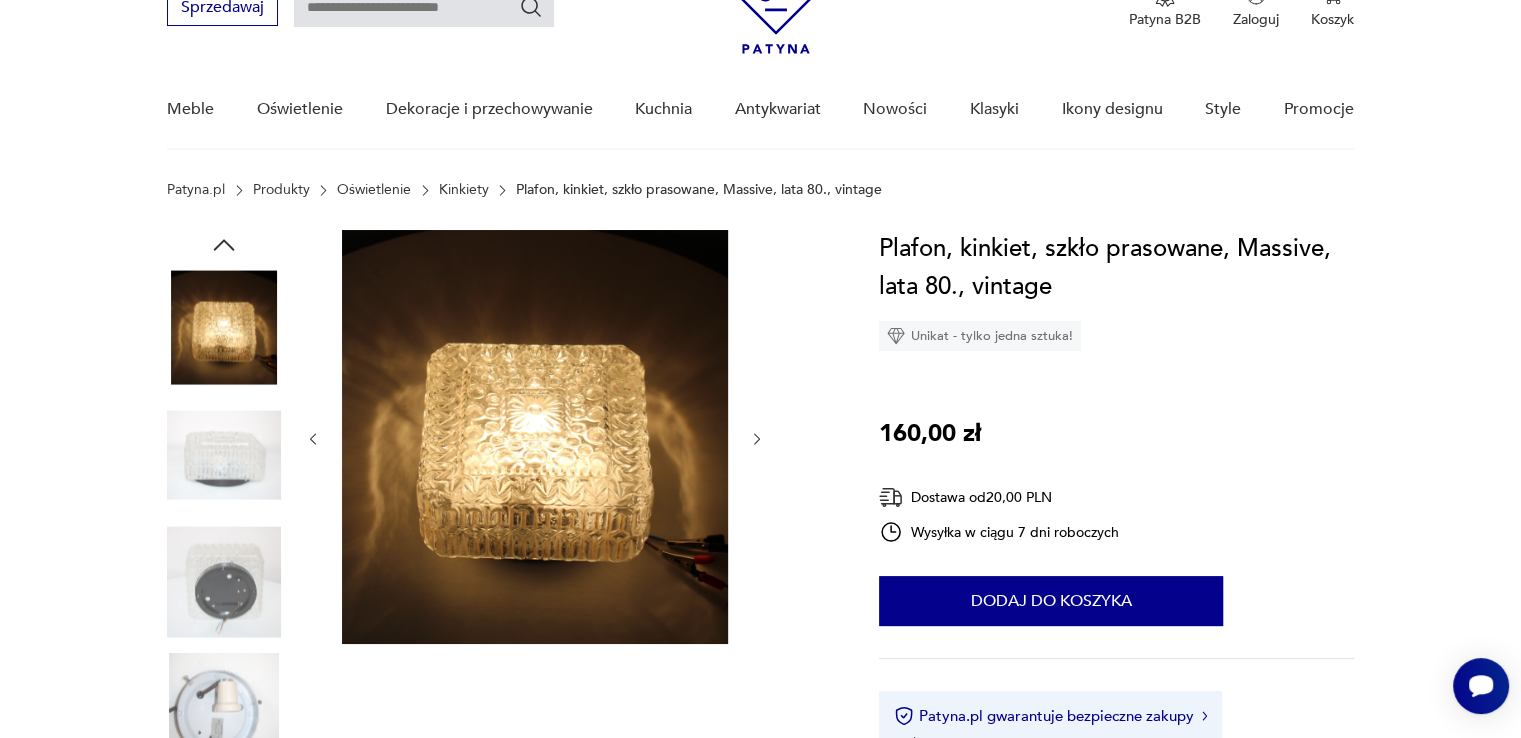 click at bounding box center (224, 455) 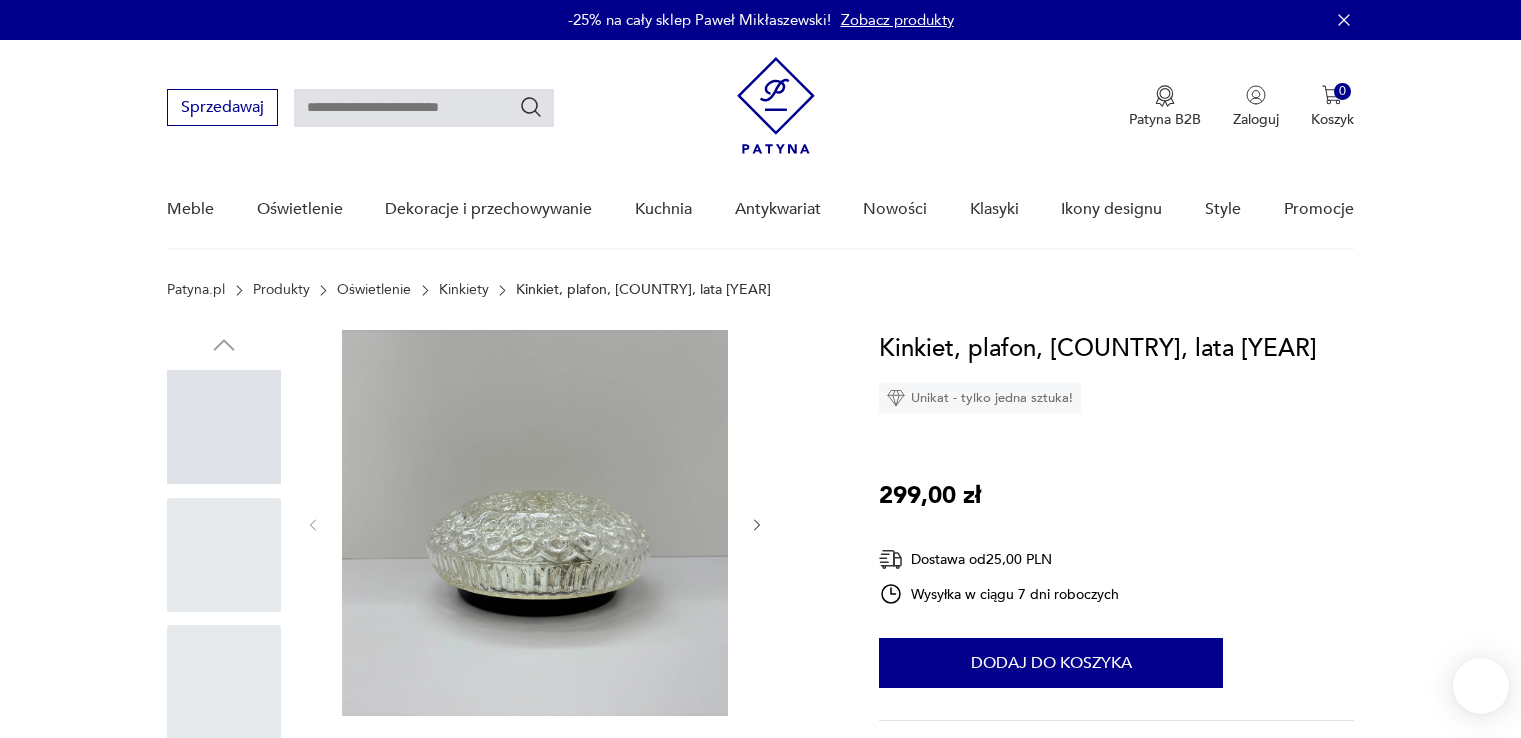 scroll, scrollTop: 0, scrollLeft: 0, axis: both 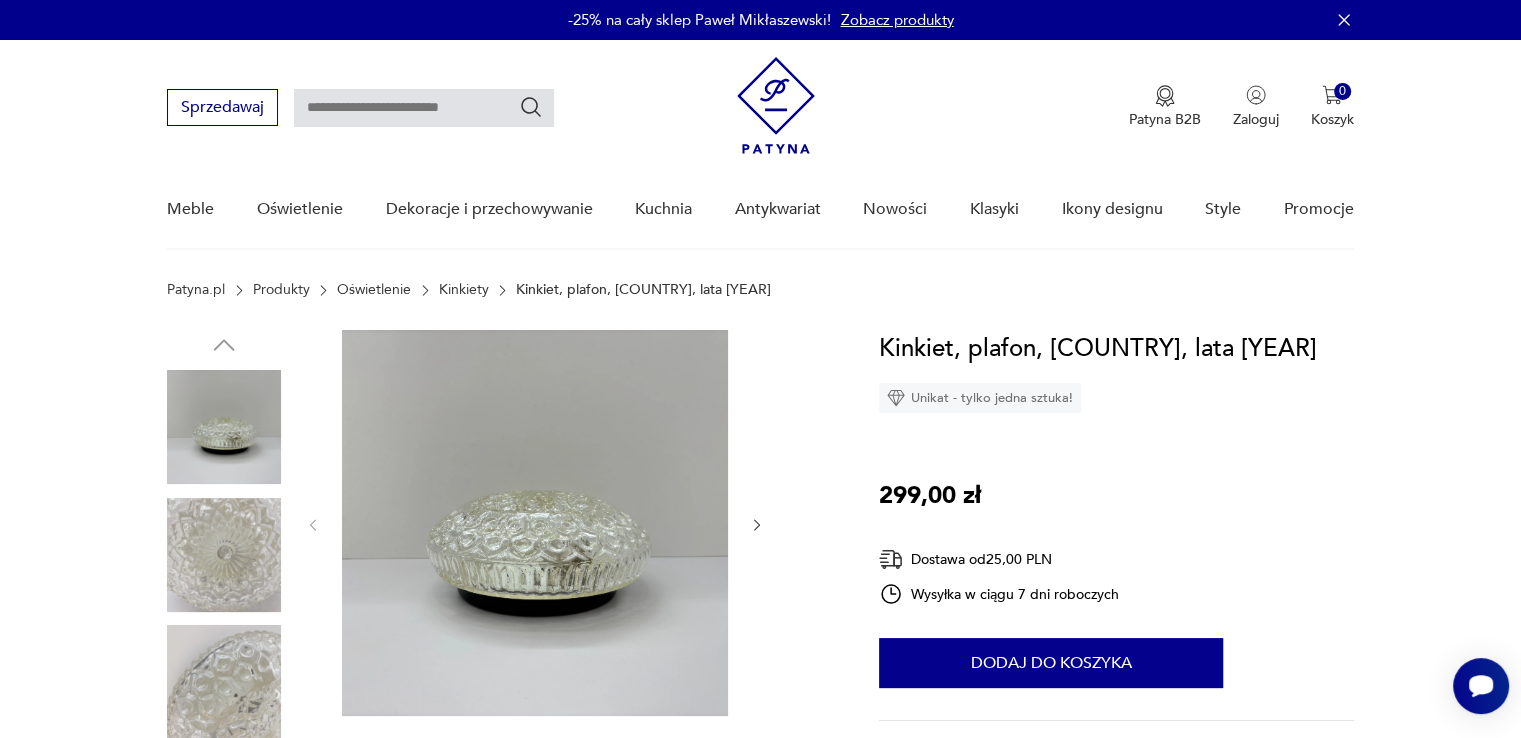 click 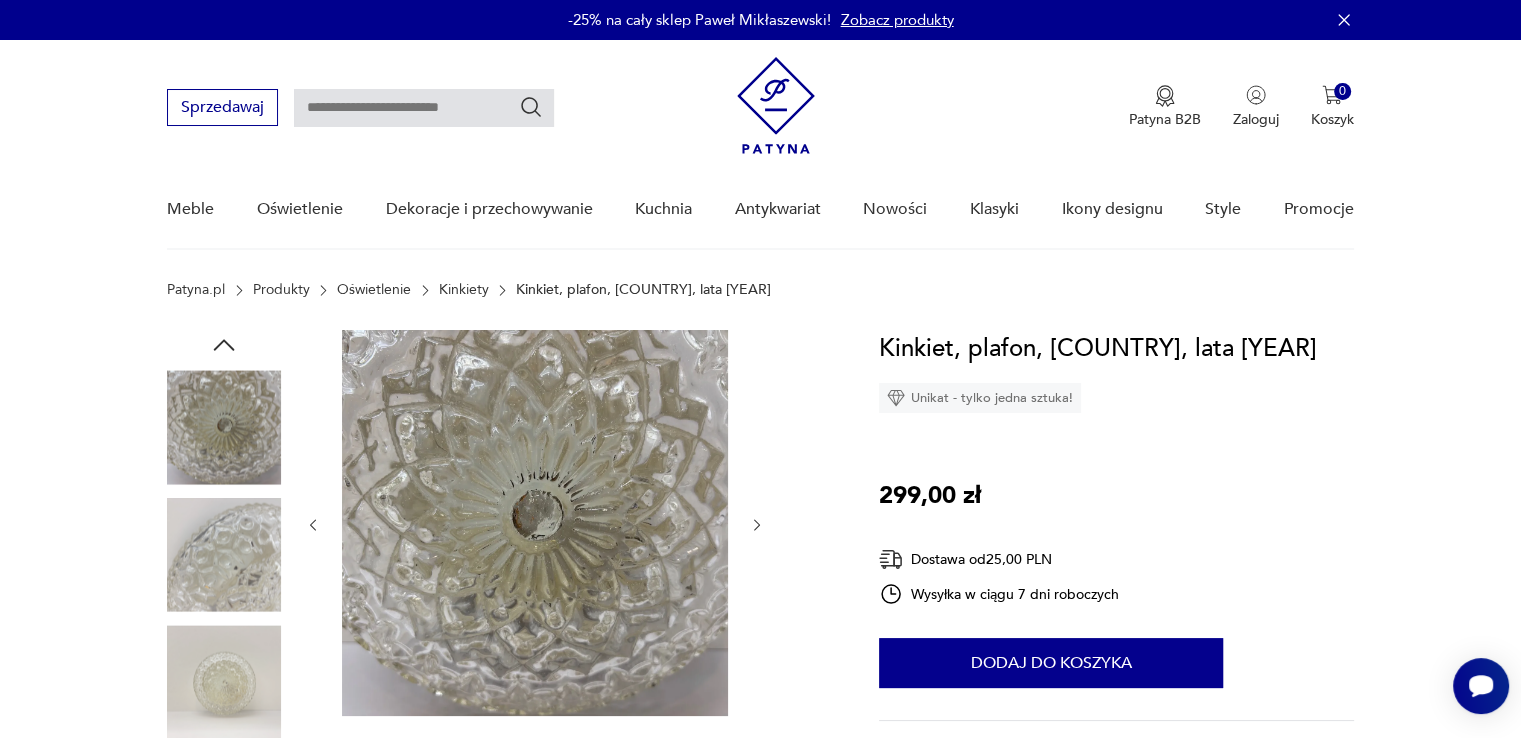 click 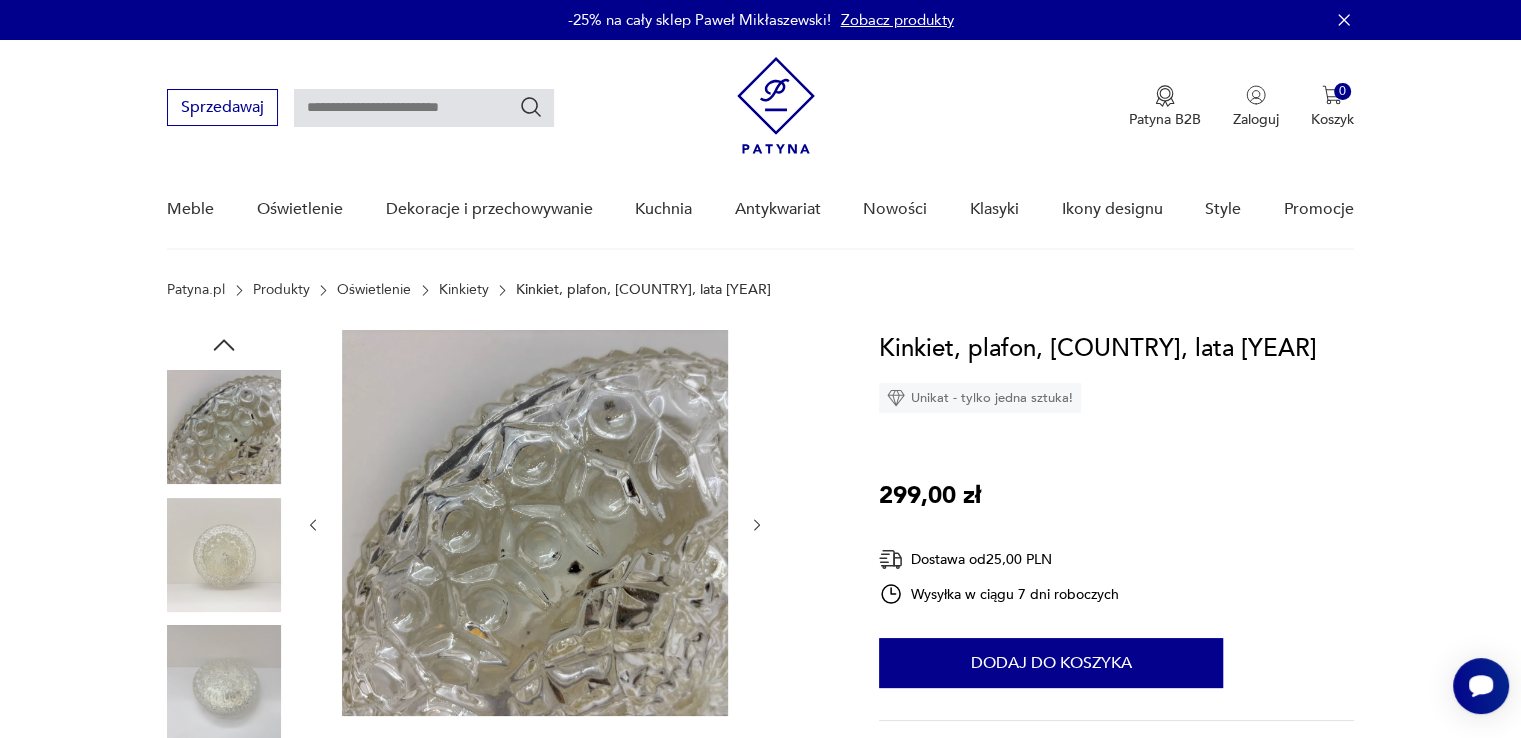 click 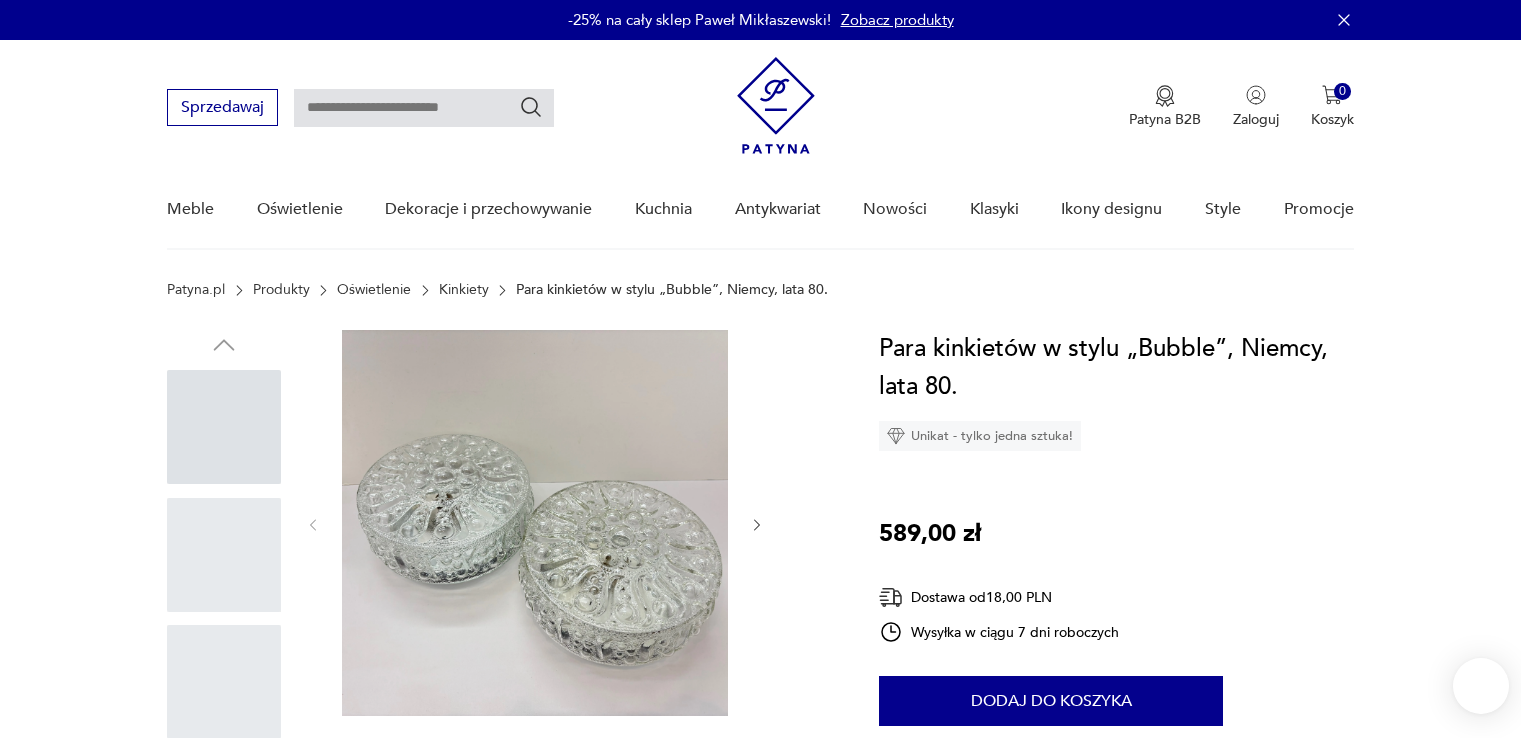 scroll, scrollTop: 0, scrollLeft: 0, axis: both 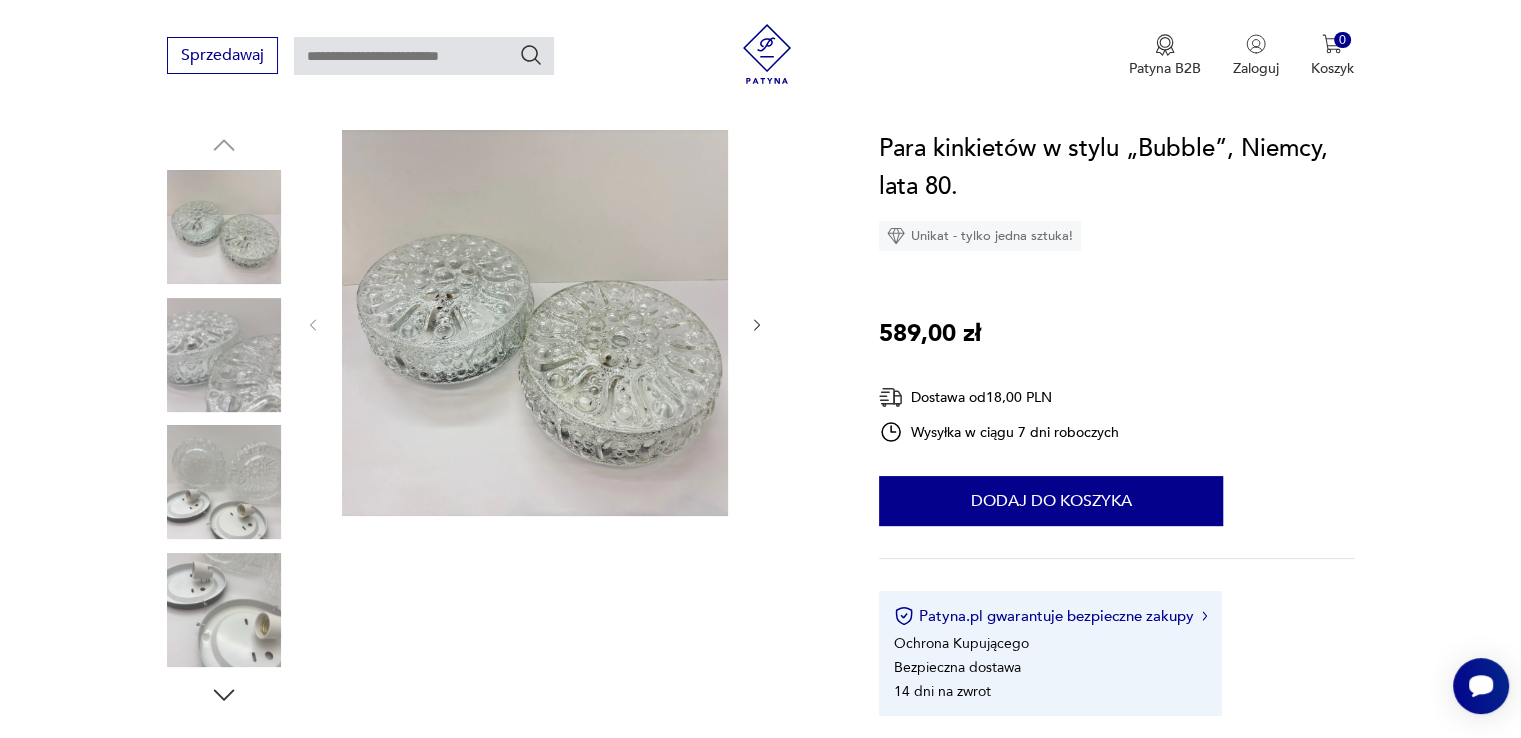 click 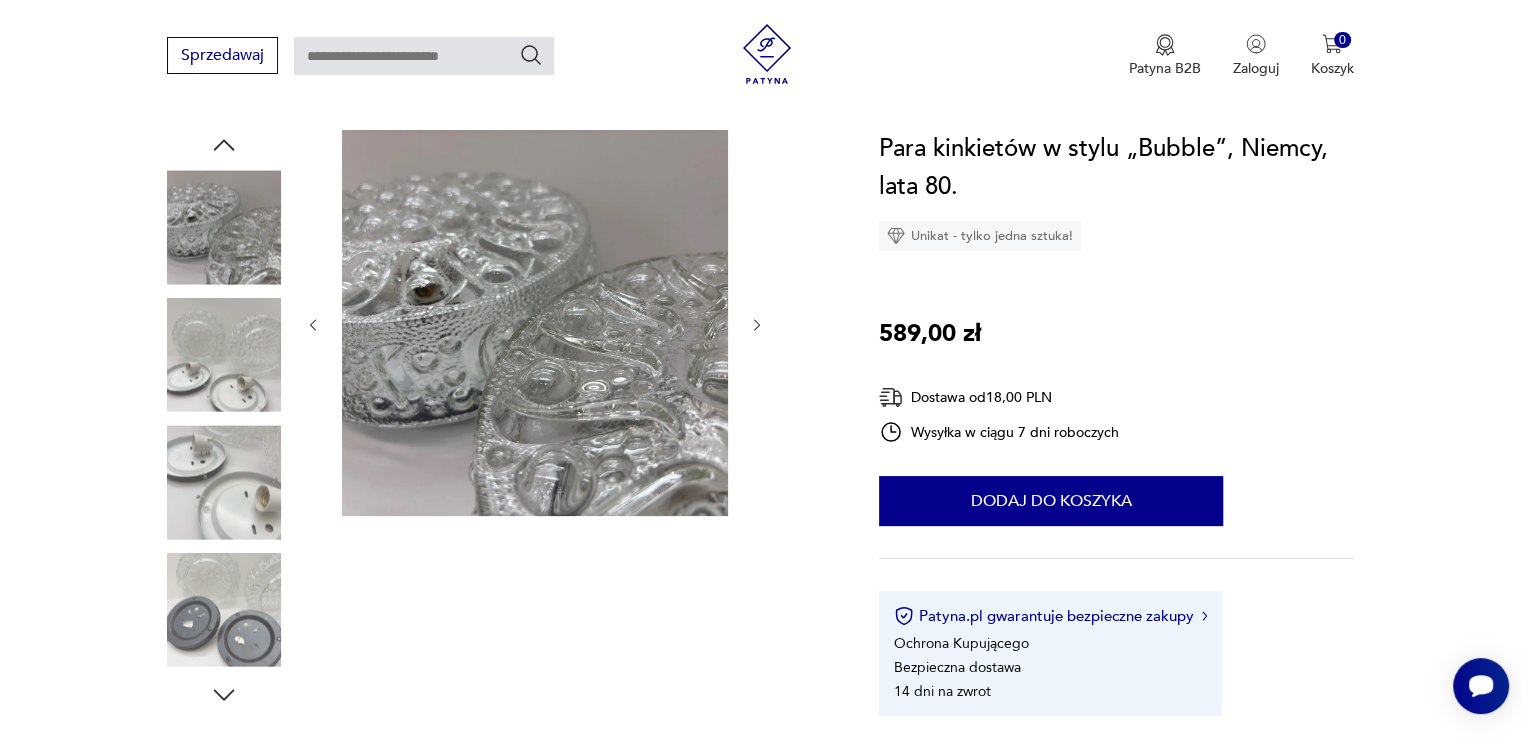 click 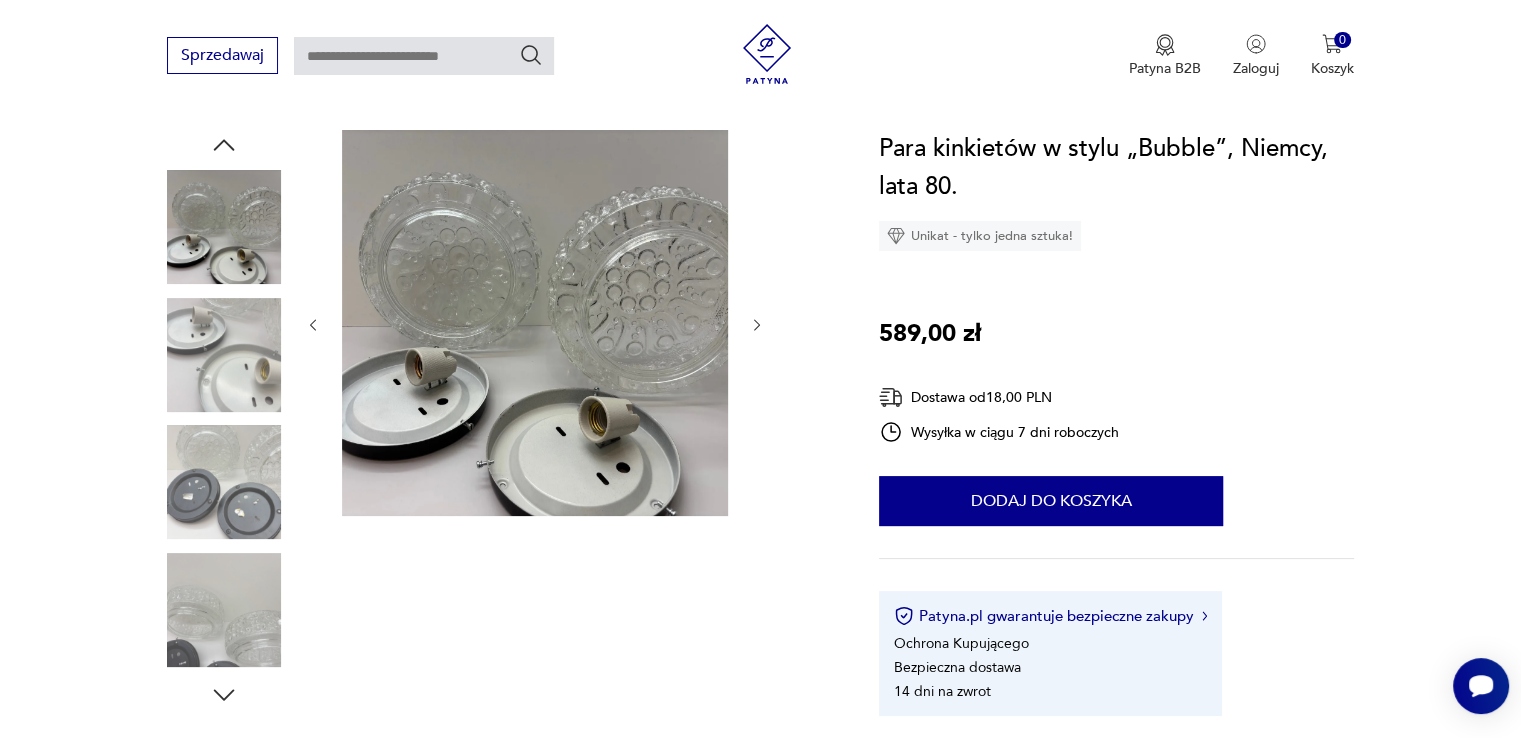click 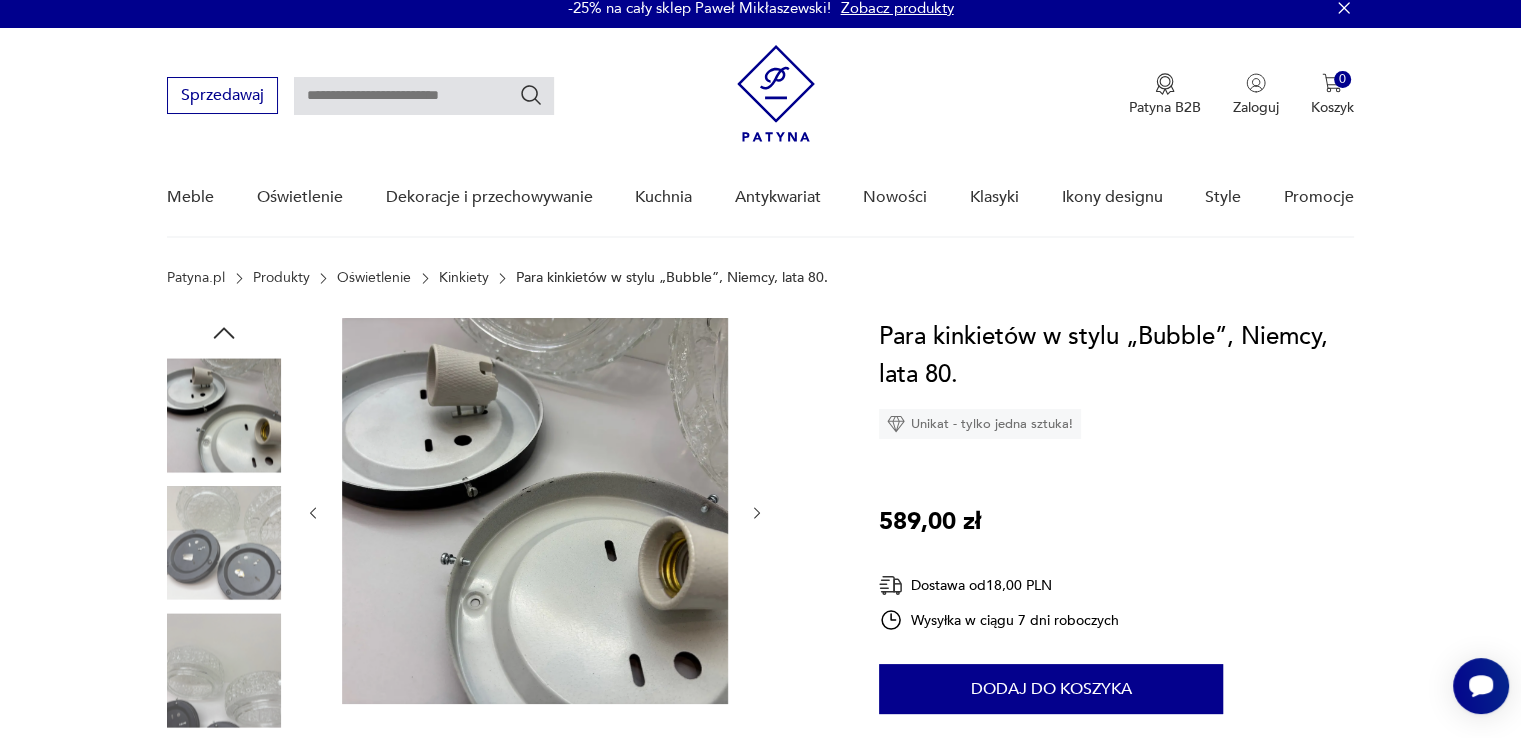 scroll, scrollTop: 0, scrollLeft: 0, axis: both 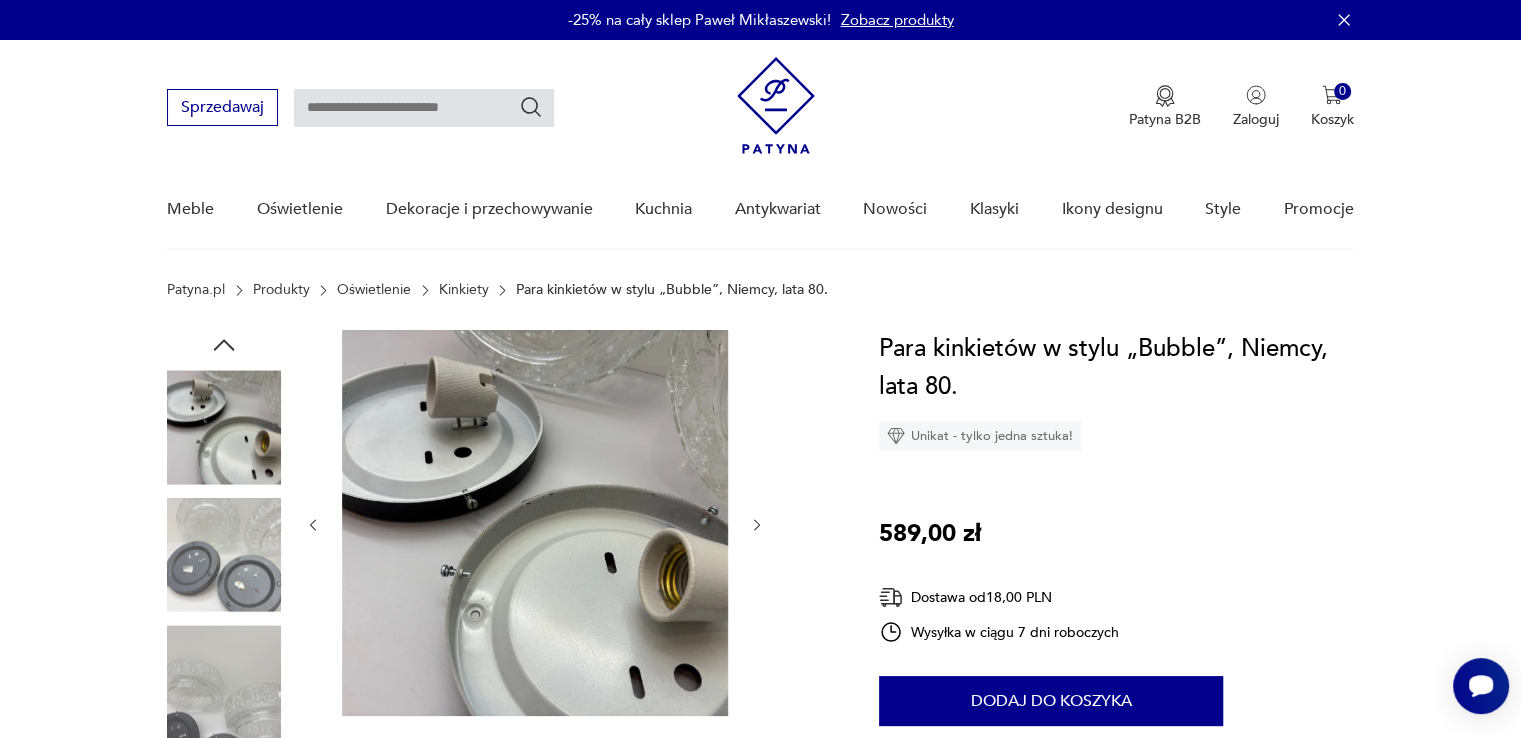 click 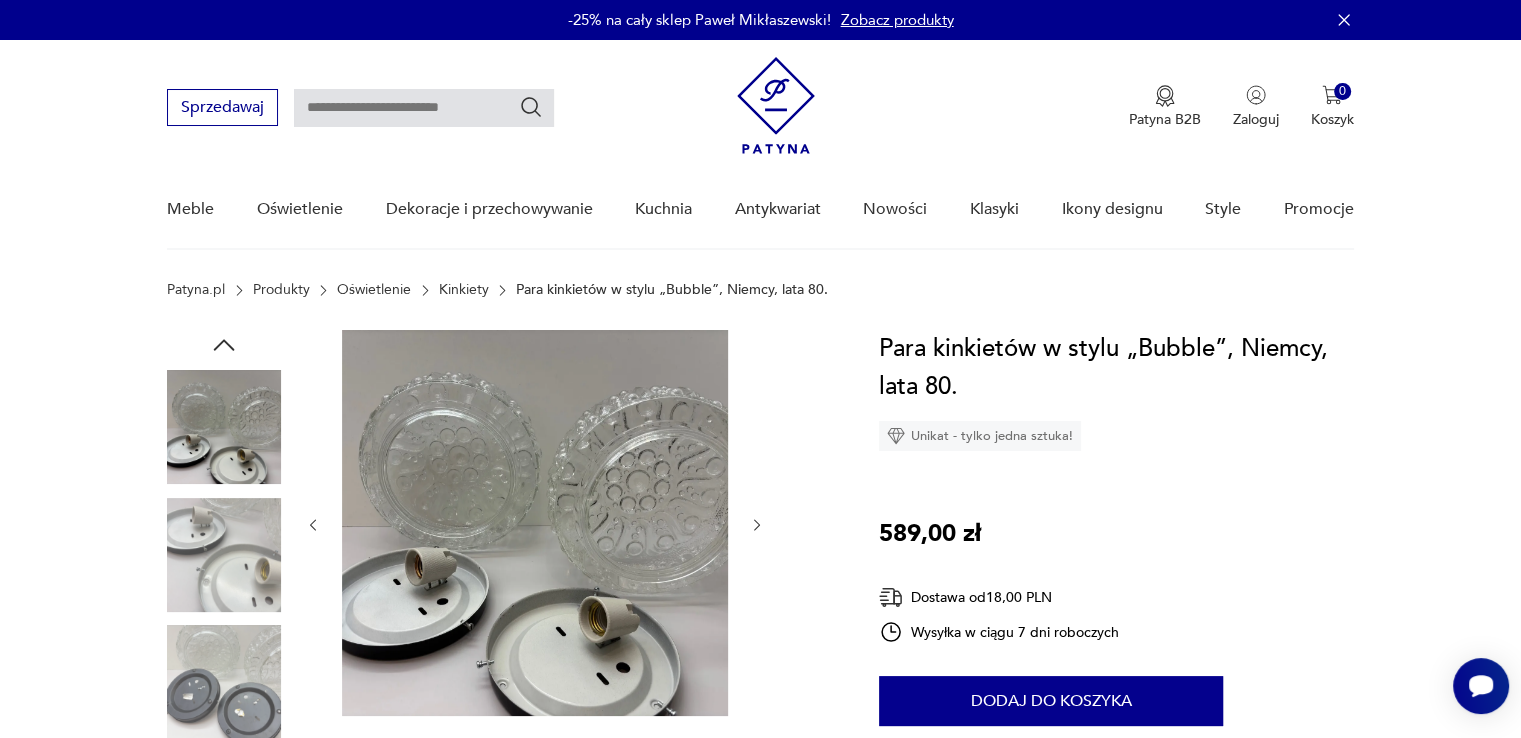 click at bounding box center [224, 427] 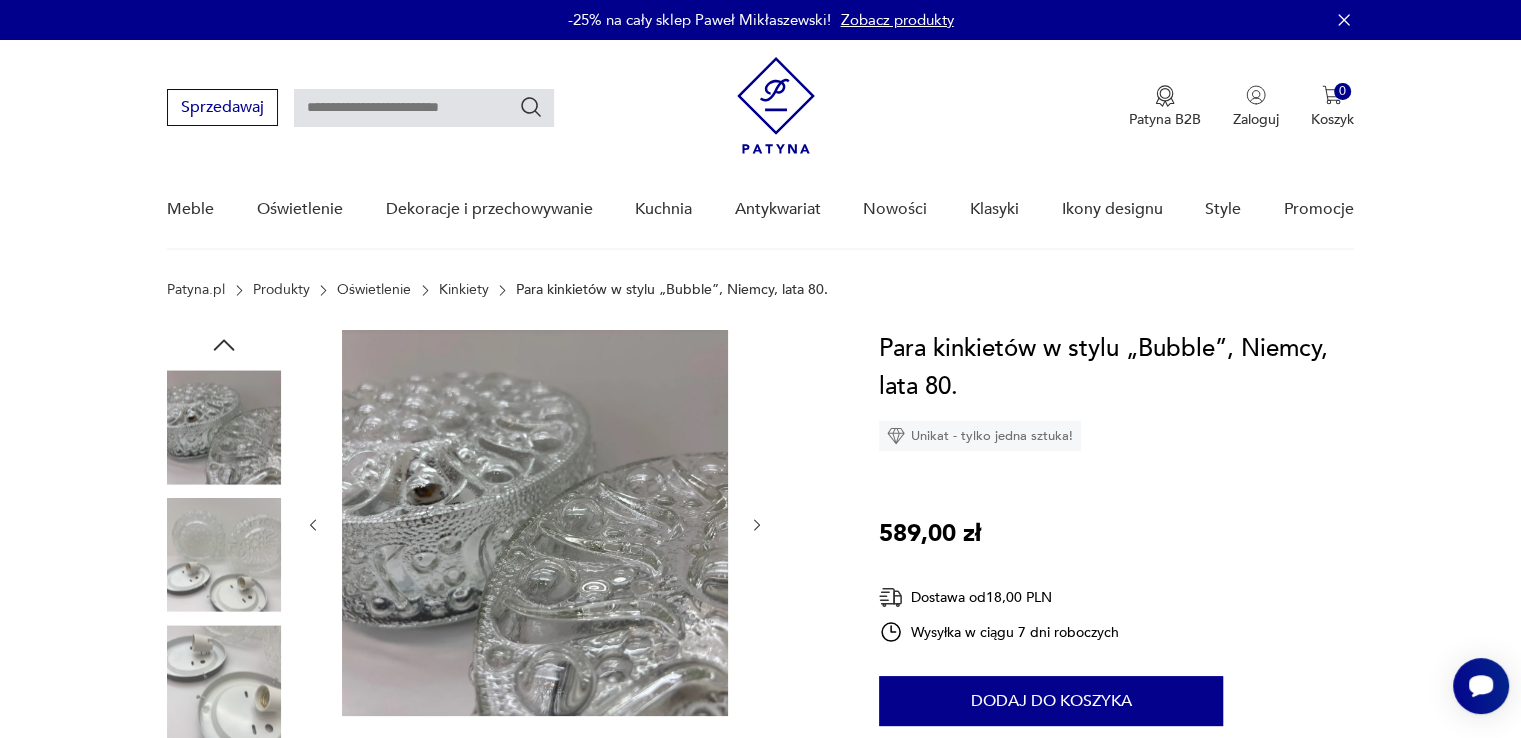 click at bounding box center [224, 427] 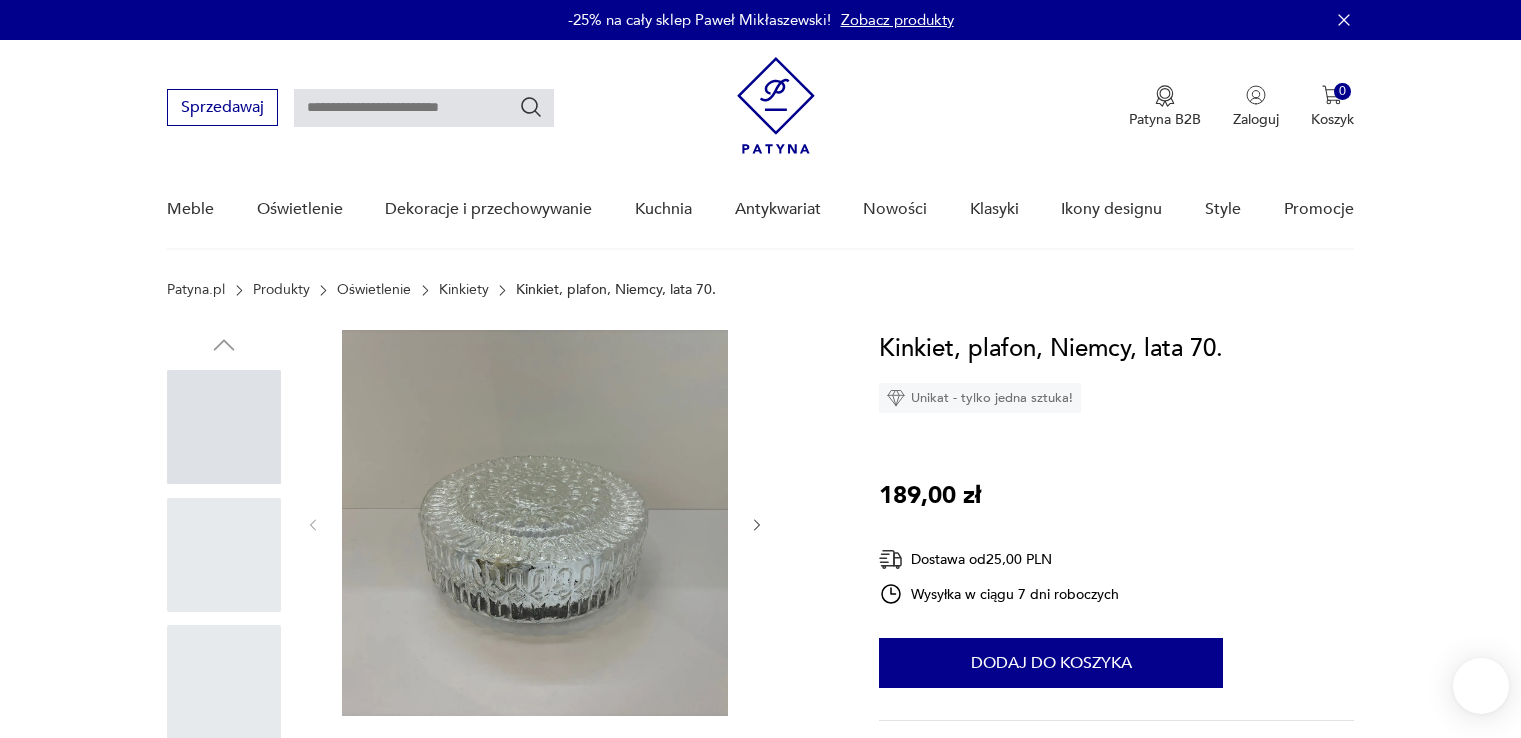 scroll, scrollTop: 0, scrollLeft: 0, axis: both 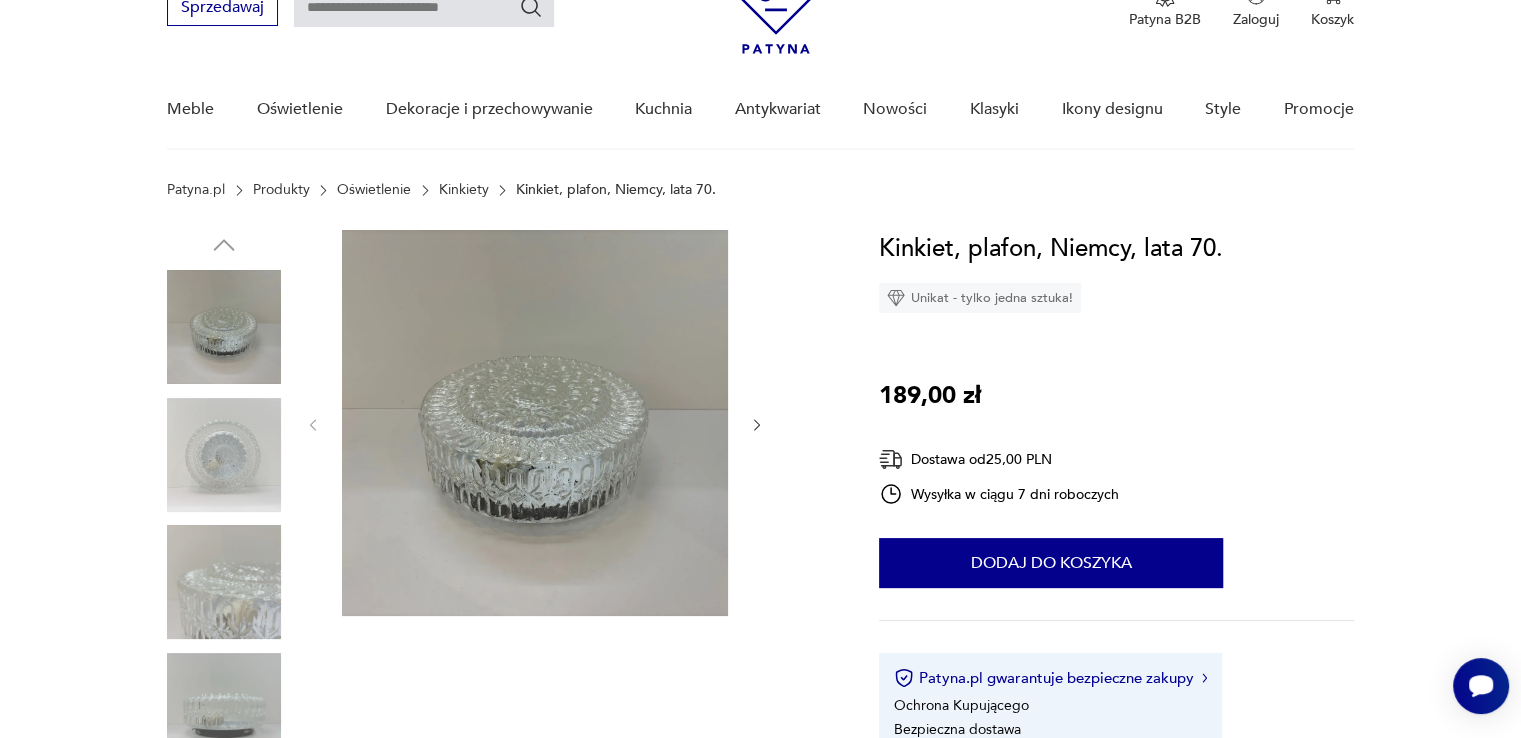 click 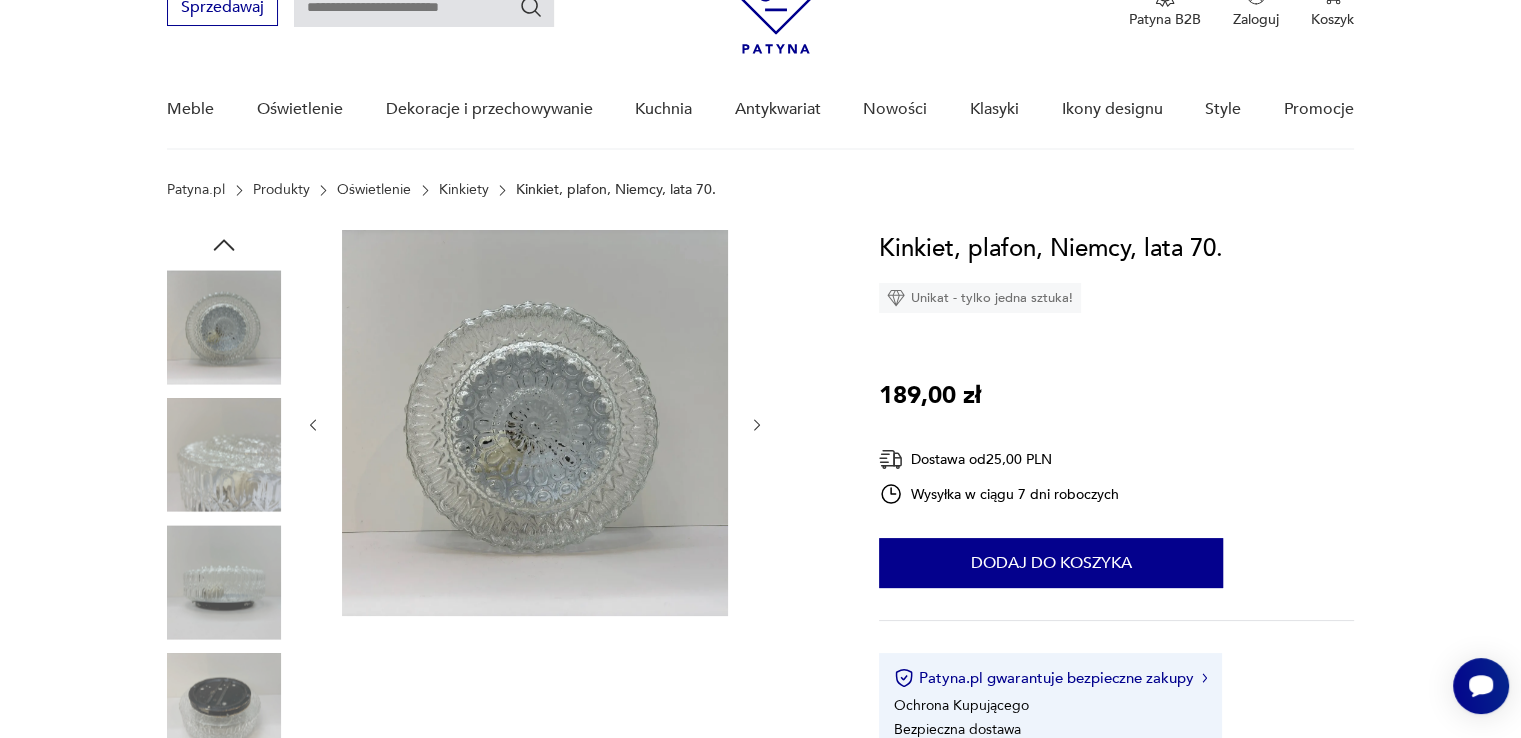 click 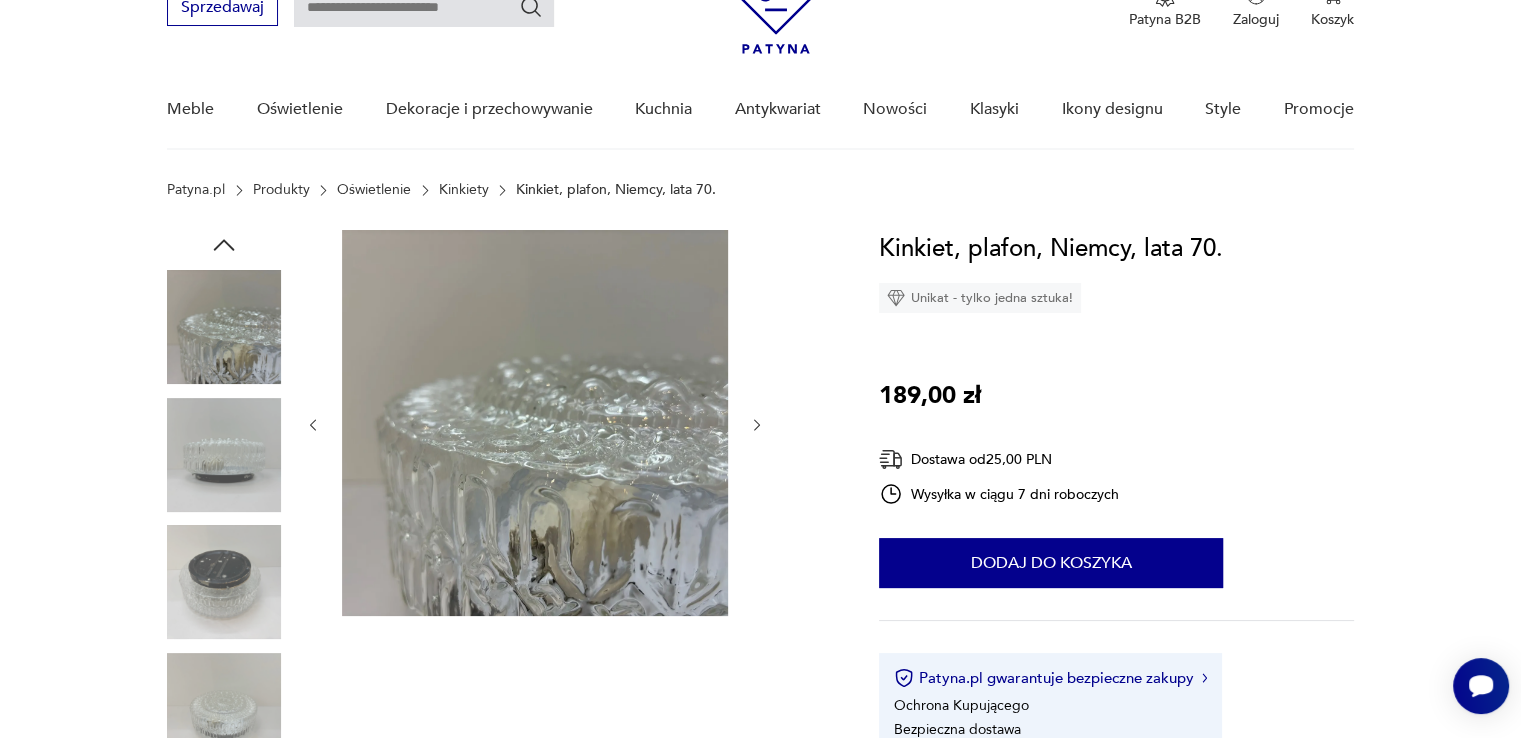 click at bounding box center (313, 425) 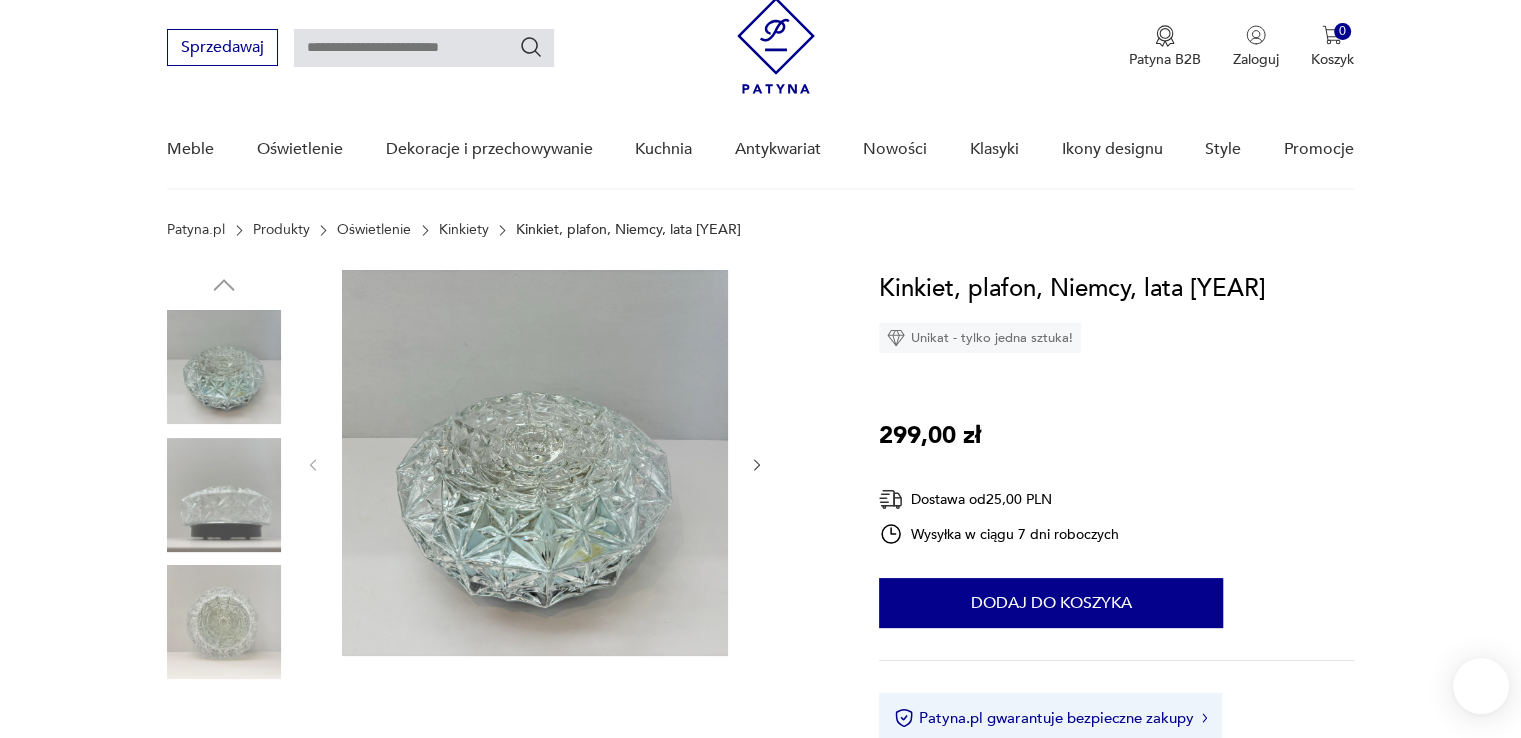 scroll, scrollTop: 200, scrollLeft: 0, axis: vertical 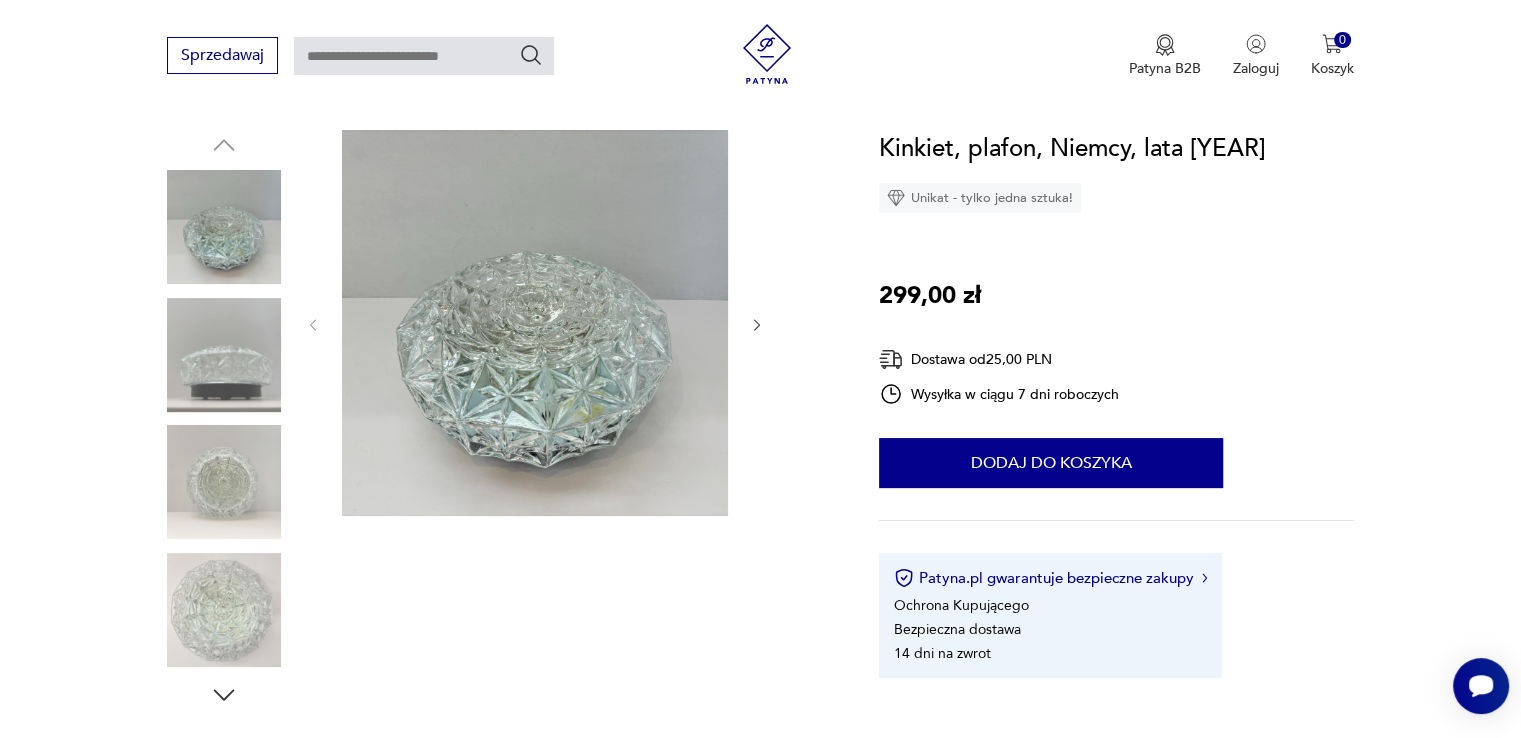 click 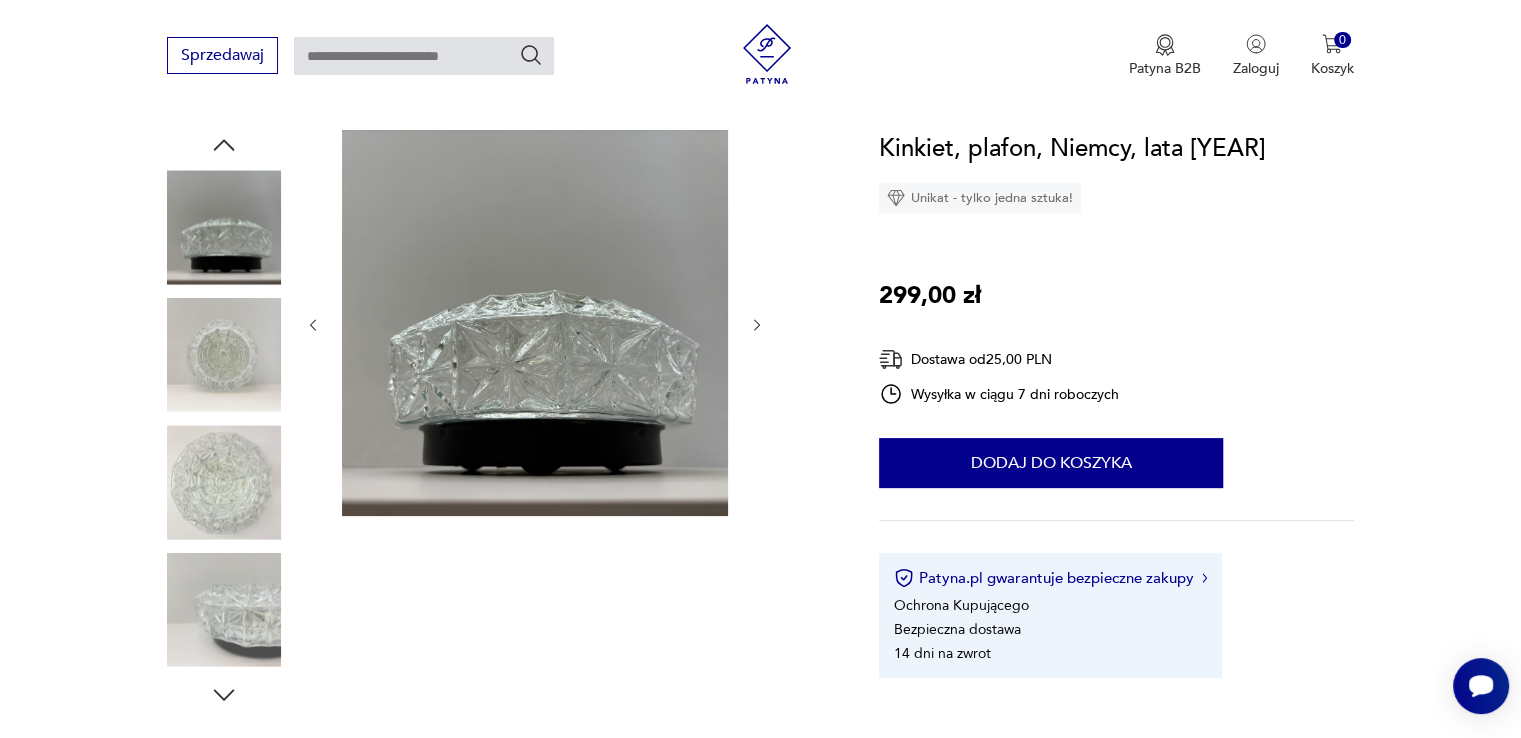 click 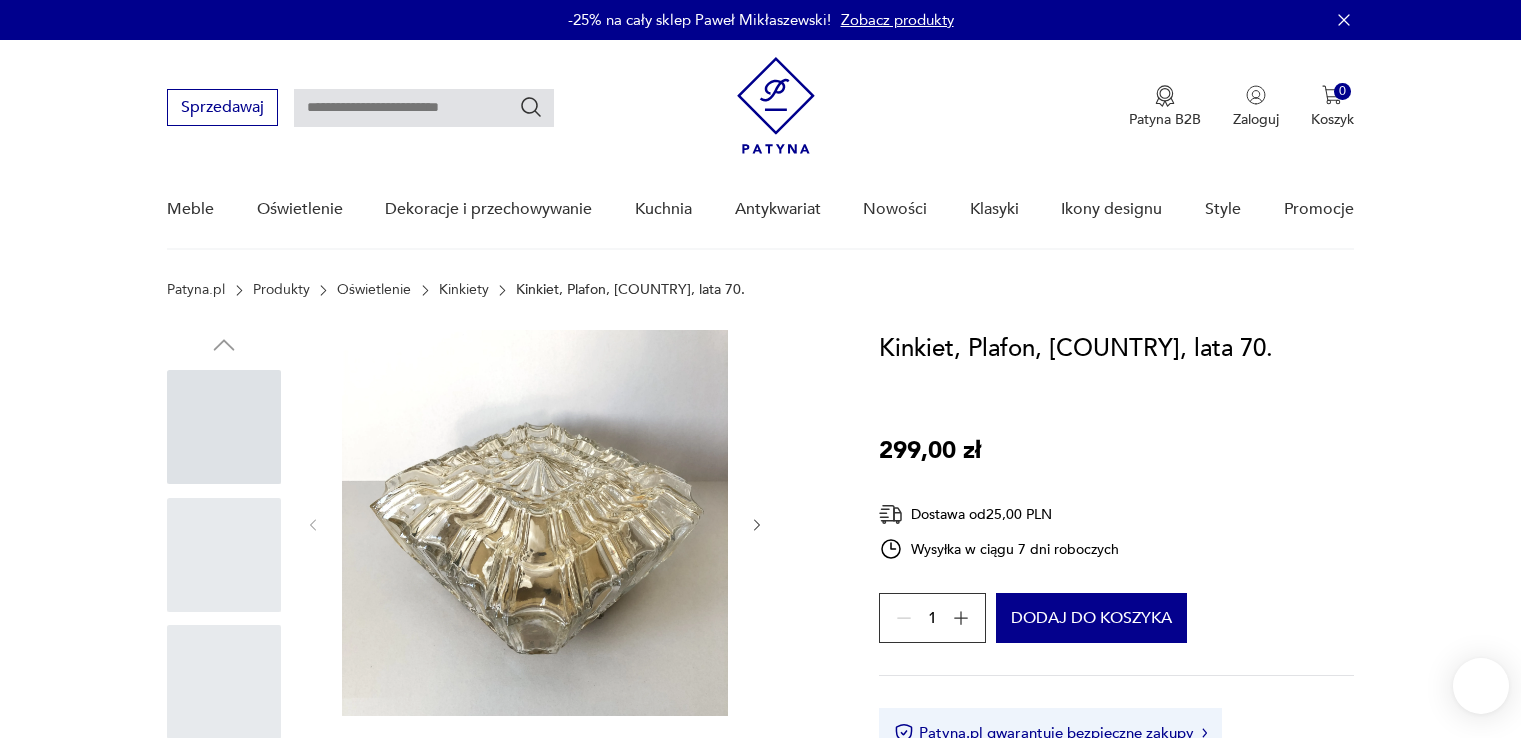 scroll, scrollTop: 0, scrollLeft: 0, axis: both 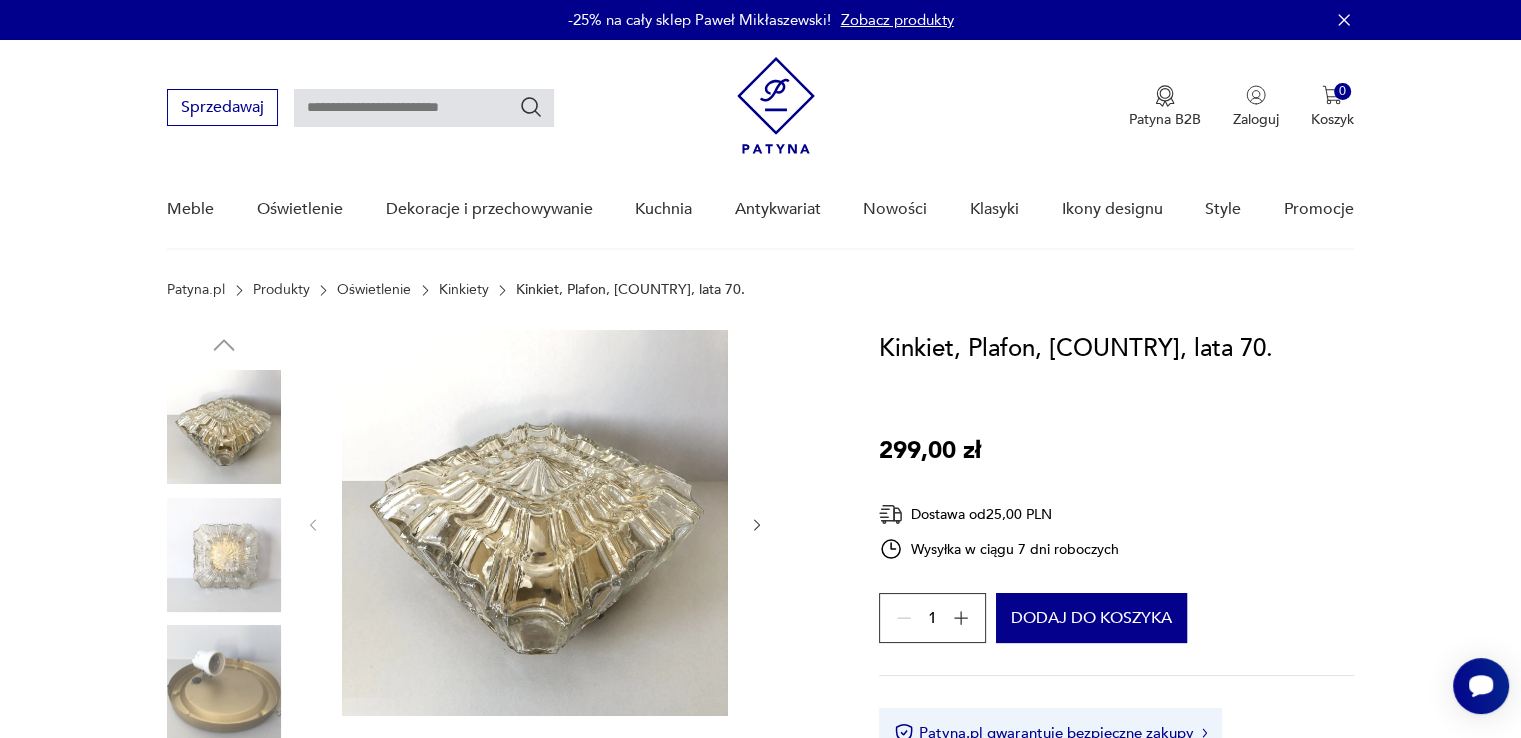 click 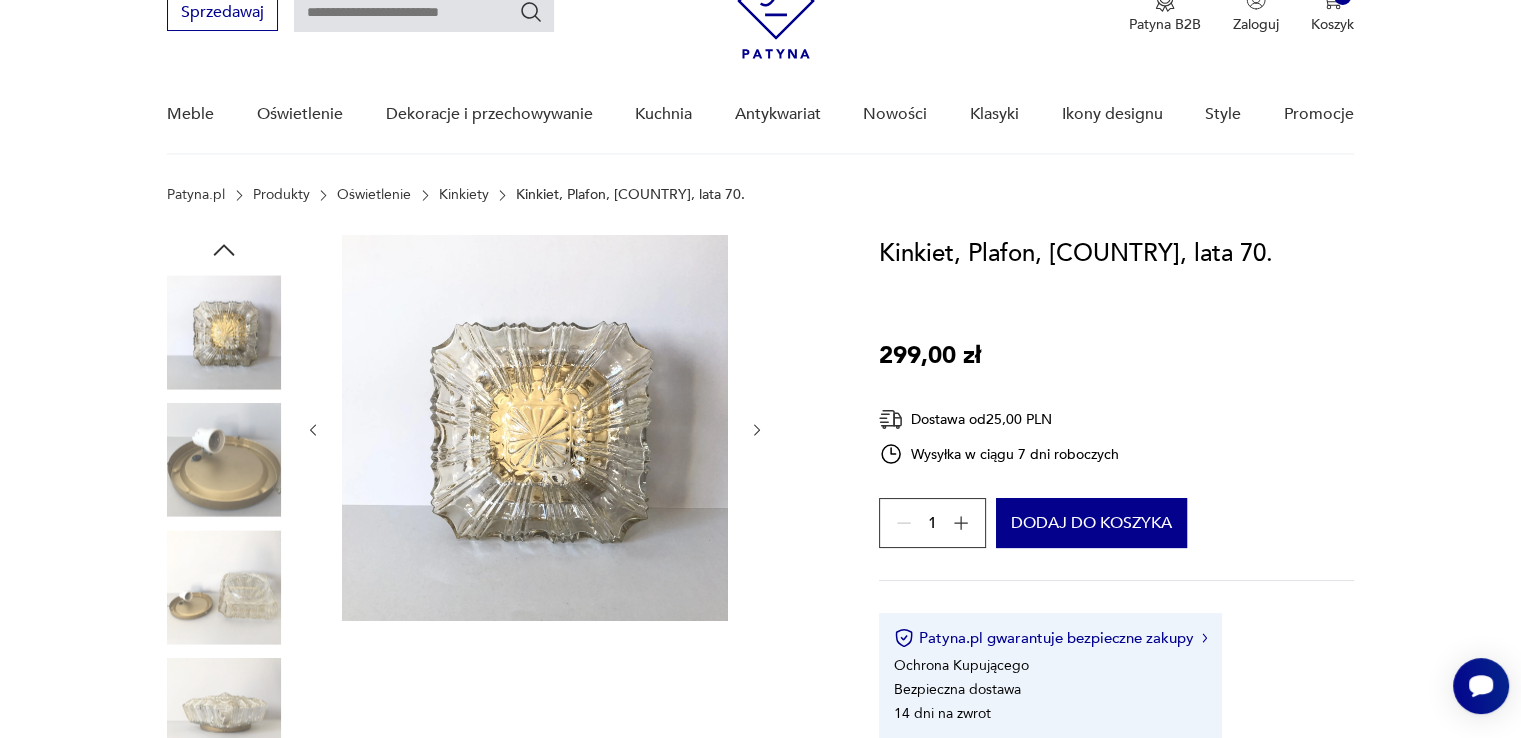 scroll, scrollTop: 100, scrollLeft: 0, axis: vertical 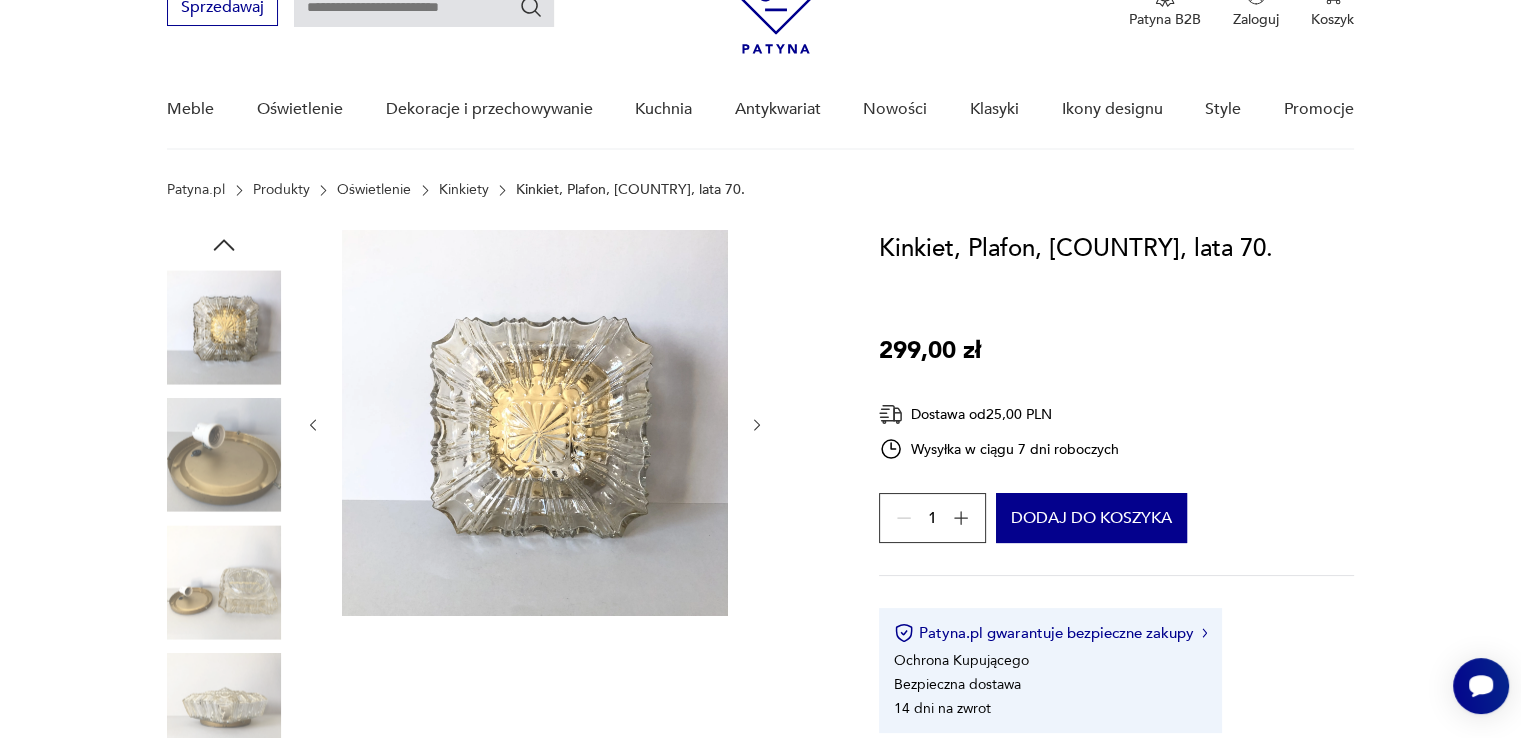 click 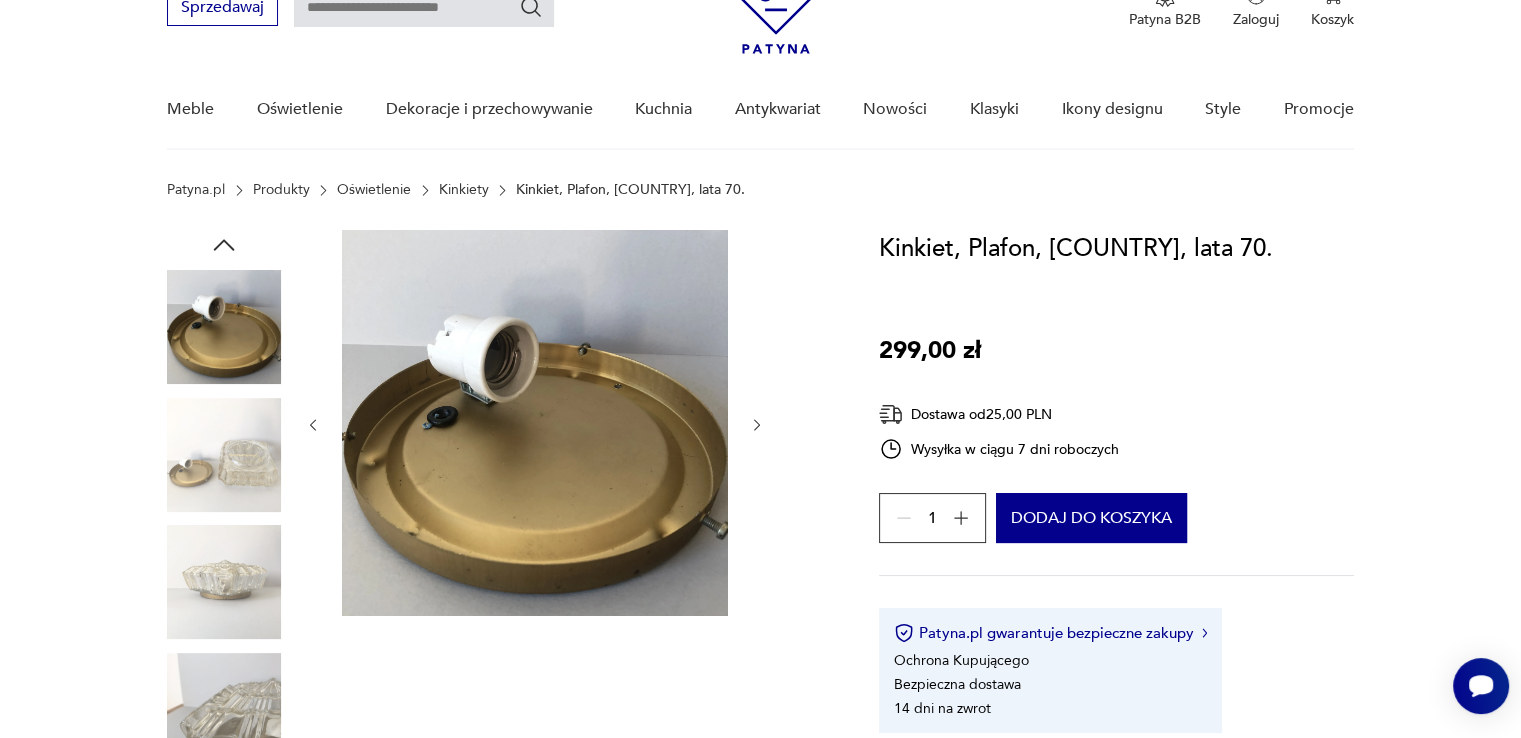 click 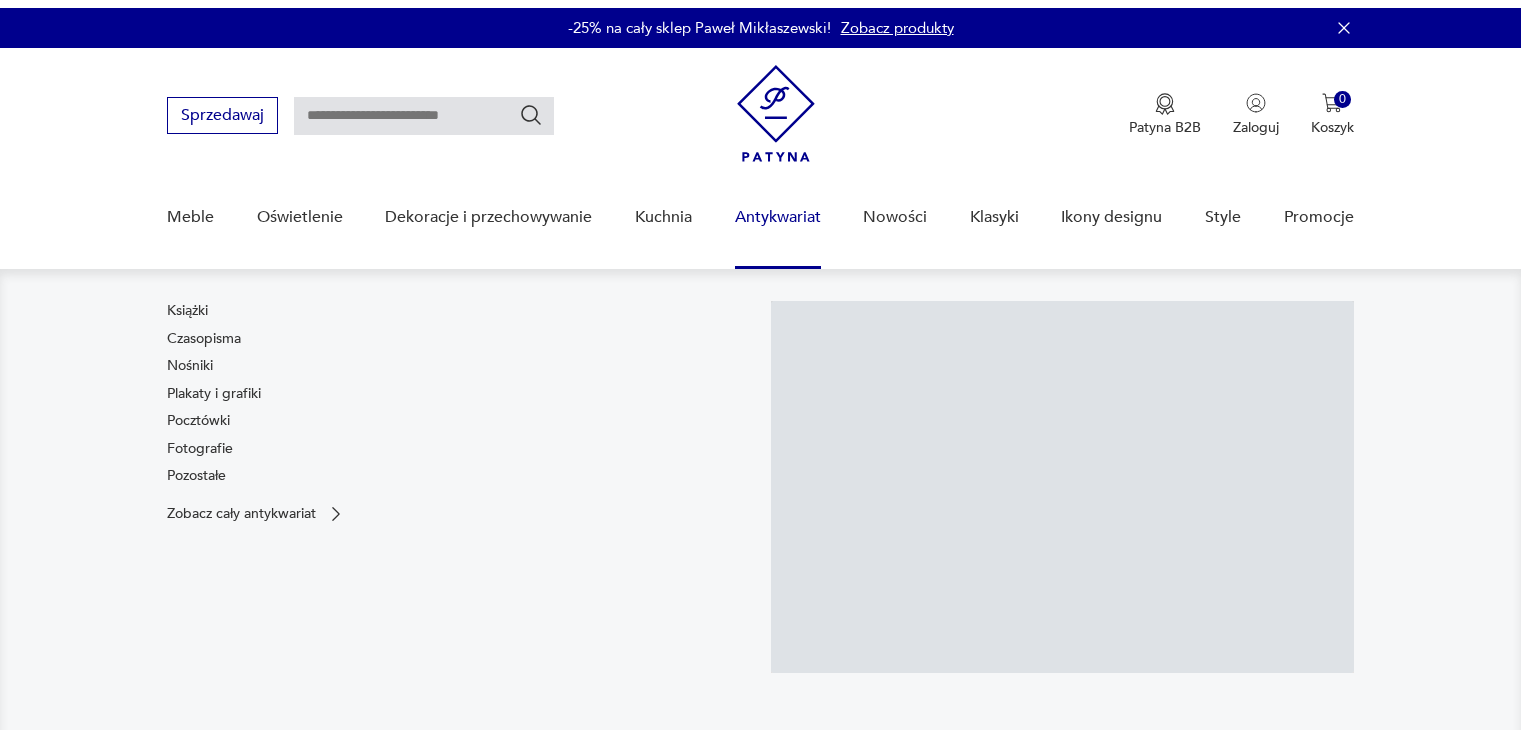 scroll, scrollTop: 0, scrollLeft: 0, axis: both 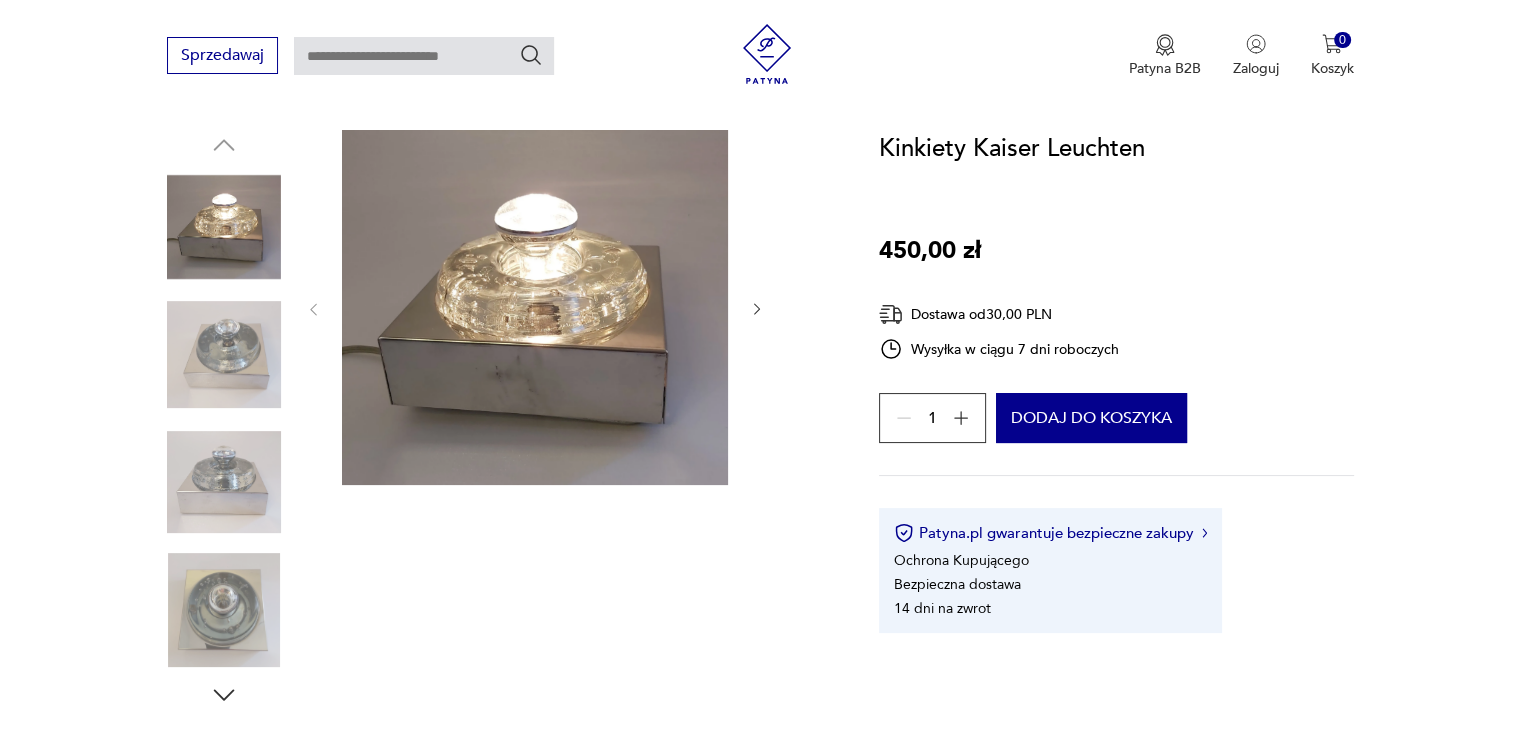click 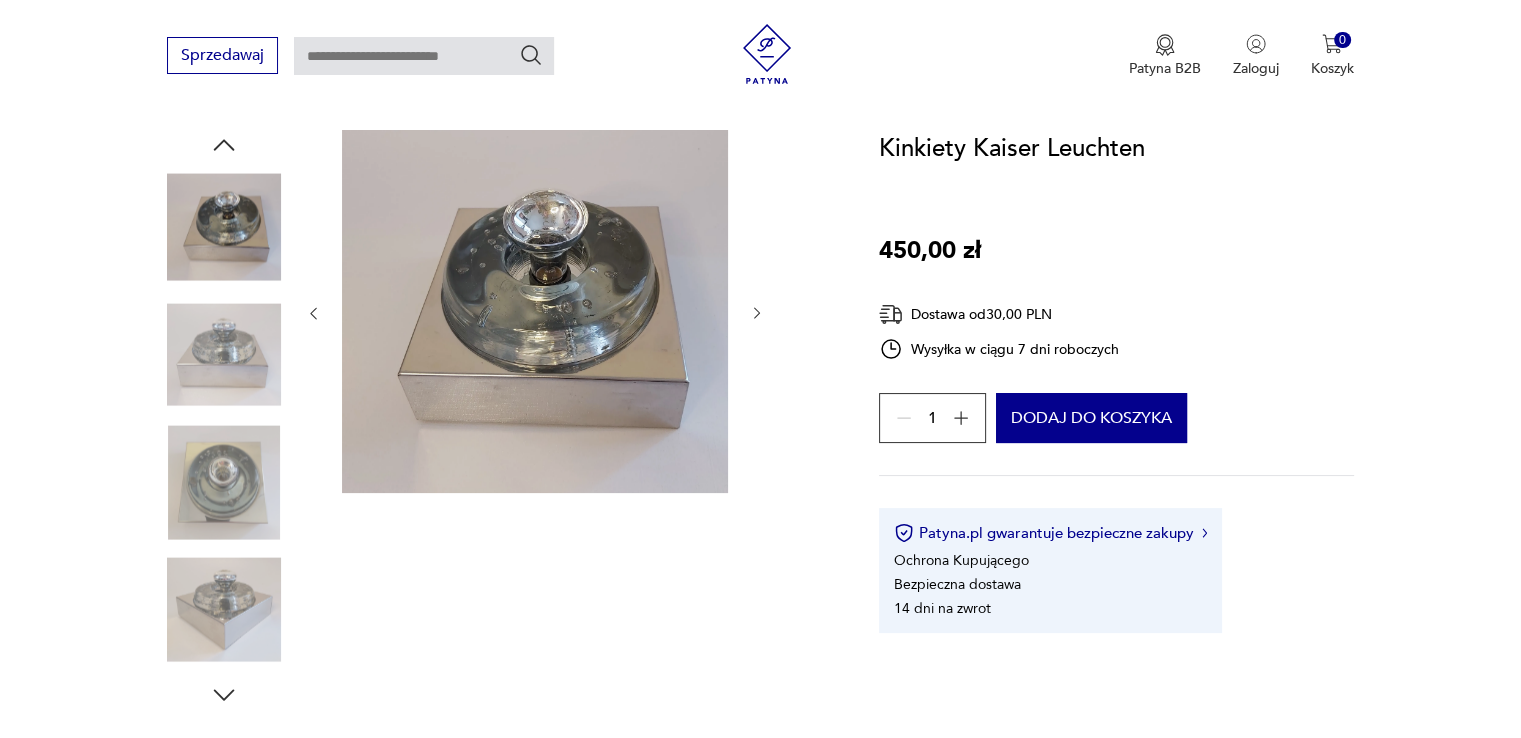 scroll, scrollTop: 0, scrollLeft: 0, axis: both 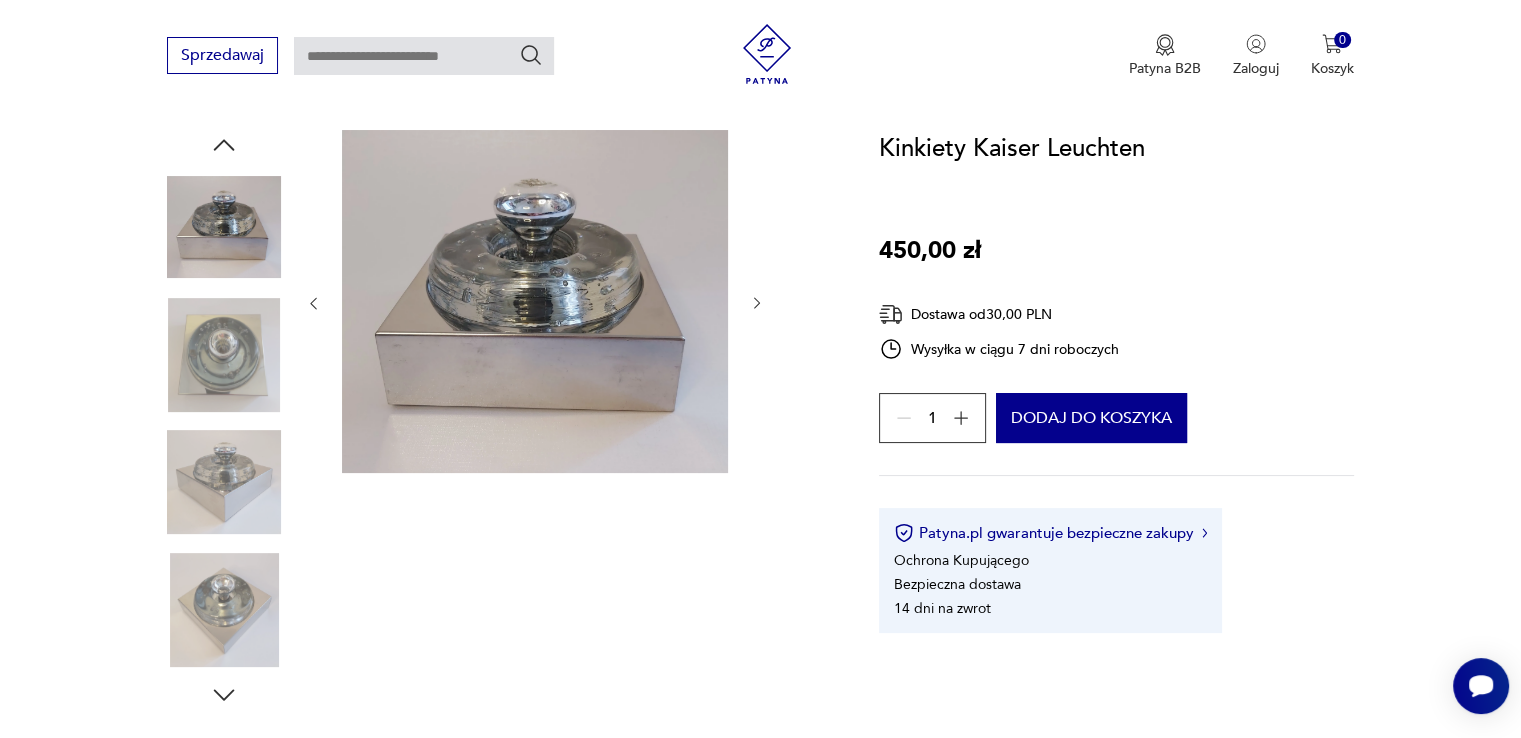 click 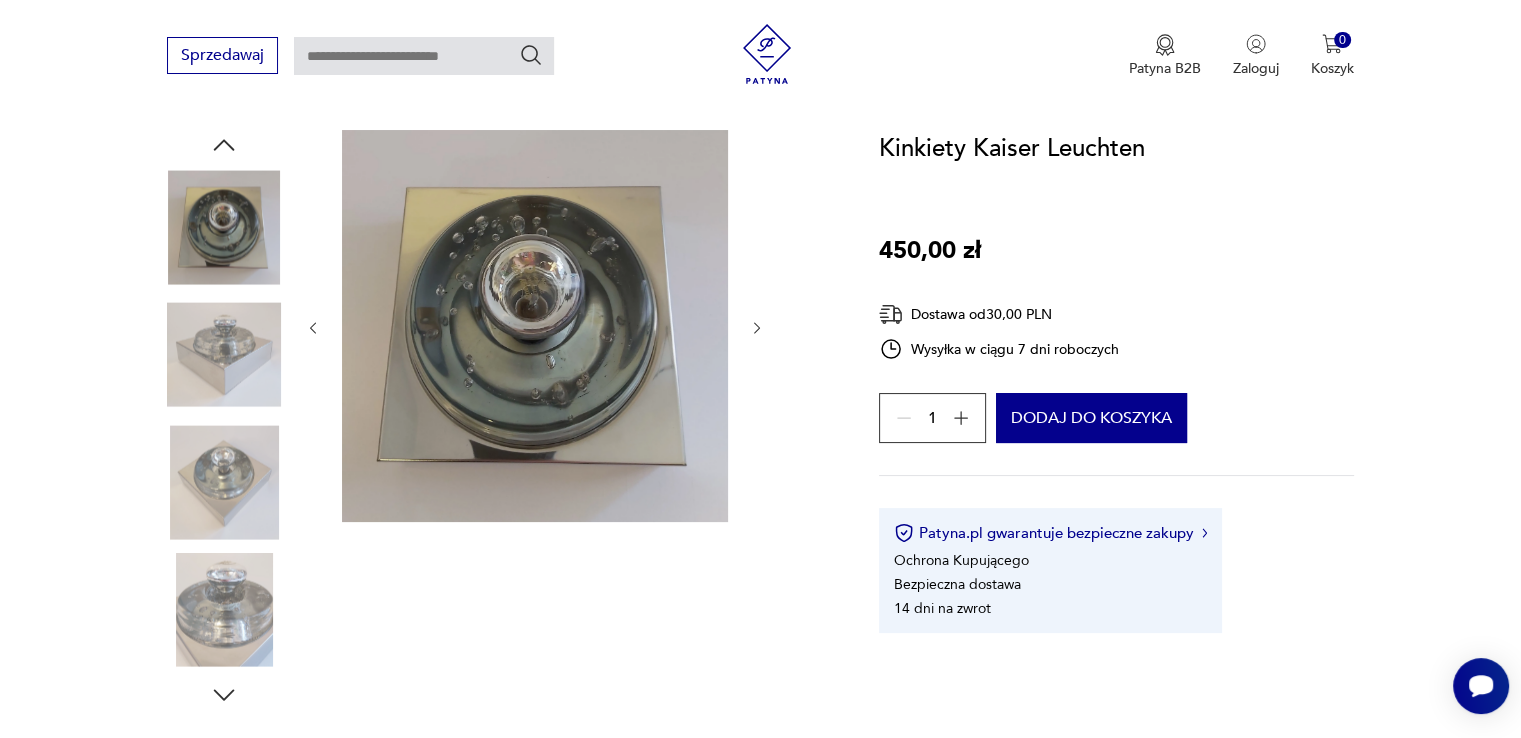 click at bounding box center (224, 355) 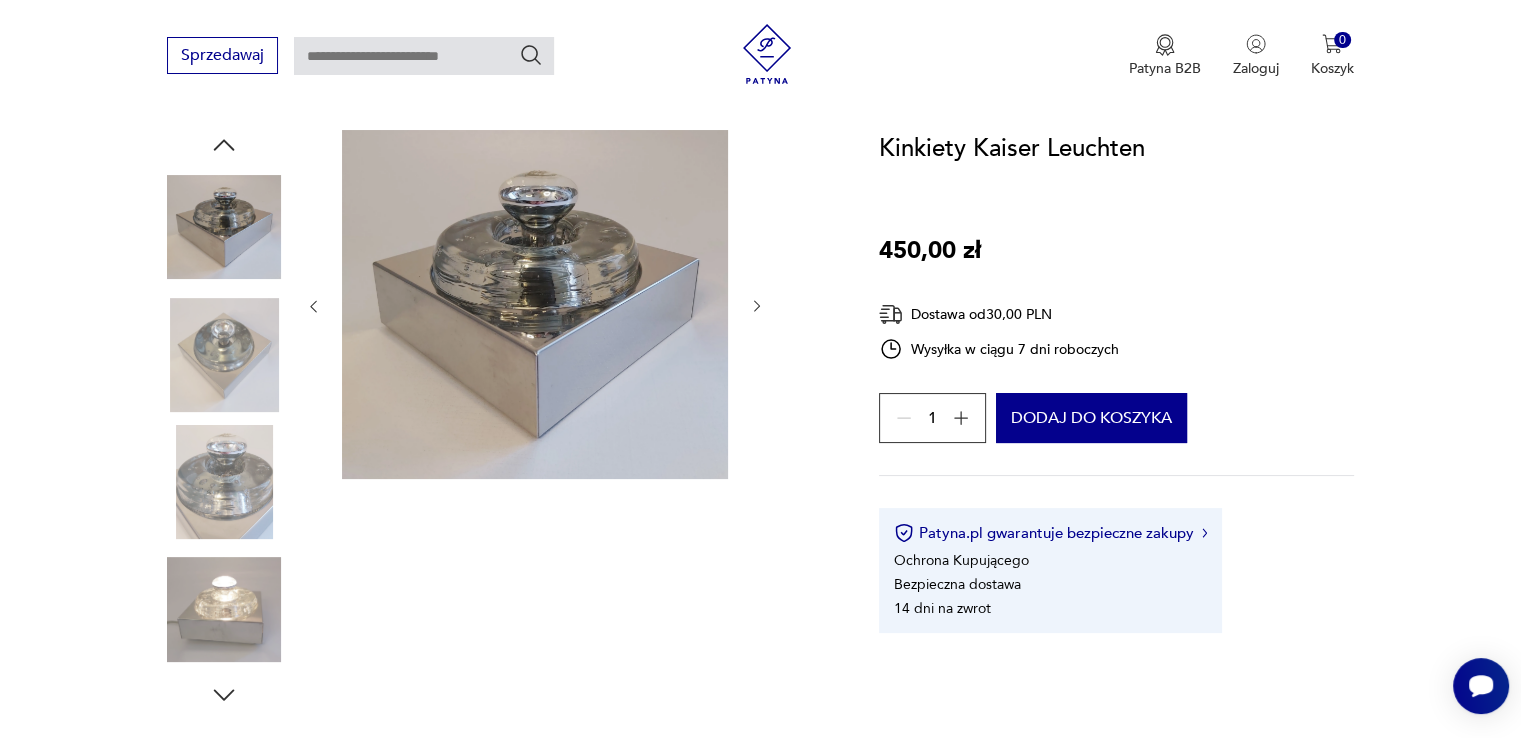 click at bounding box center [224, 610] 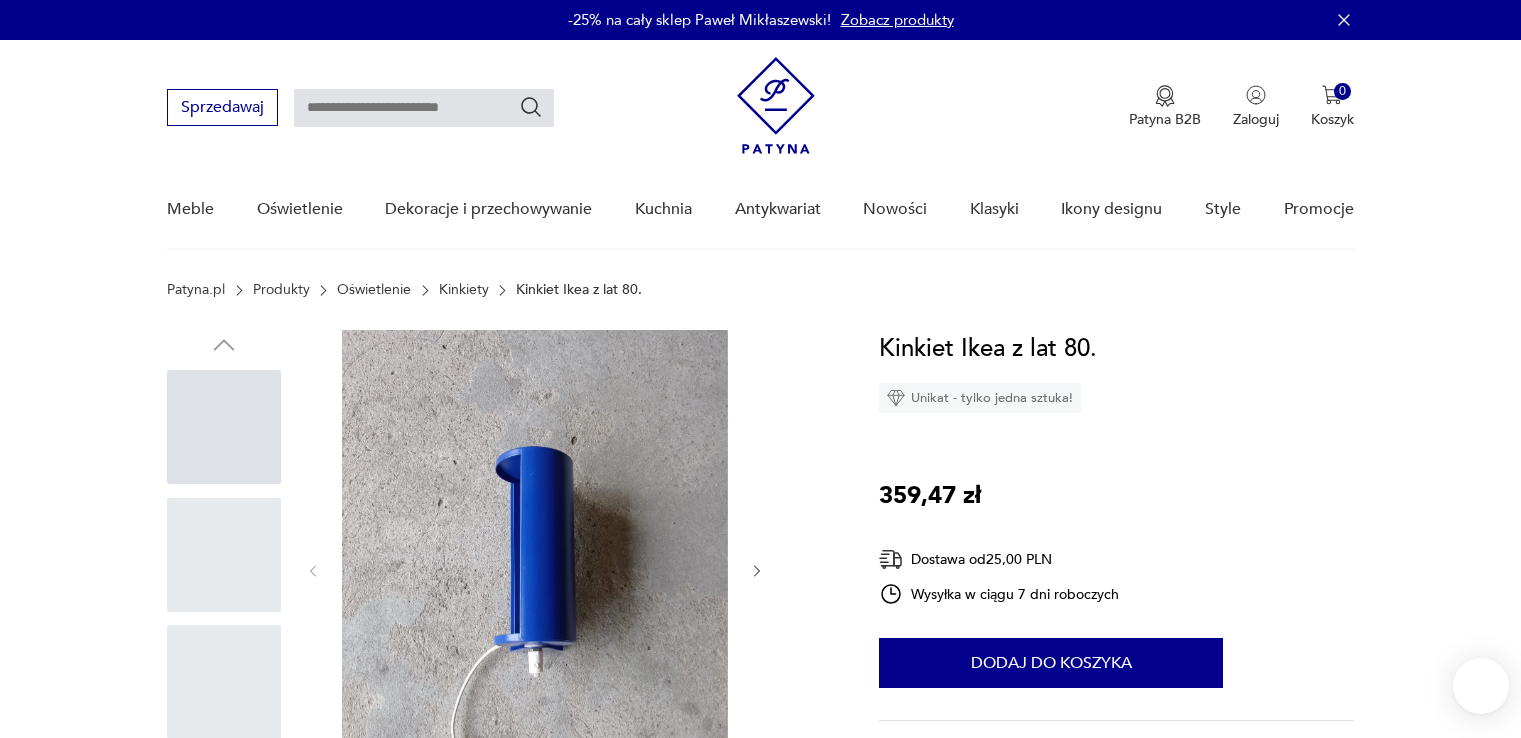 scroll, scrollTop: 0, scrollLeft: 0, axis: both 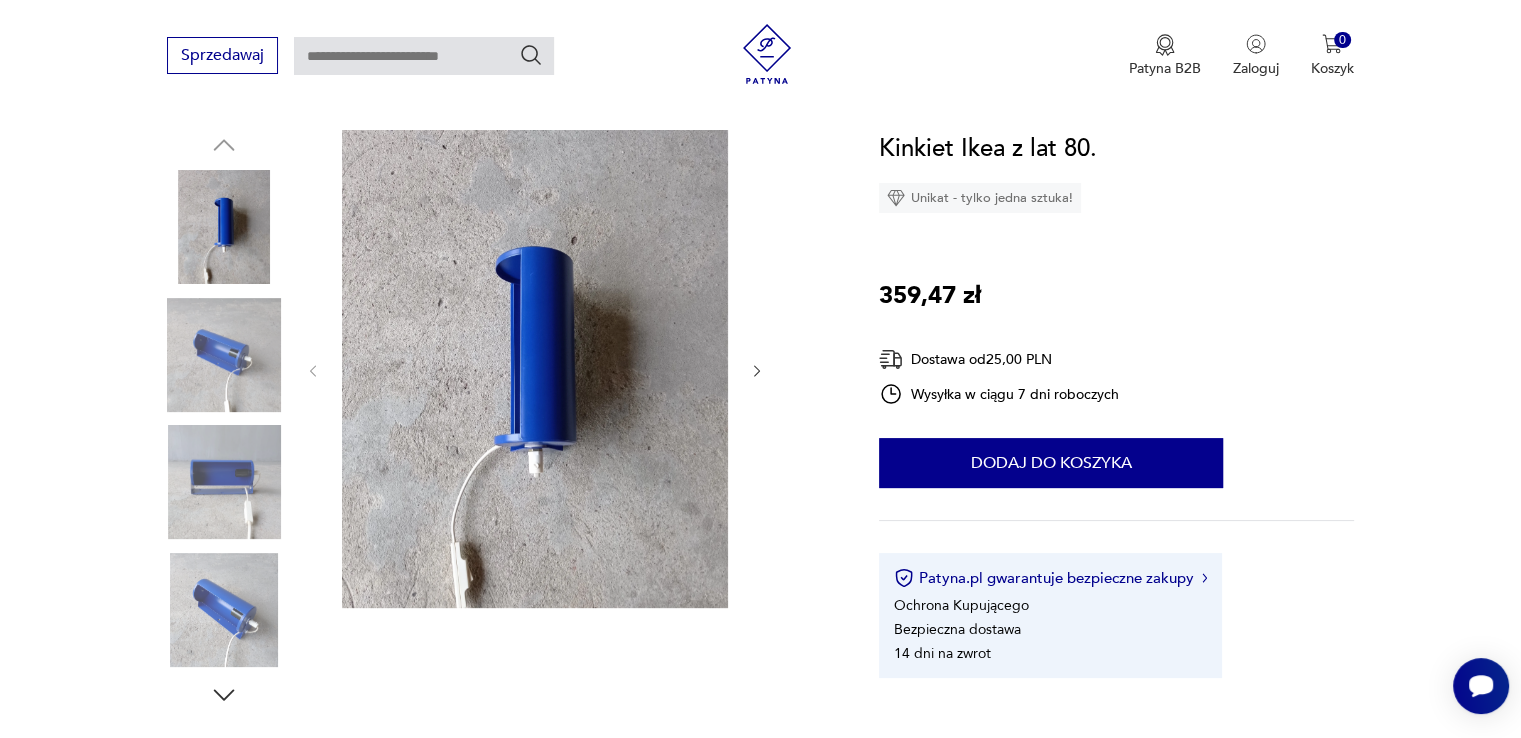 click 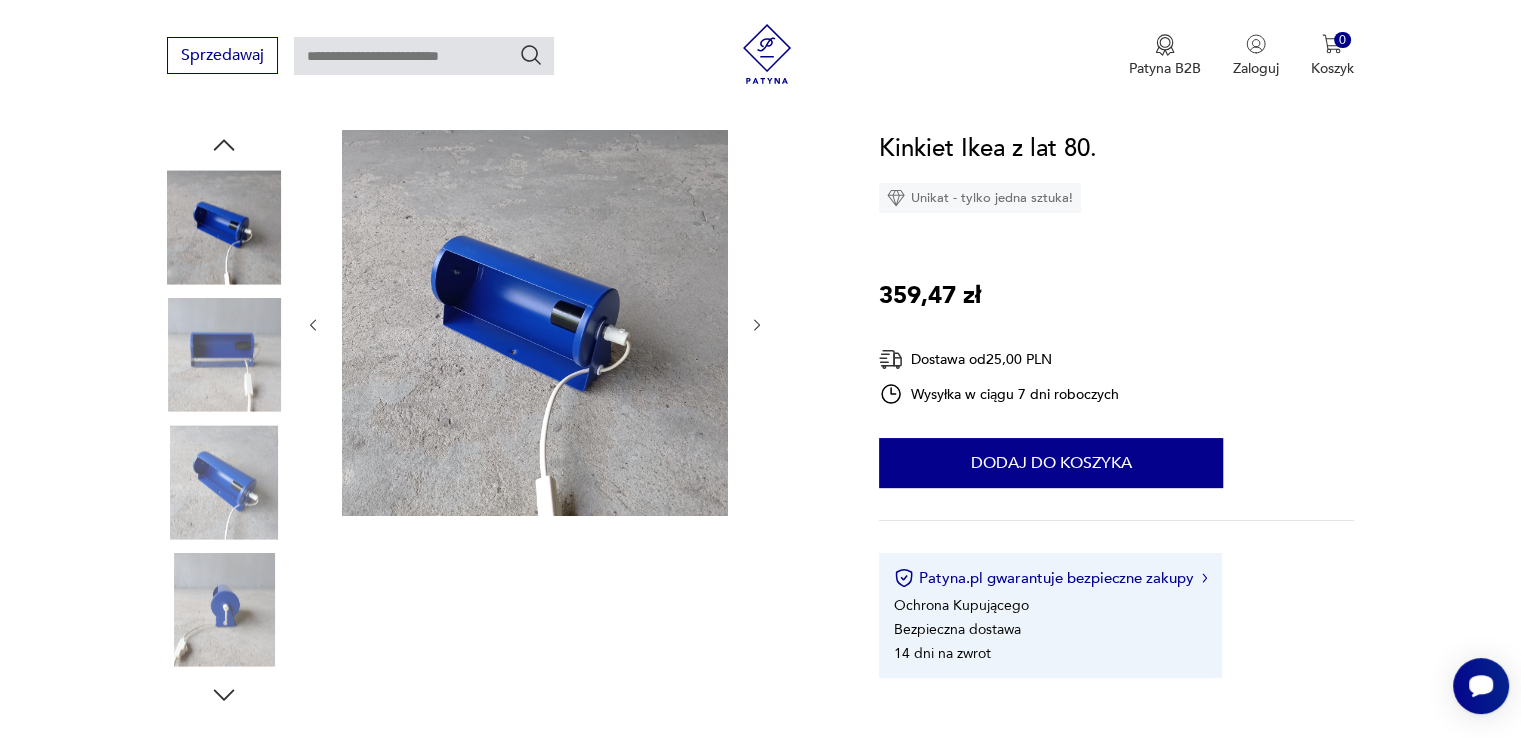 click 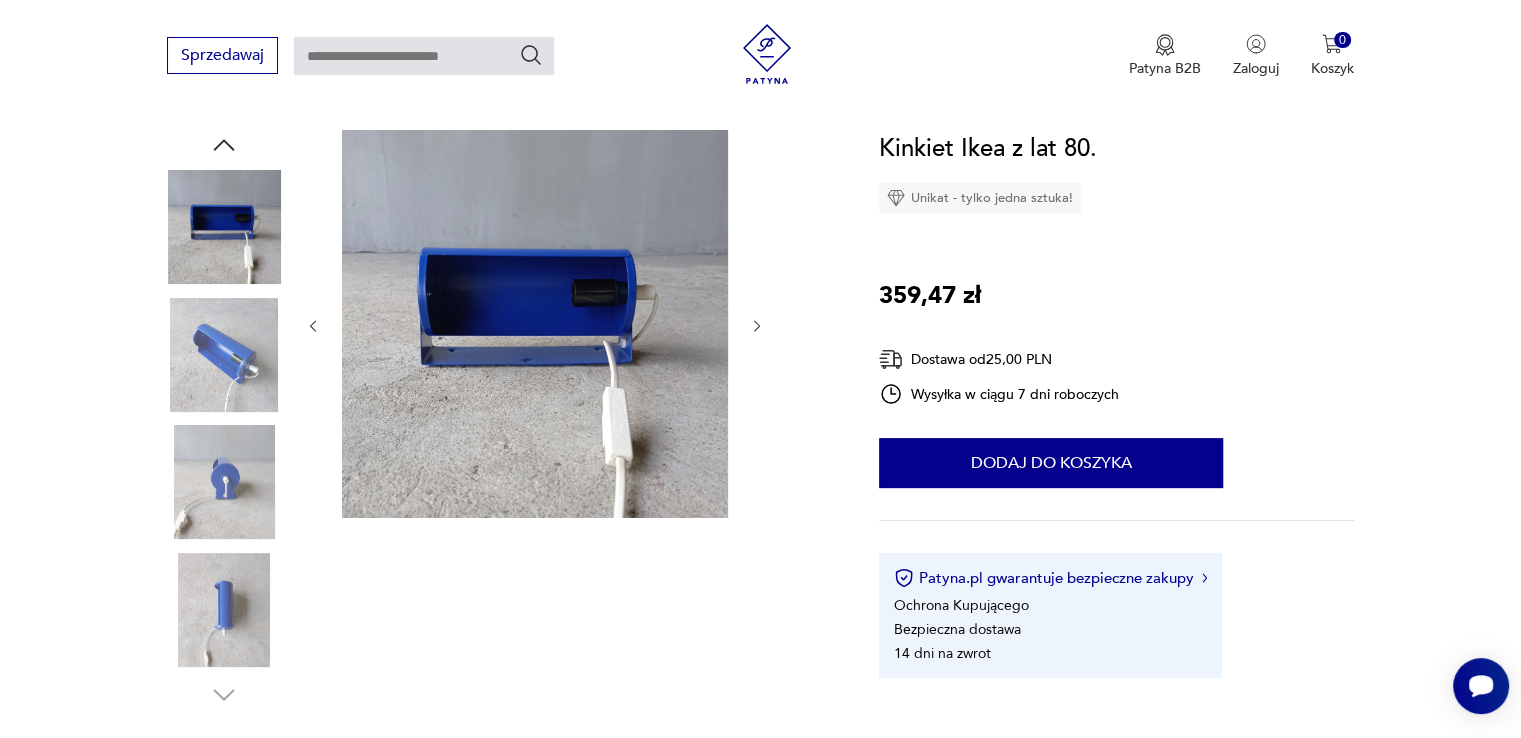 click 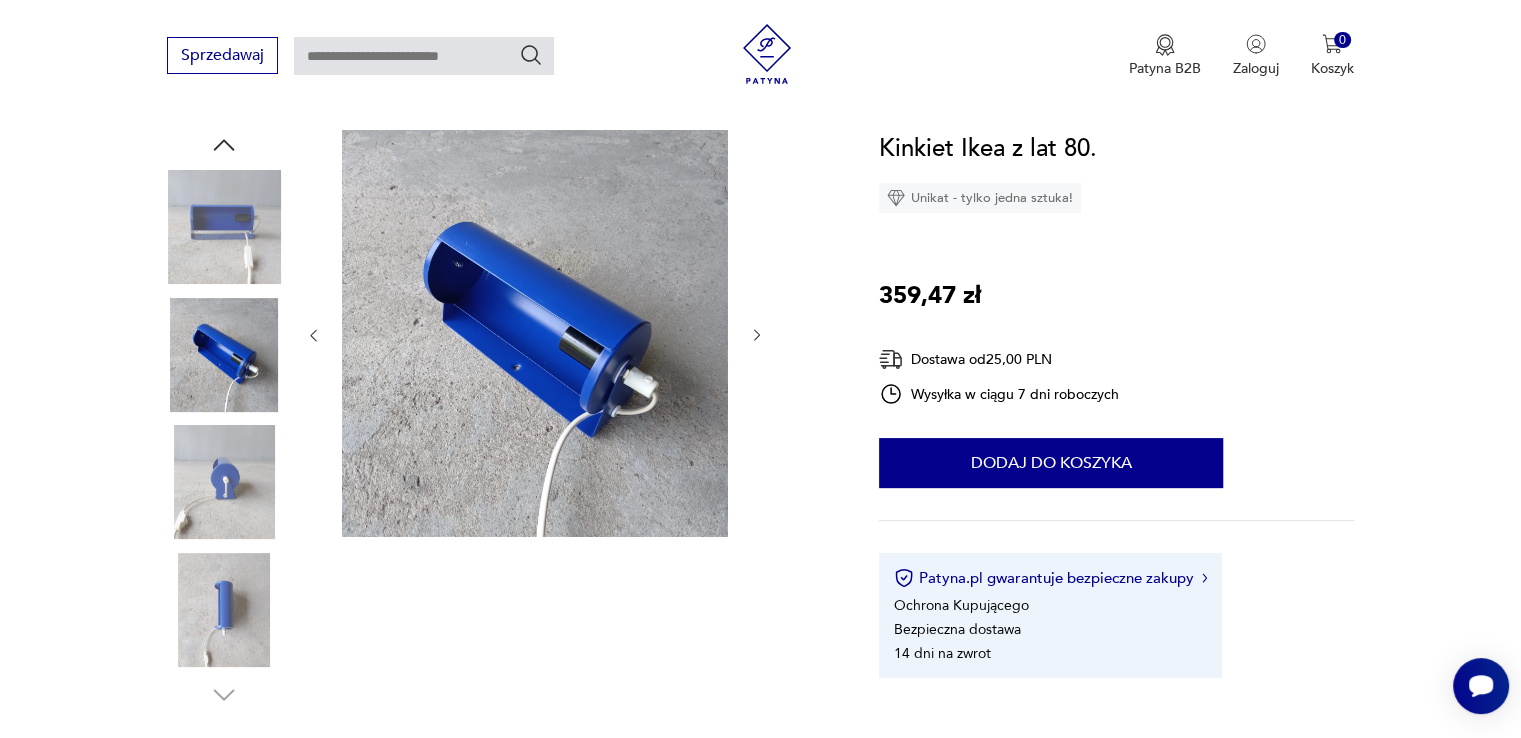 click at bounding box center (535, 335) 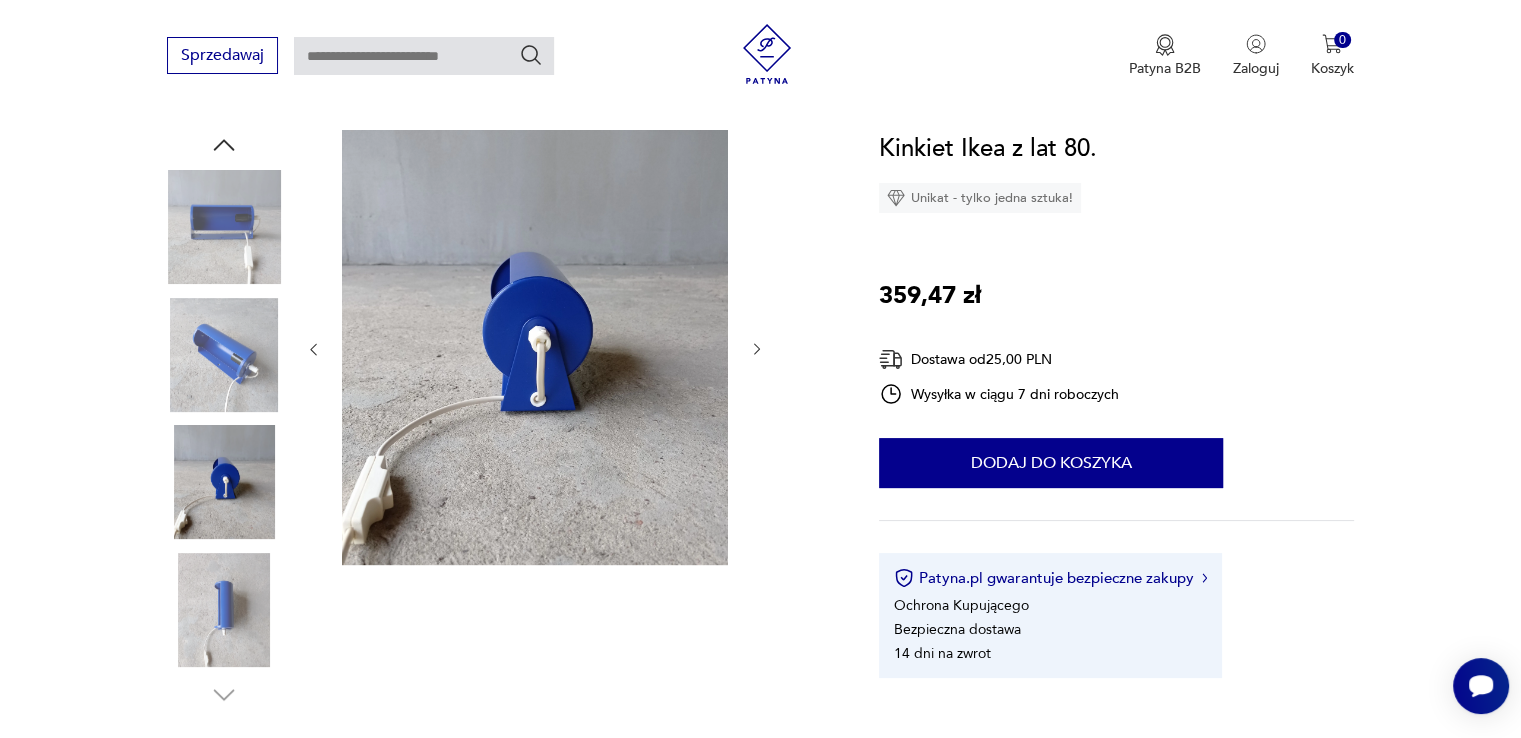 click 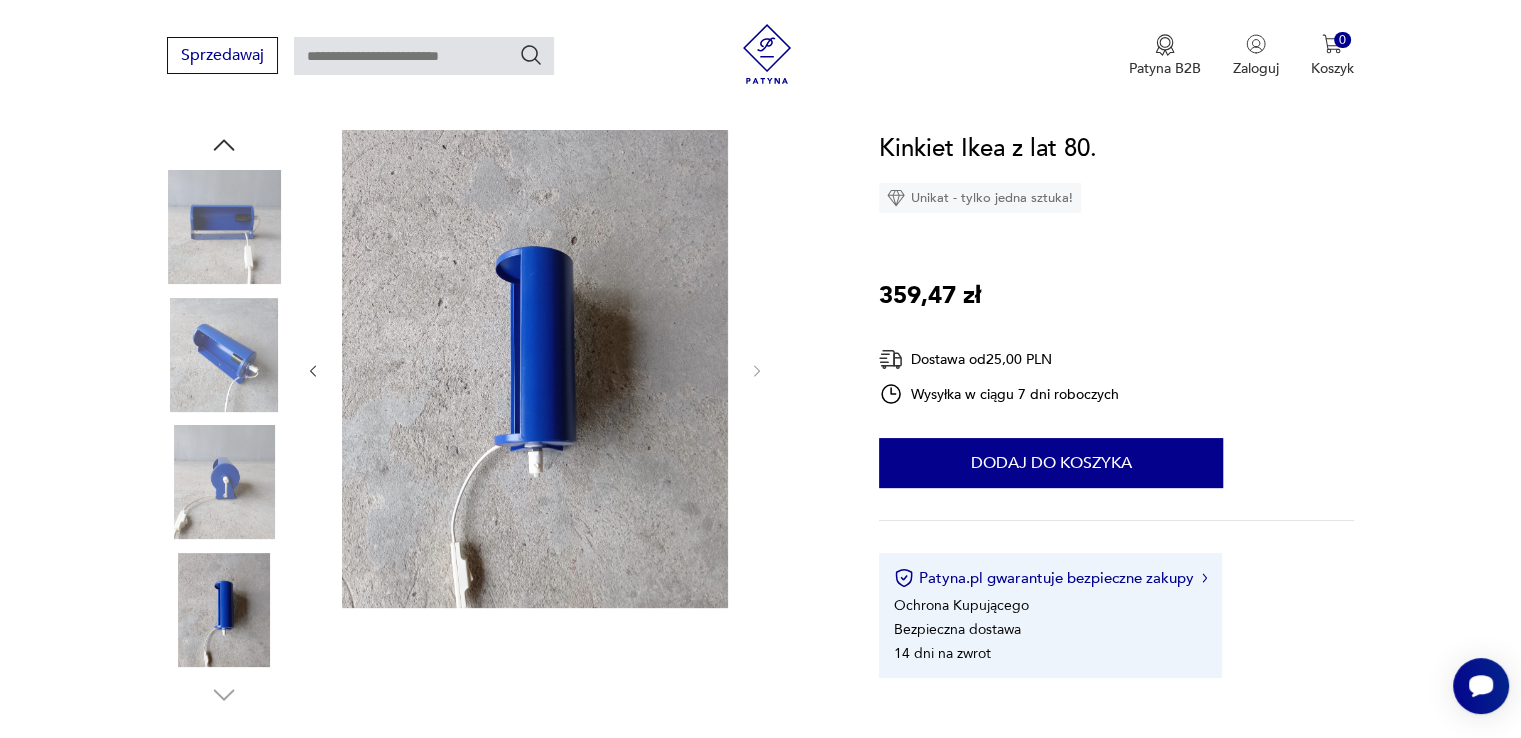 click at bounding box center (224, 610) 